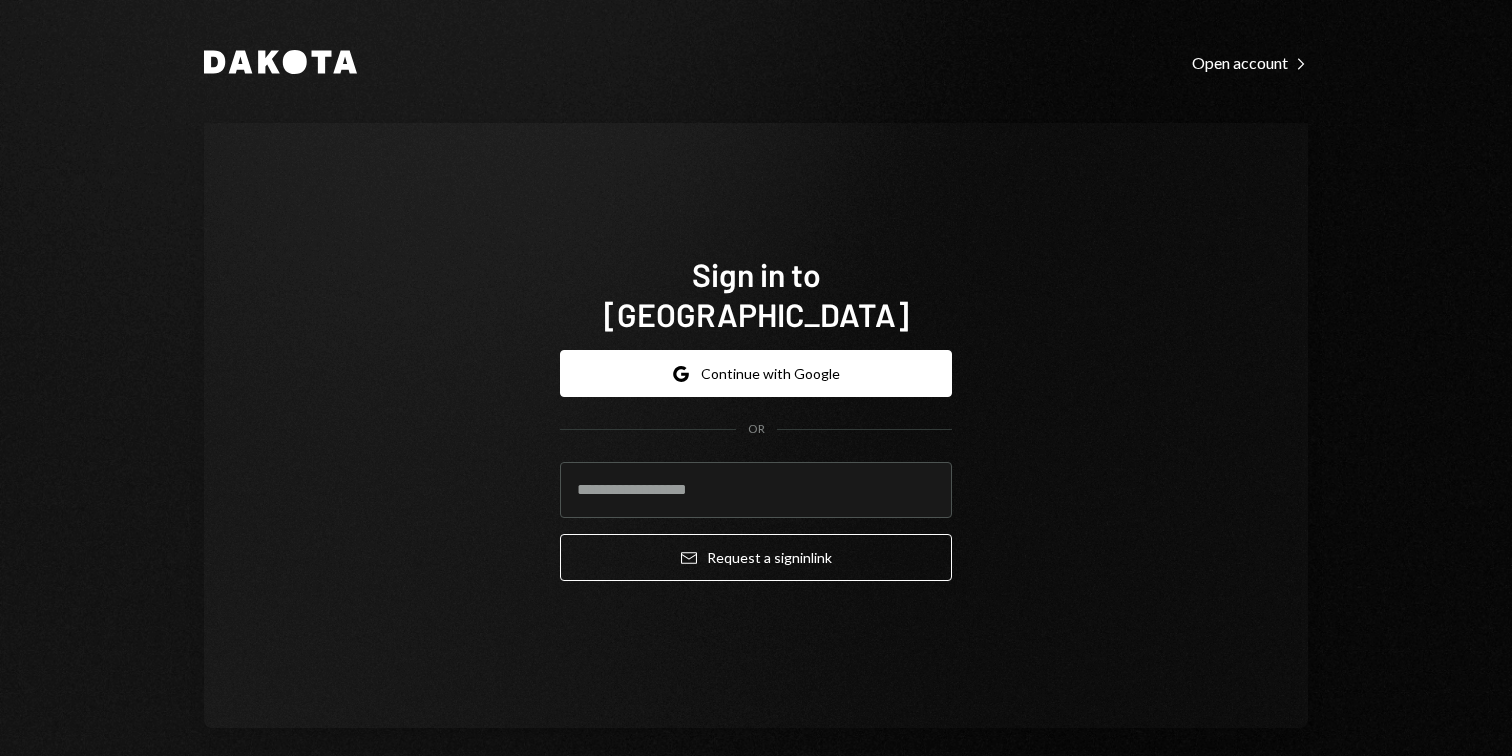 scroll, scrollTop: 0, scrollLeft: 0, axis: both 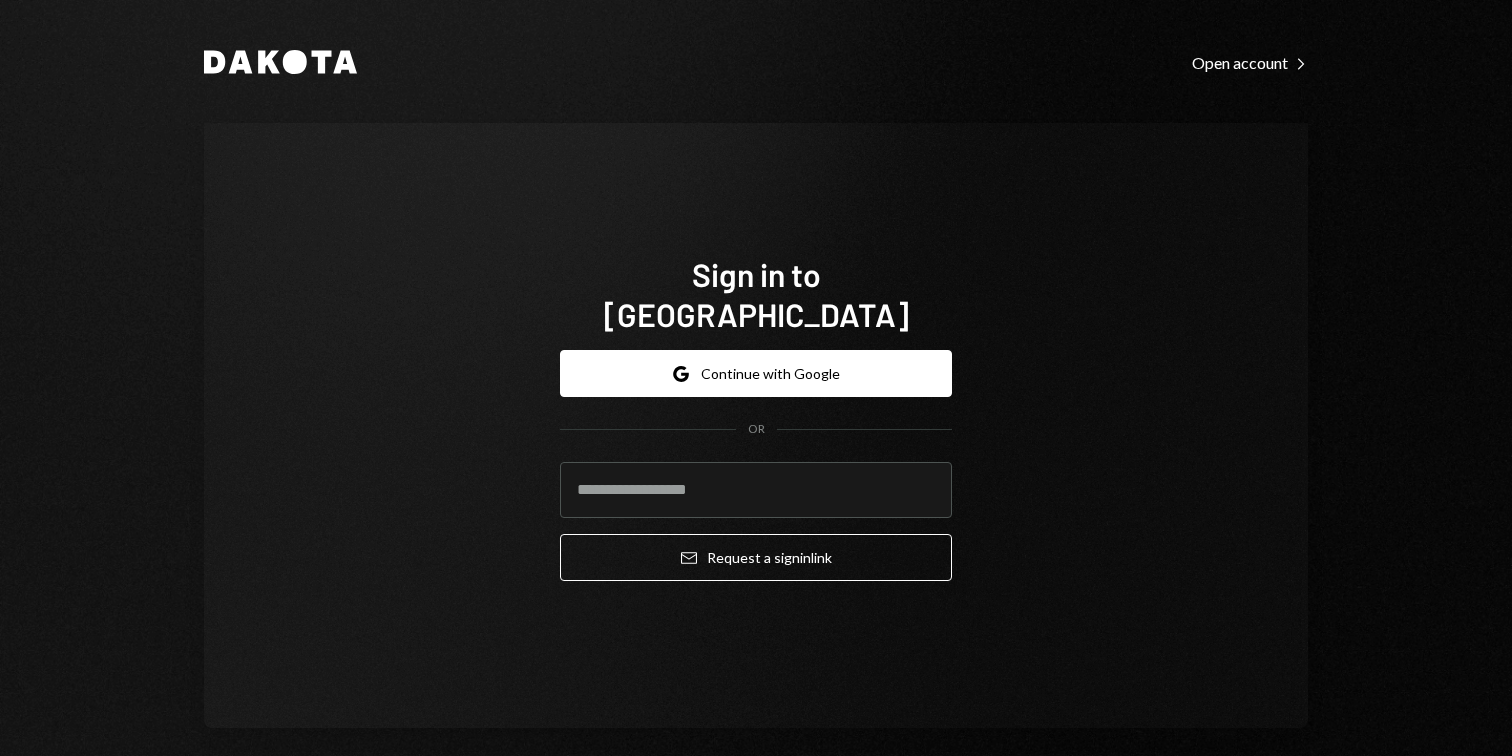 type on "**********" 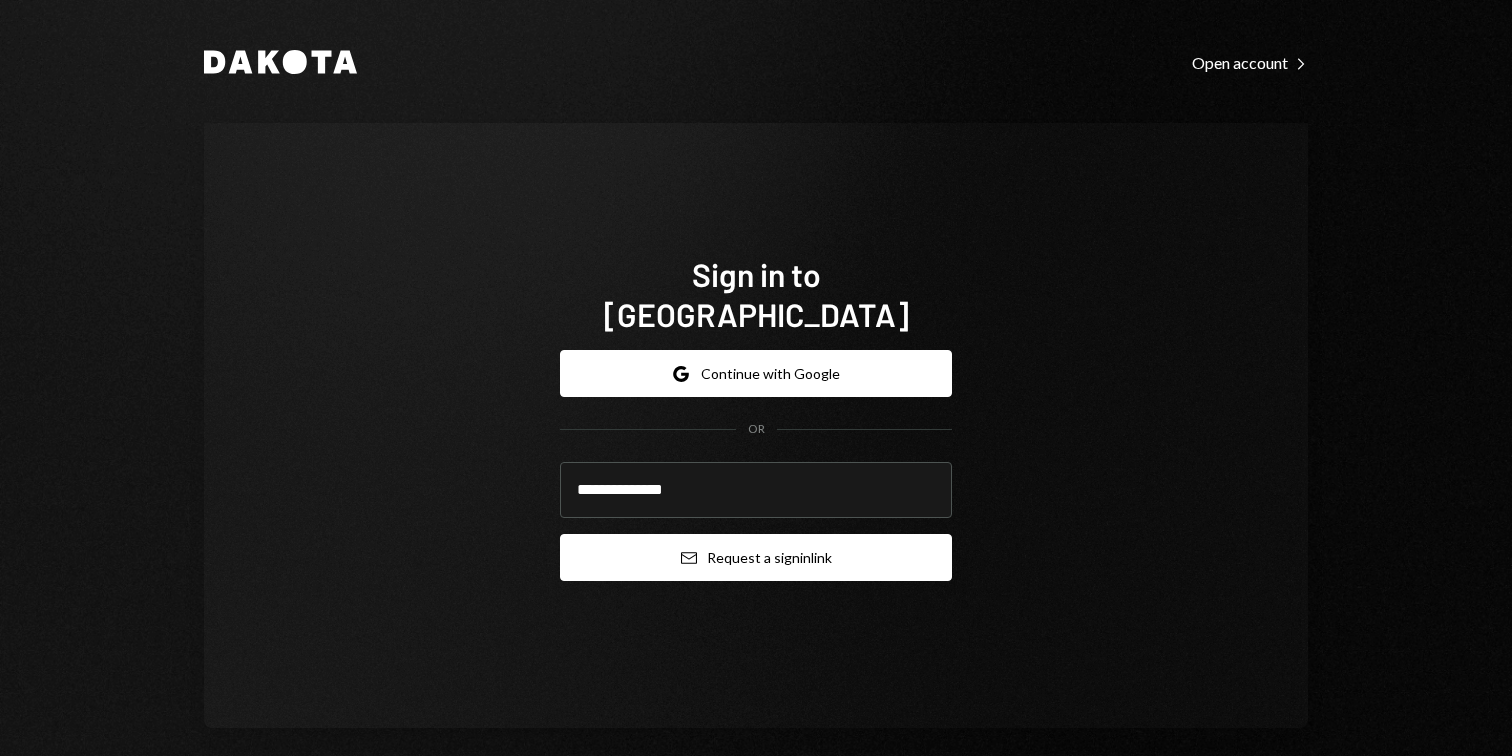 click on "Email Request a sign  in  link" at bounding box center (756, 557) 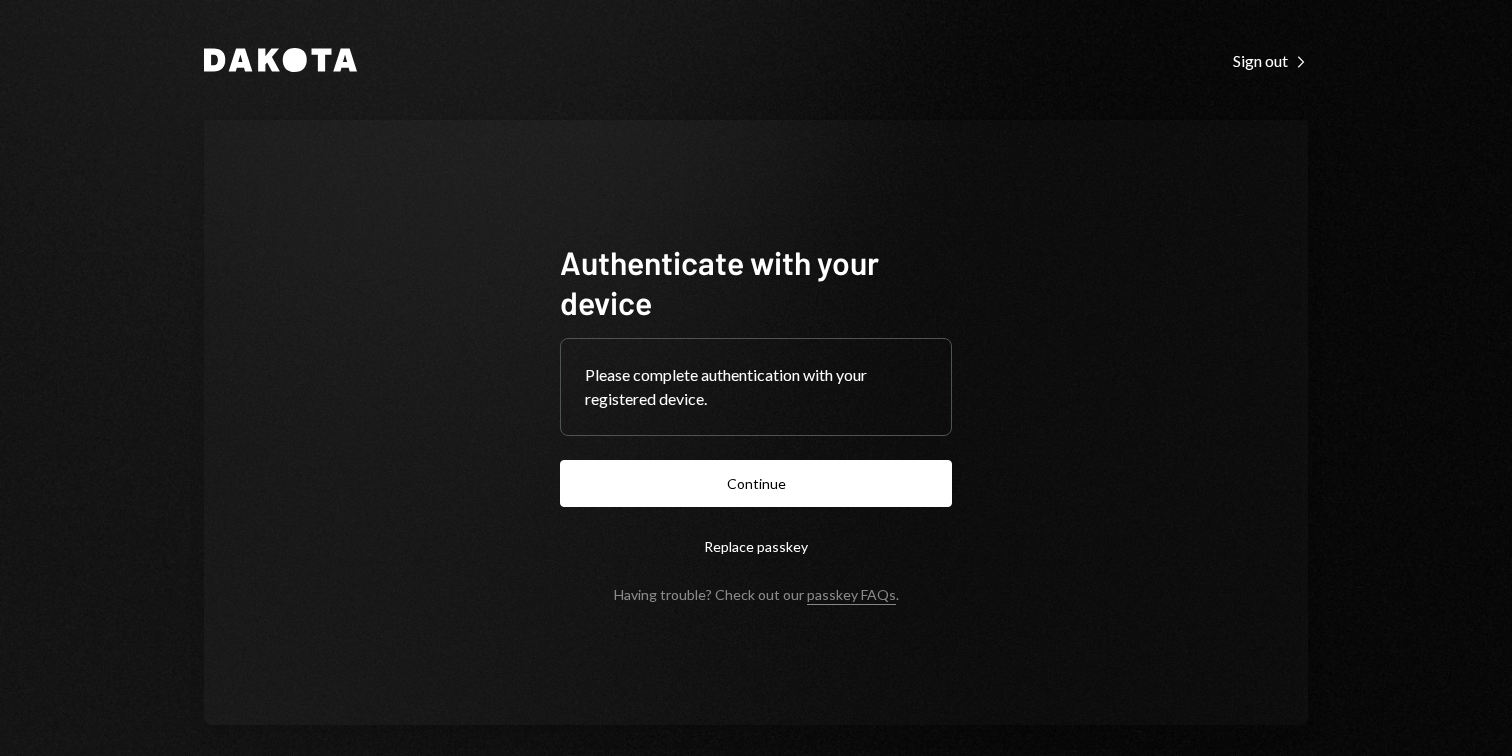 scroll, scrollTop: 0, scrollLeft: 0, axis: both 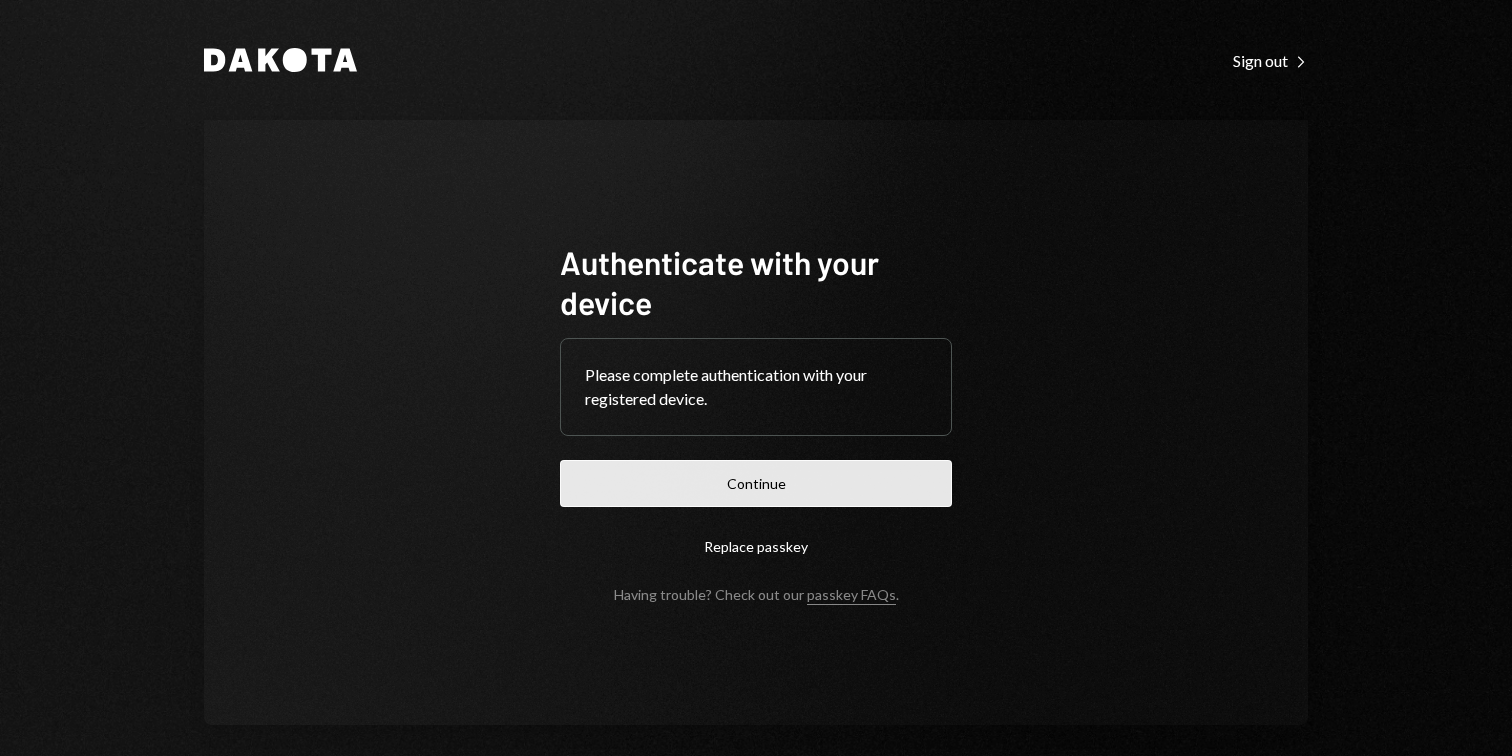 click on "Continue" at bounding box center (756, 483) 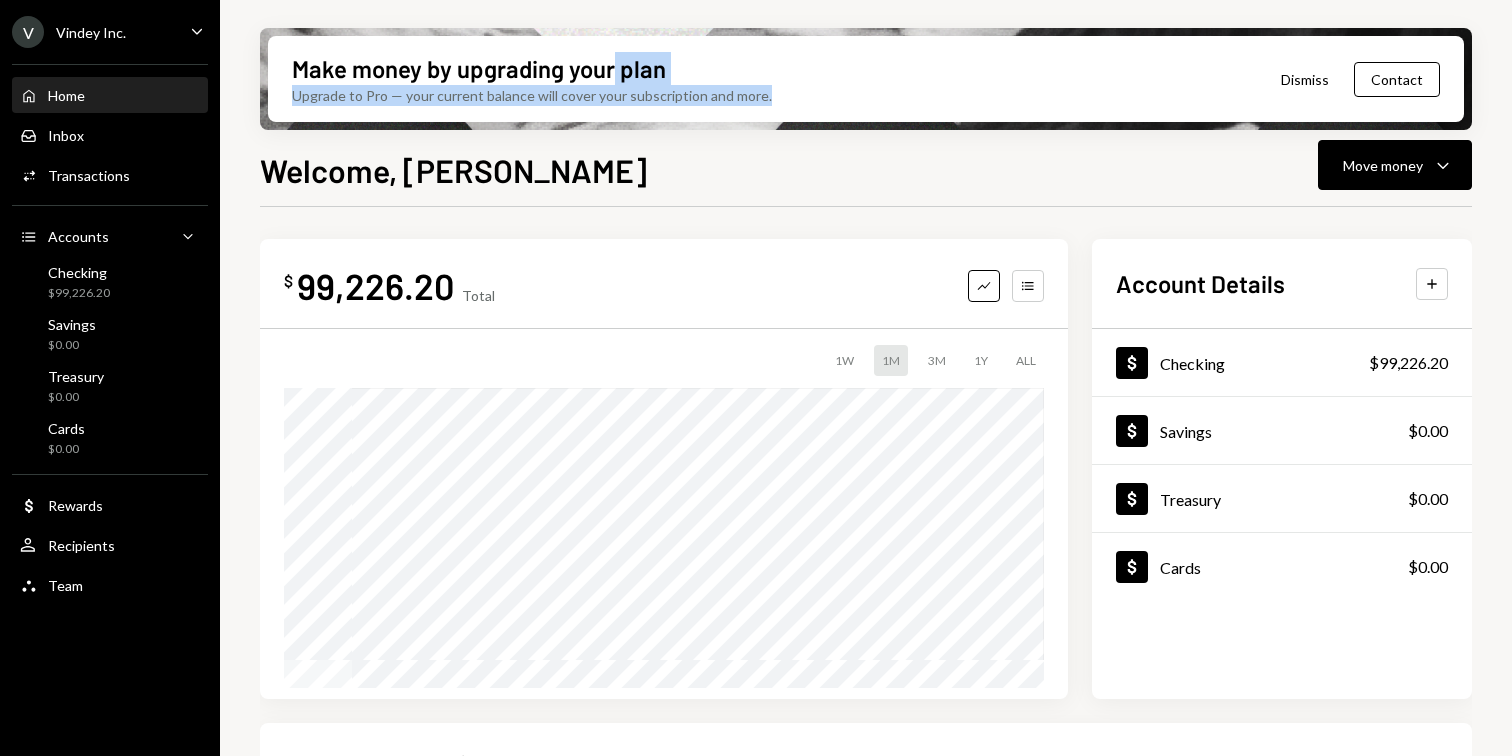 drag, startPoint x: 820, startPoint y: 113, endPoint x: 615, endPoint y: 71, distance: 209.25821 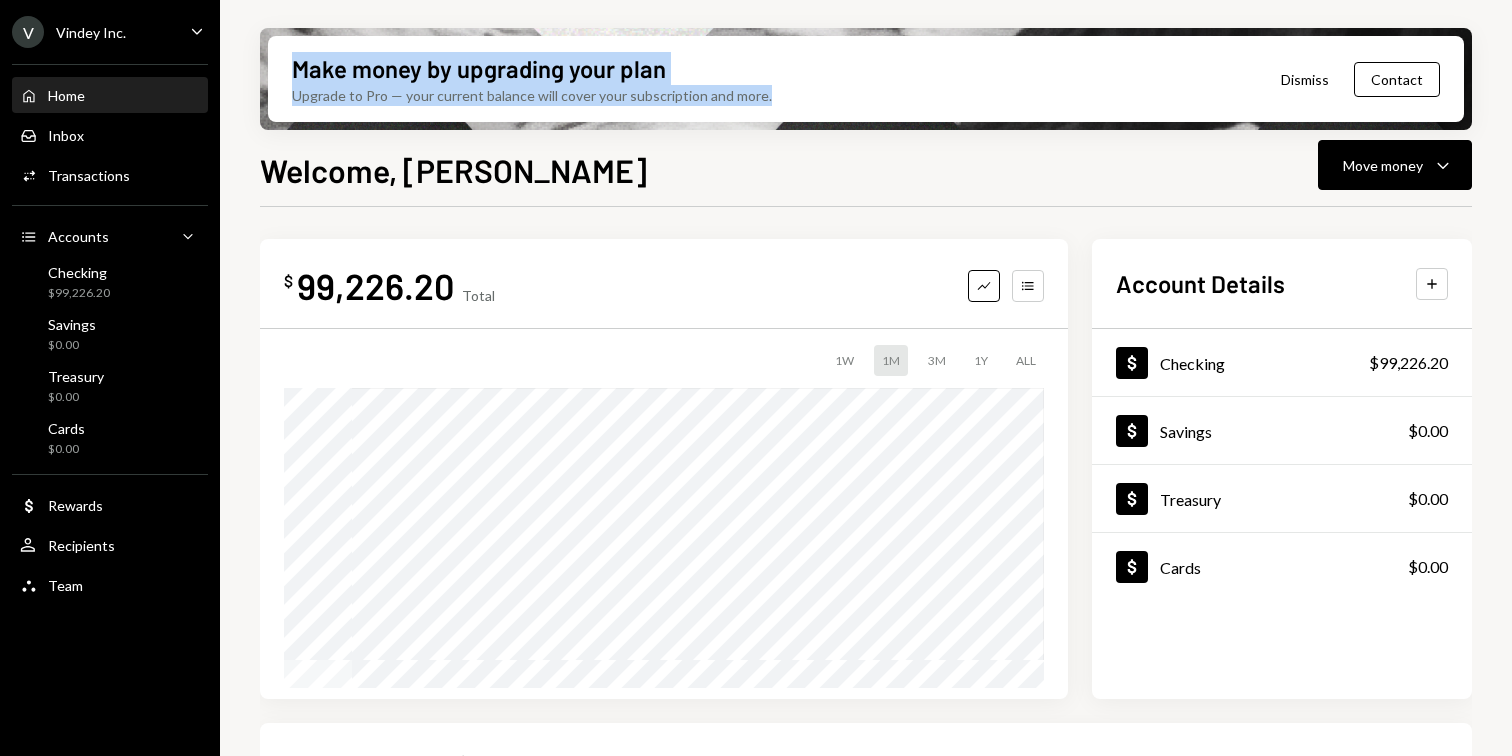 drag, startPoint x: 283, startPoint y: 61, endPoint x: 830, endPoint y: 119, distance: 550.06635 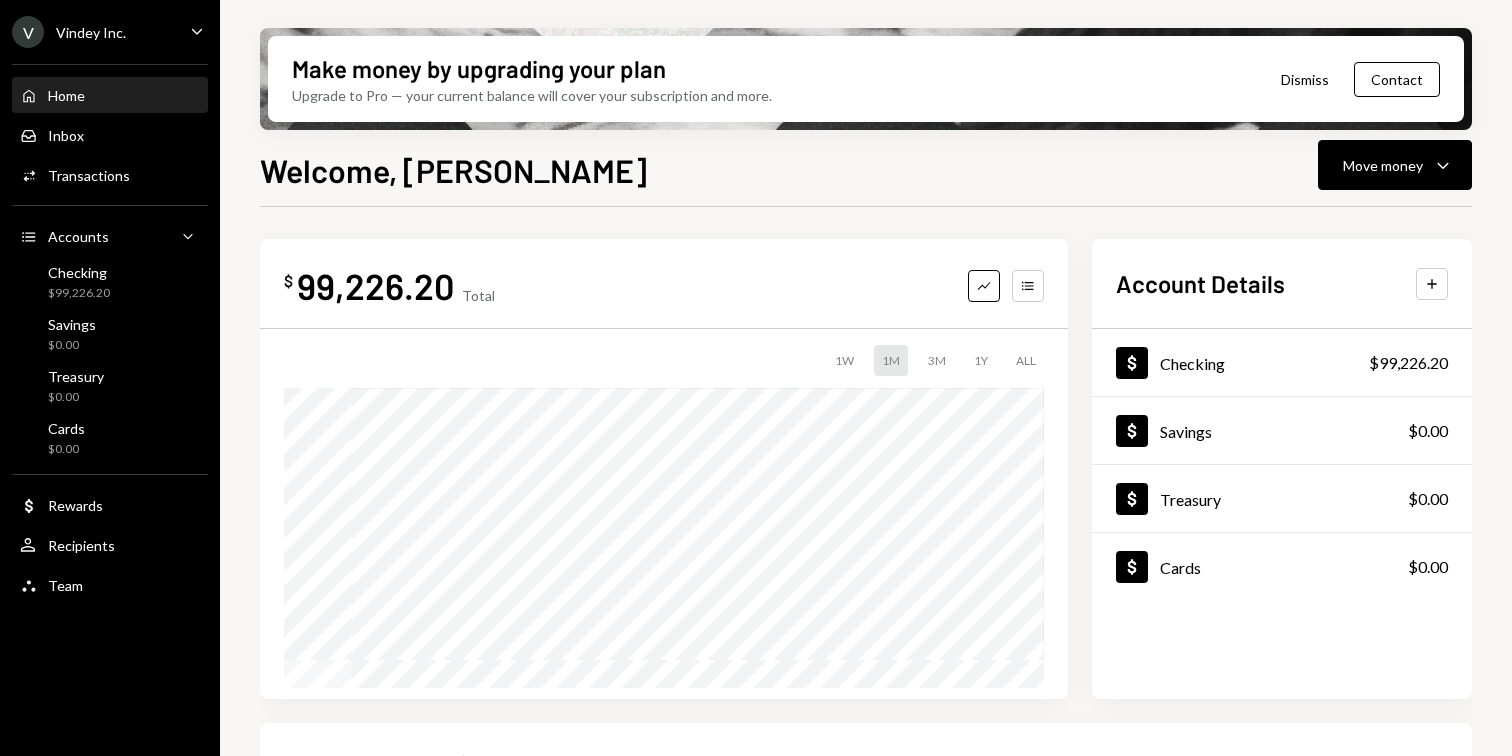 click on "Dismiss" at bounding box center (1305, 79) 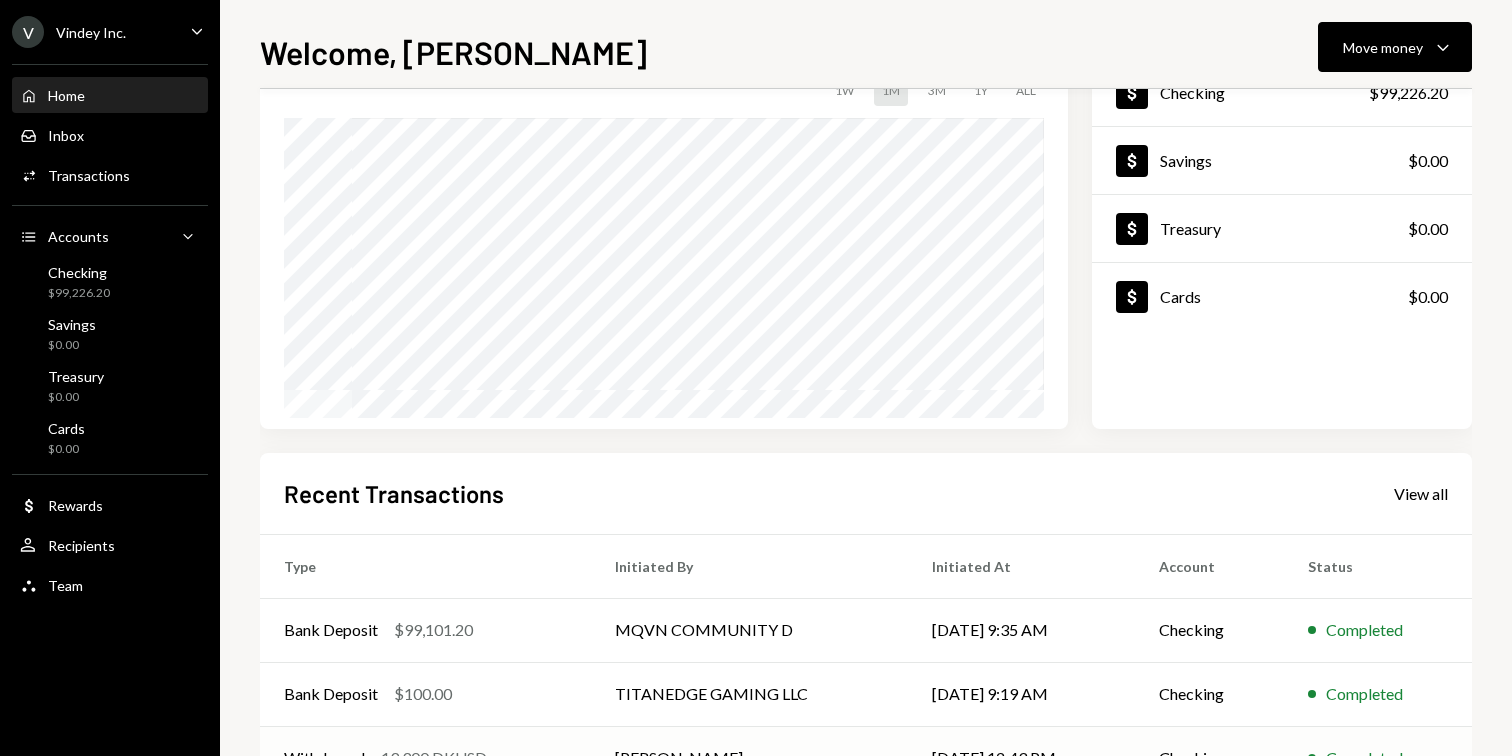 scroll, scrollTop: 282, scrollLeft: 0, axis: vertical 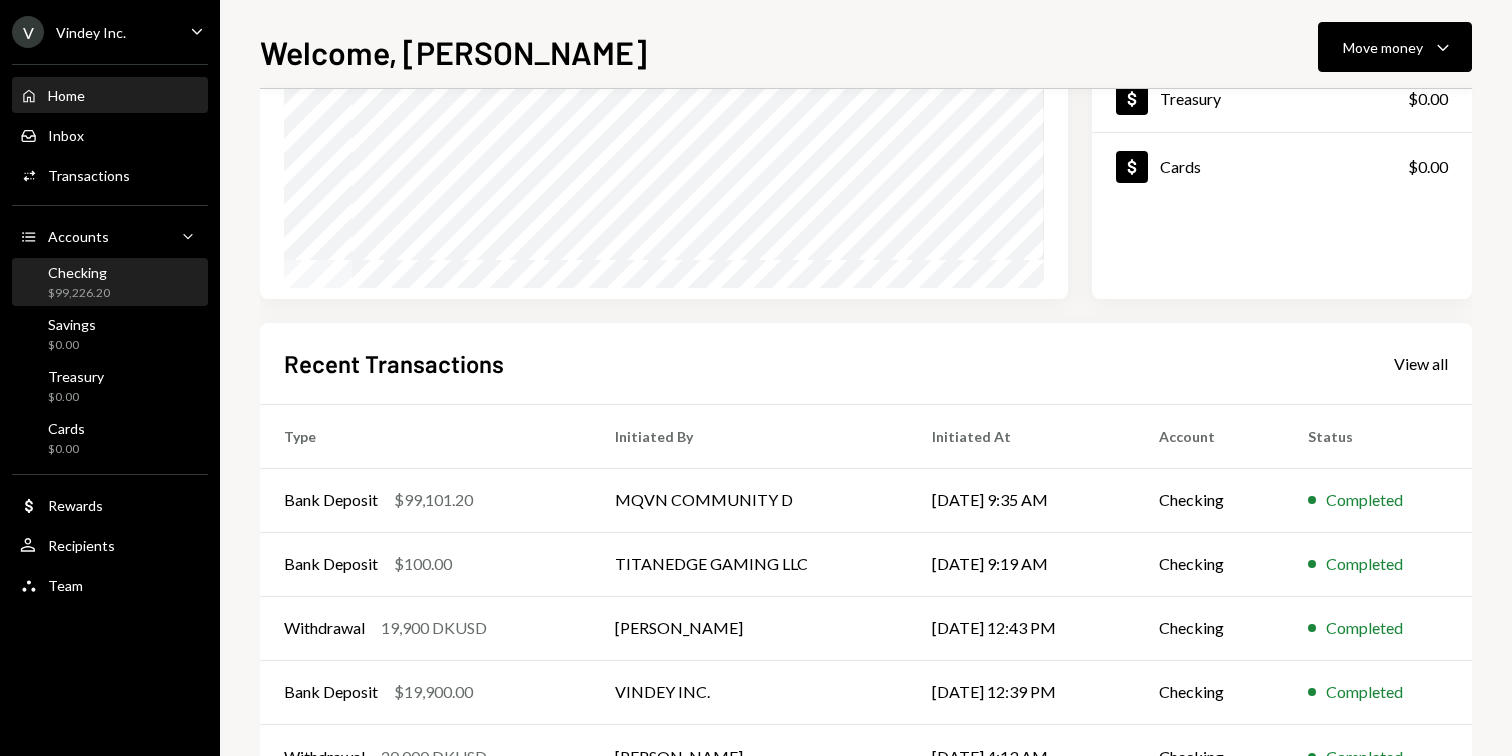 click on "Checking $99,226.20" at bounding box center (110, 283) 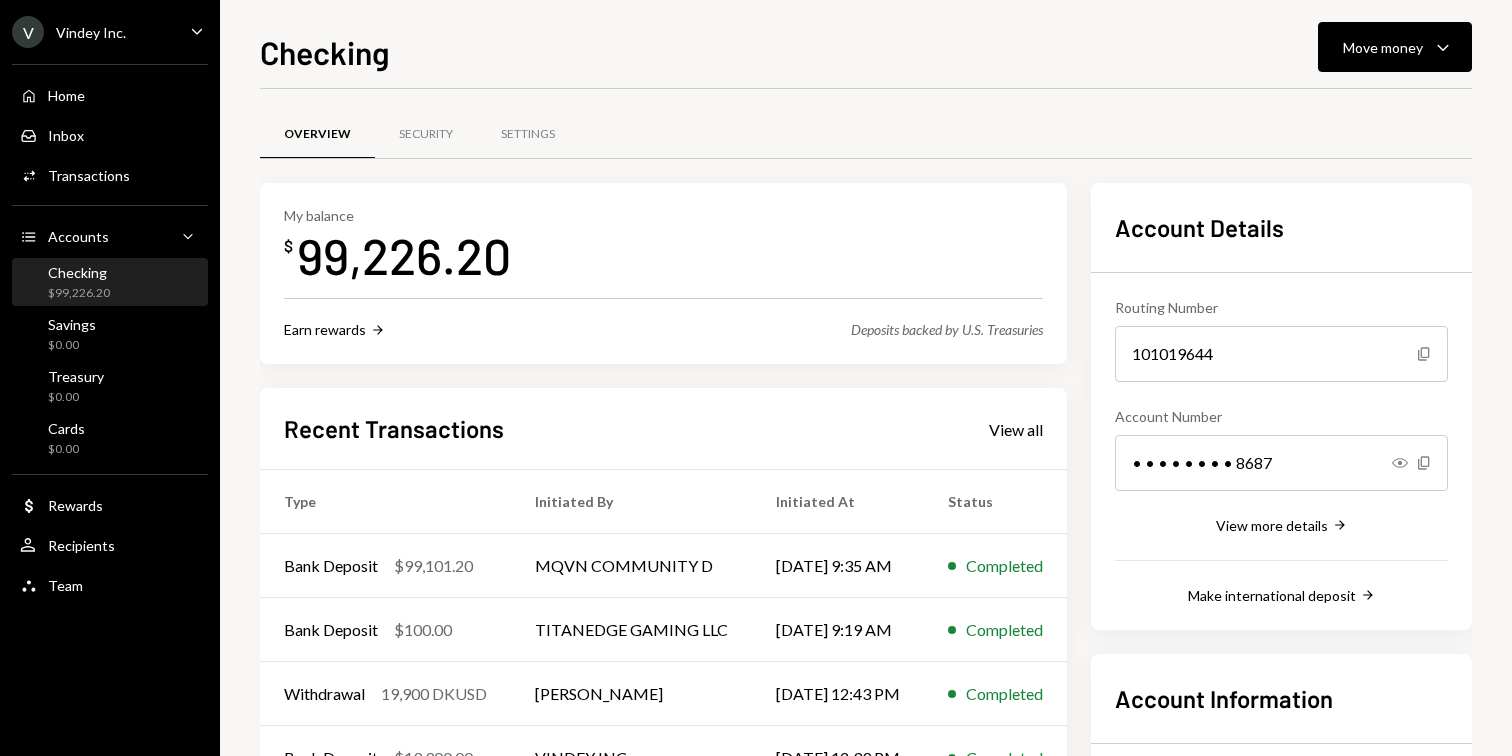 click on "V Vindey Inc. Caret Down" at bounding box center [110, 32] 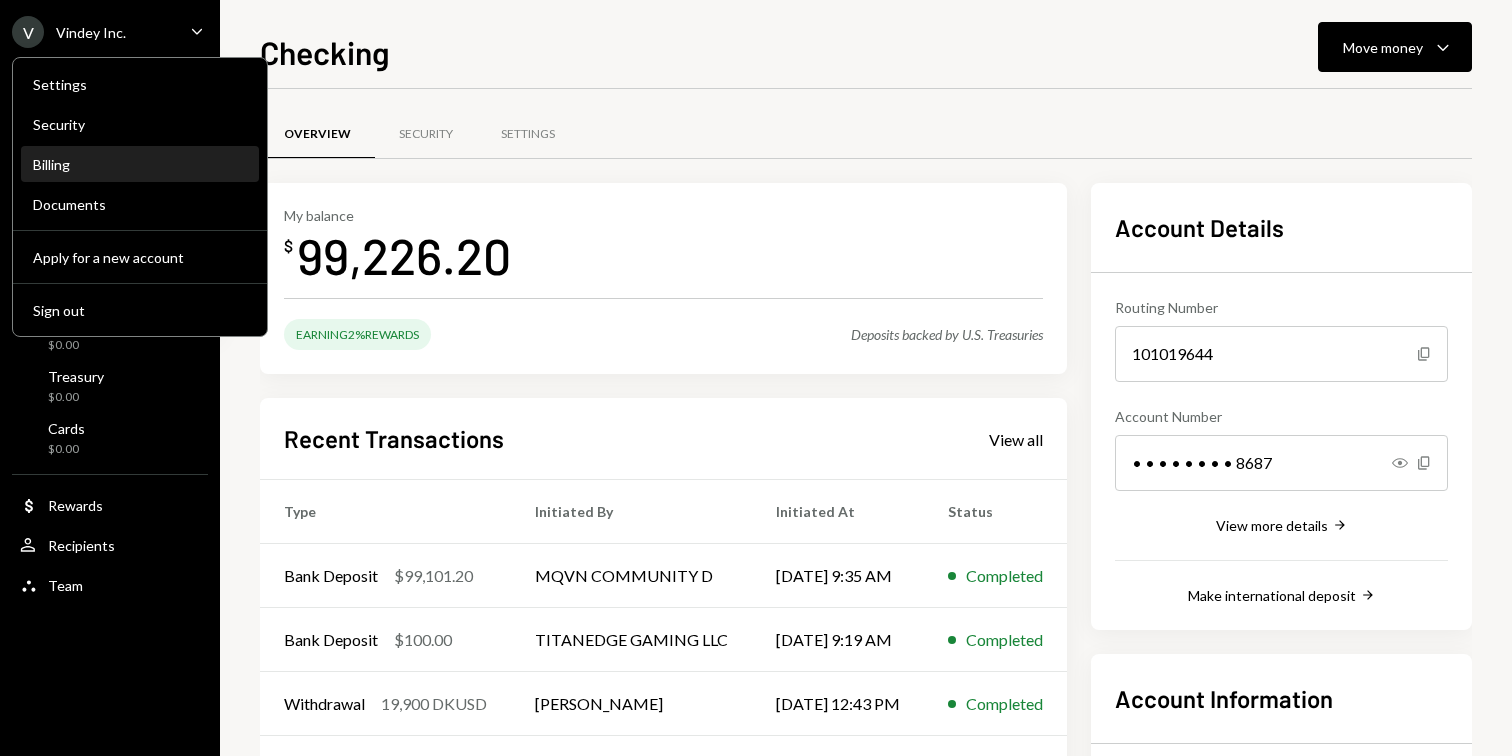 click on "Billing" at bounding box center [140, 164] 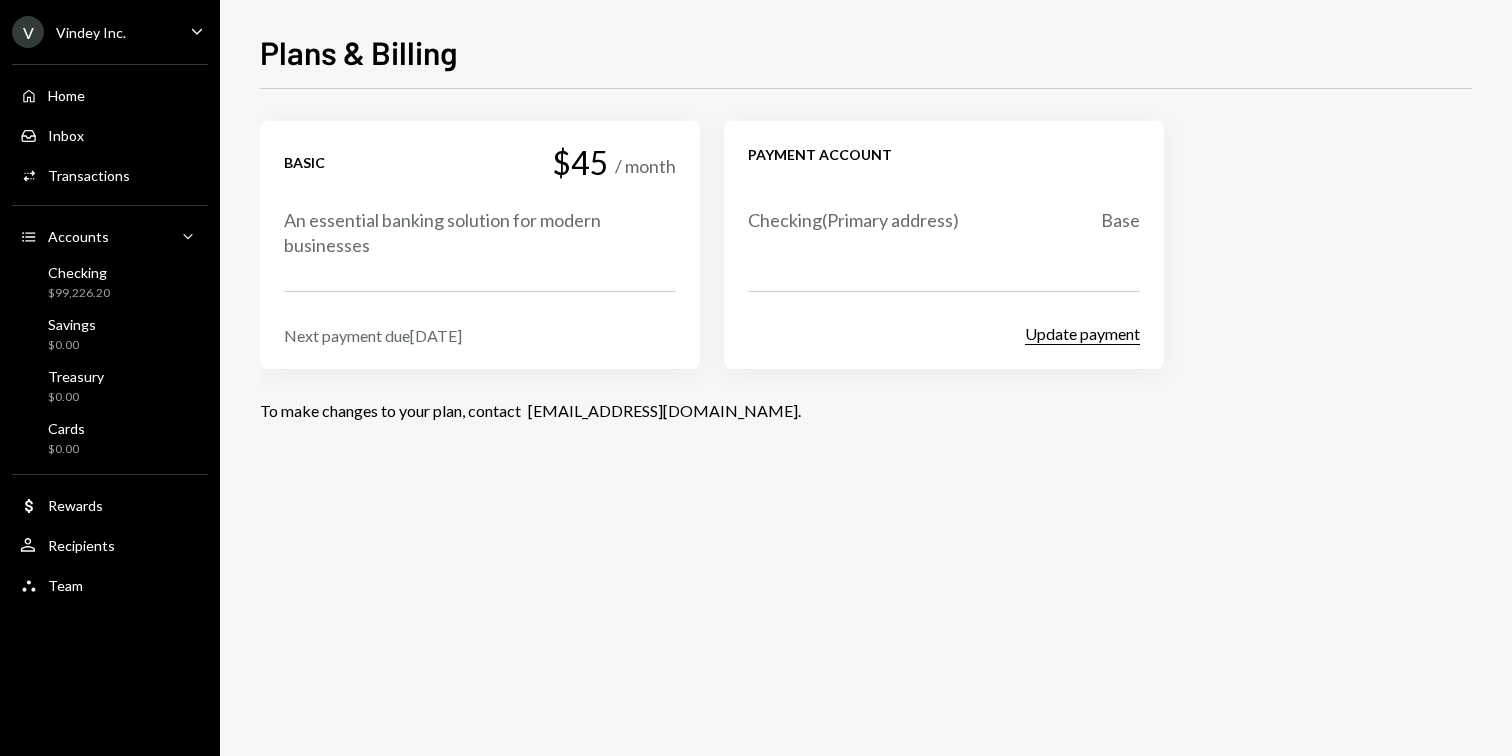 click on "Update payment" at bounding box center [1082, 334] 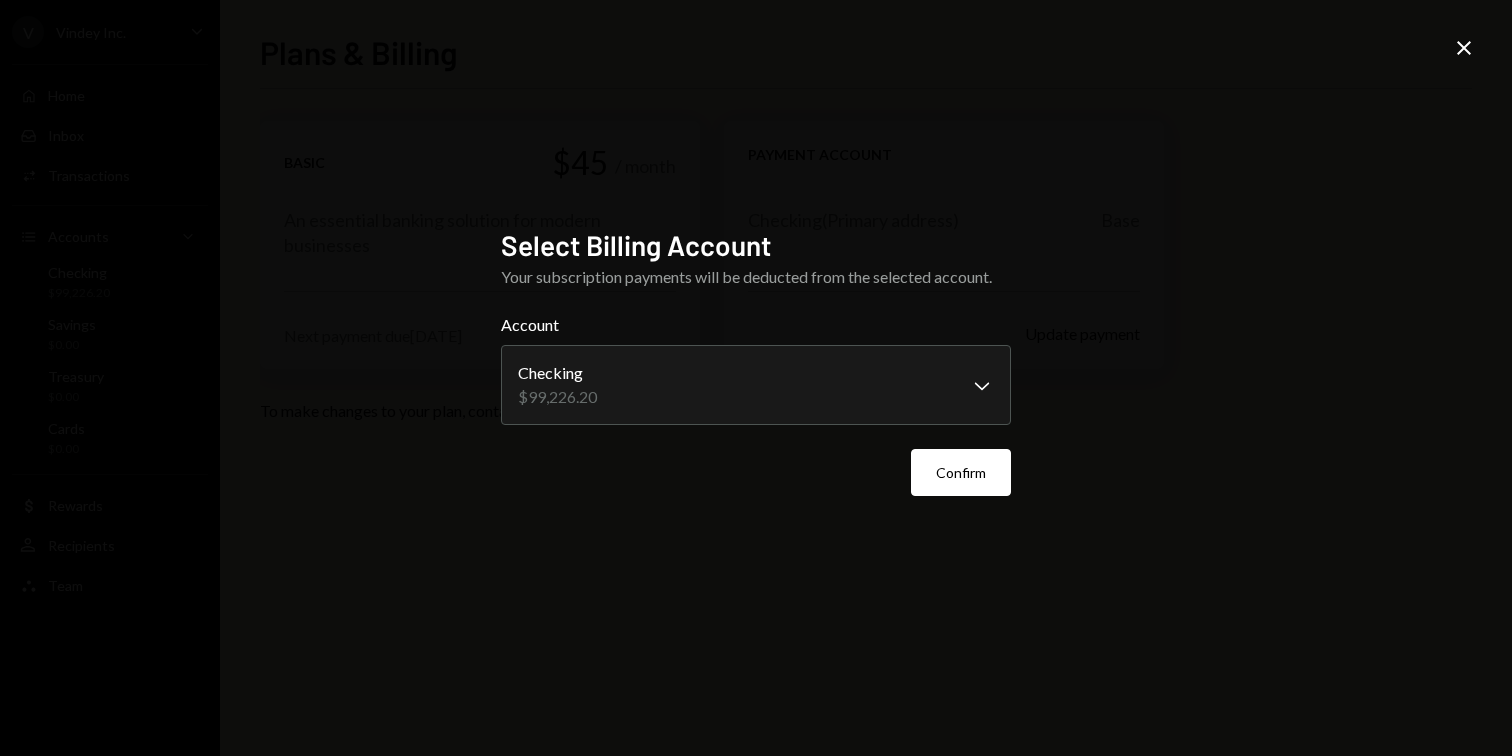 click on "Close" 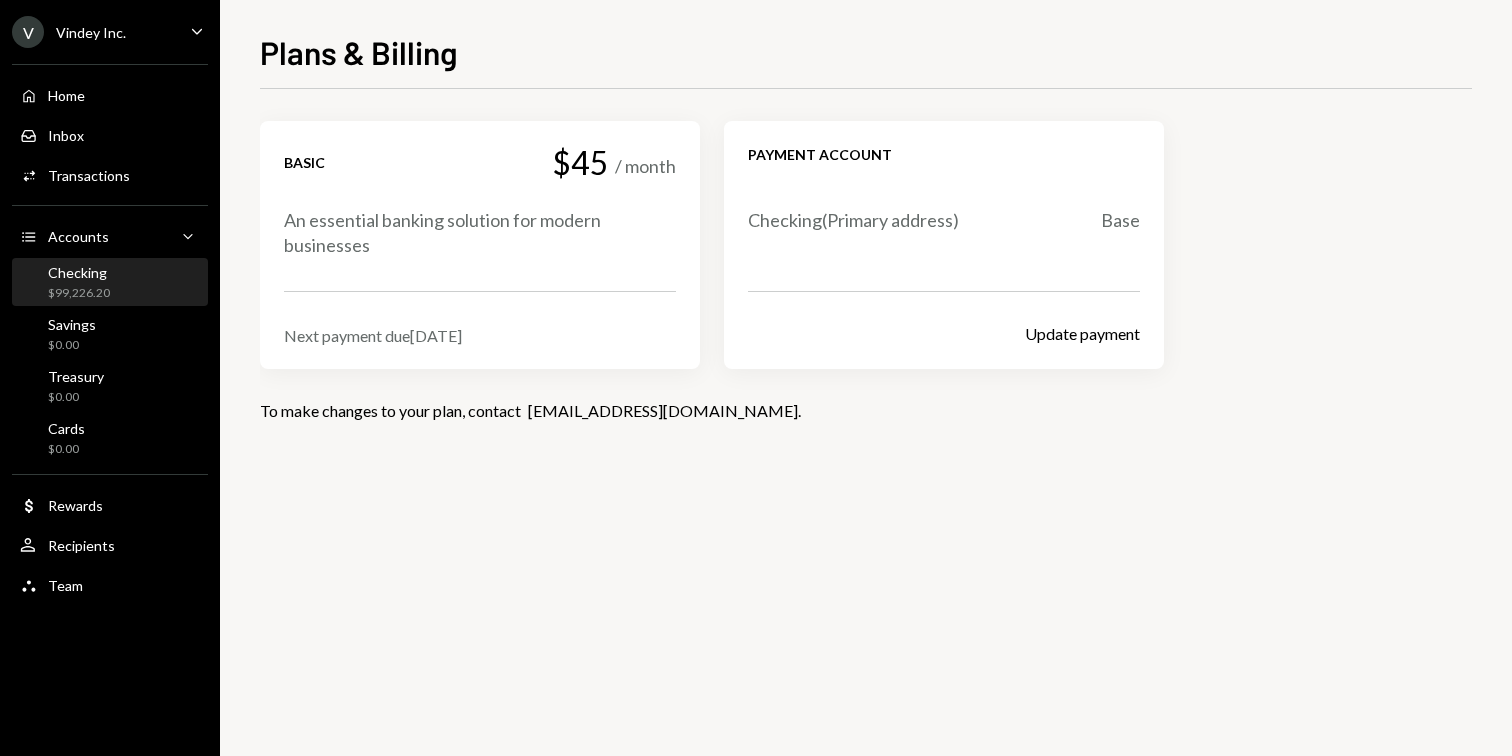 click on "Checking $99,226.20" at bounding box center [110, 283] 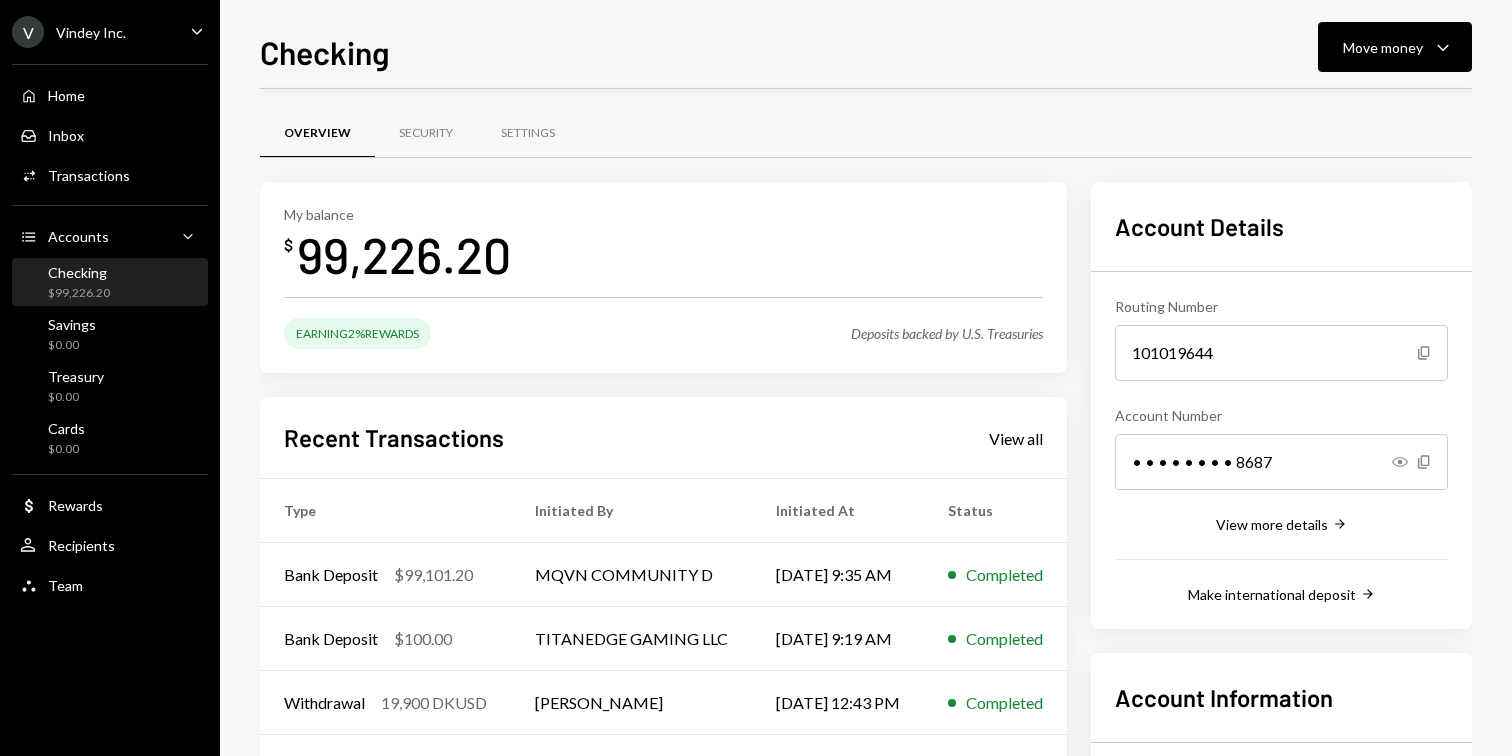 scroll, scrollTop: 0, scrollLeft: 0, axis: both 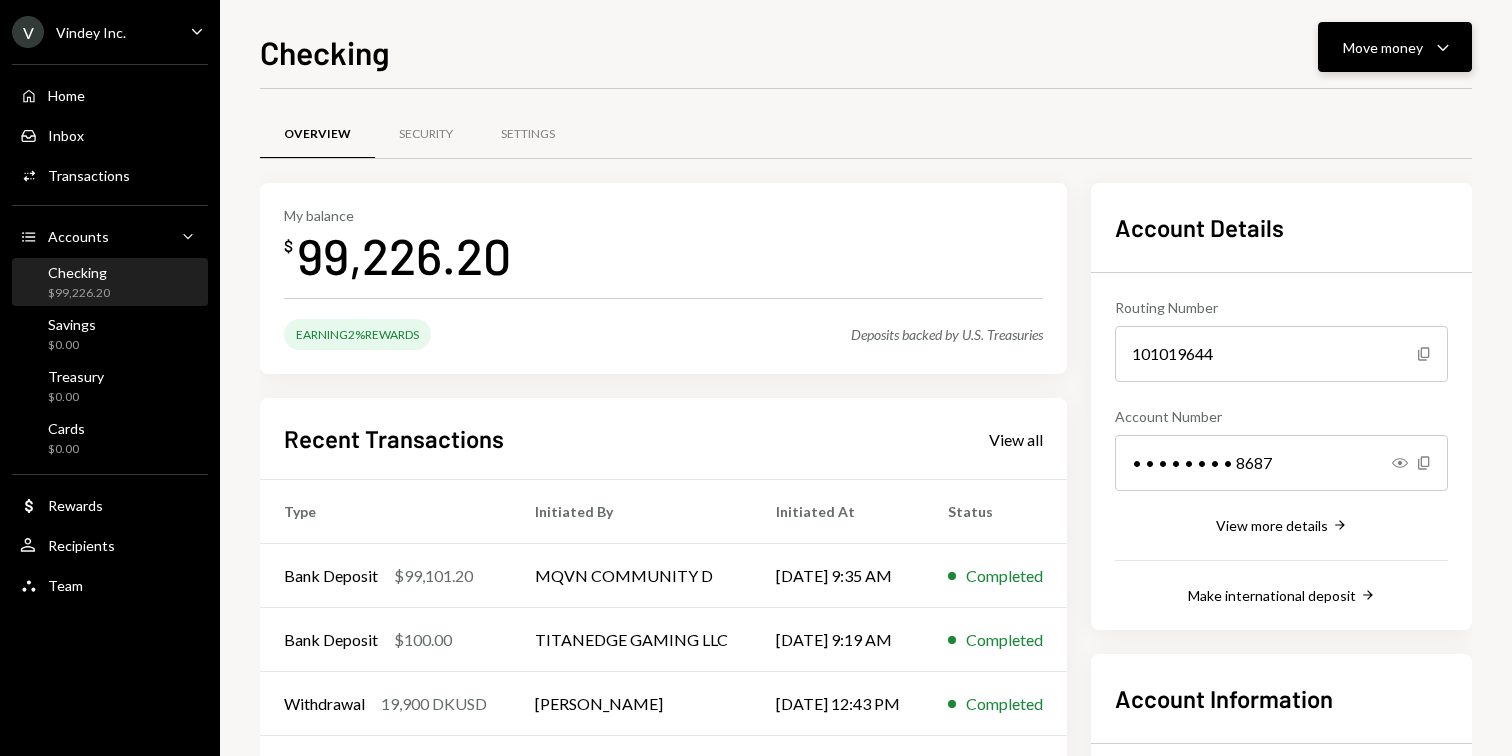 click on "Move money" at bounding box center (1383, 47) 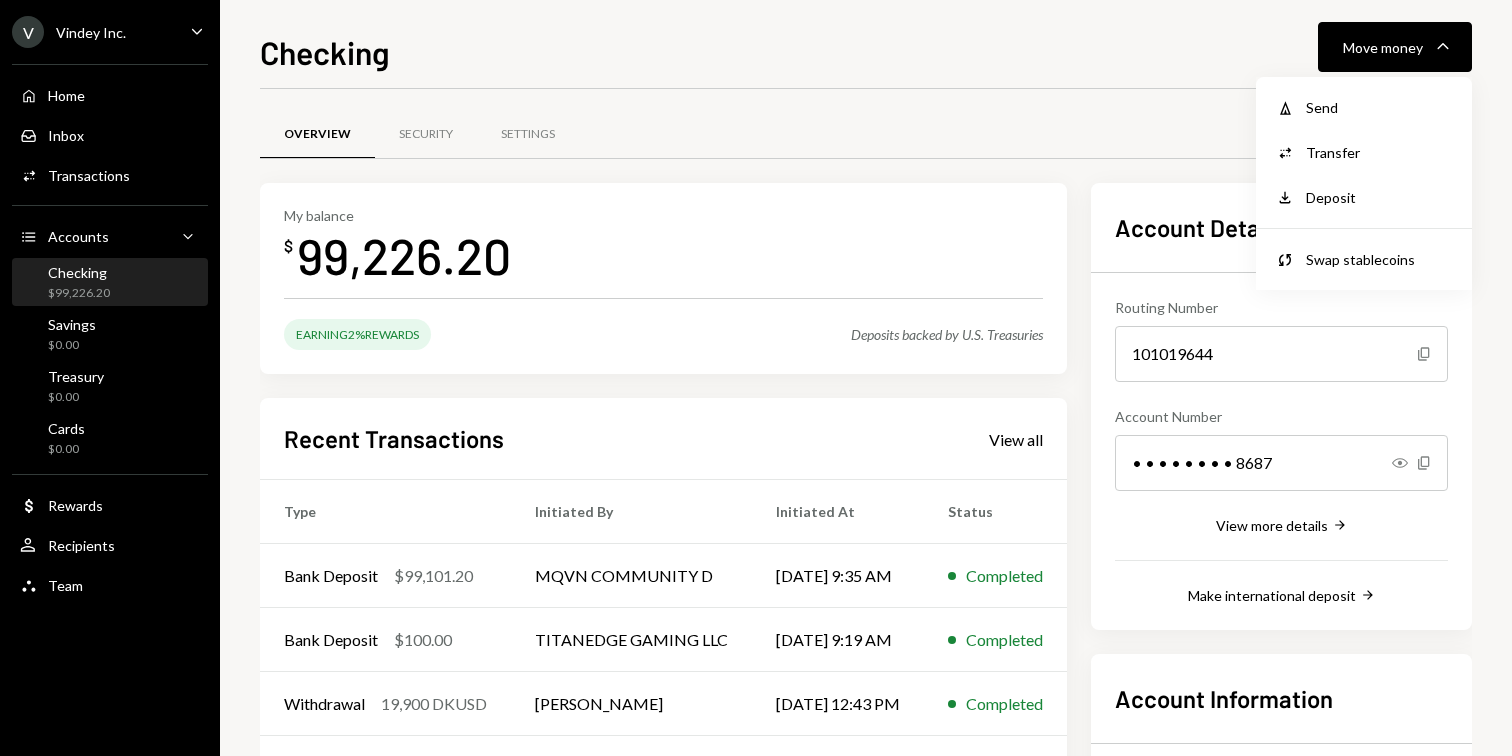 click on "Vindey Inc." at bounding box center [91, 32] 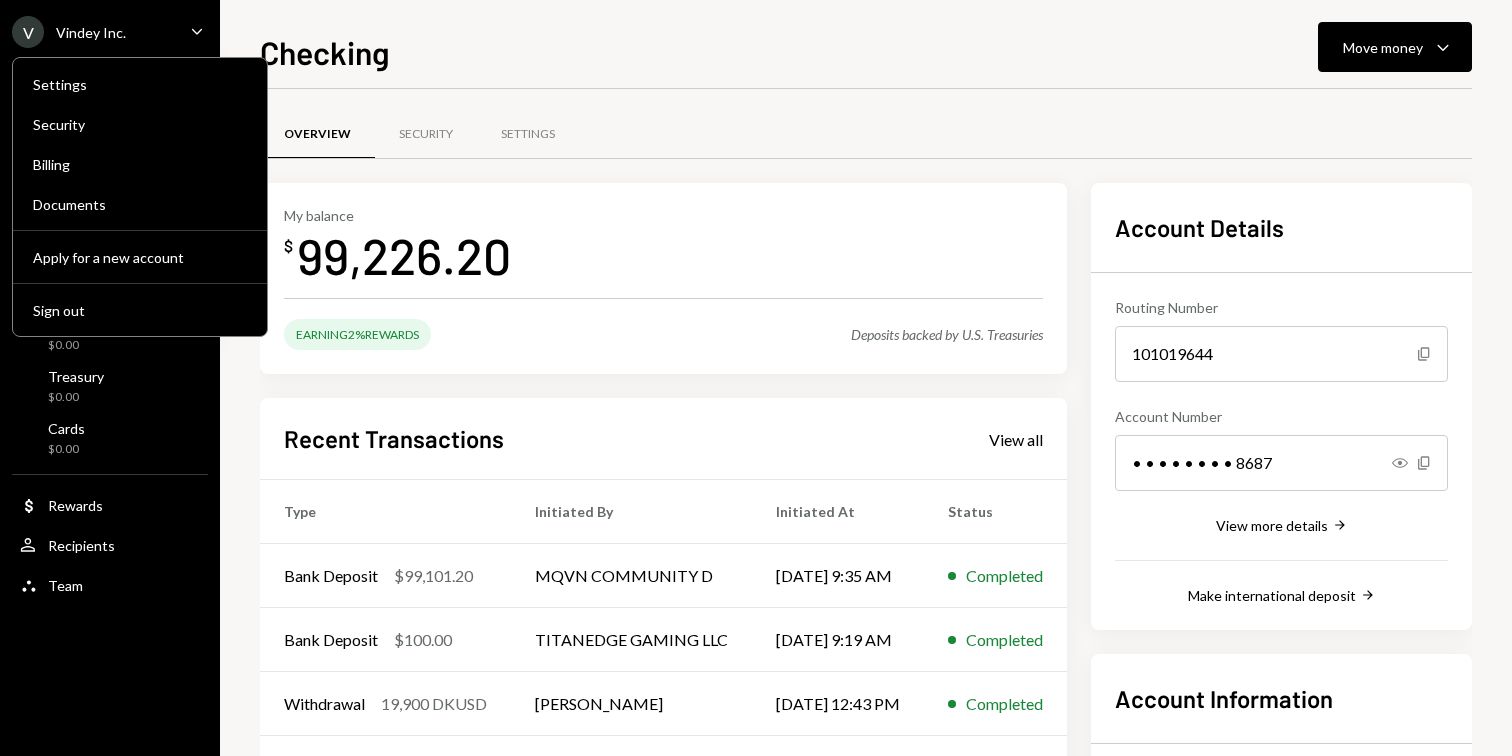 click on "Vindey Inc." at bounding box center [91, 32] 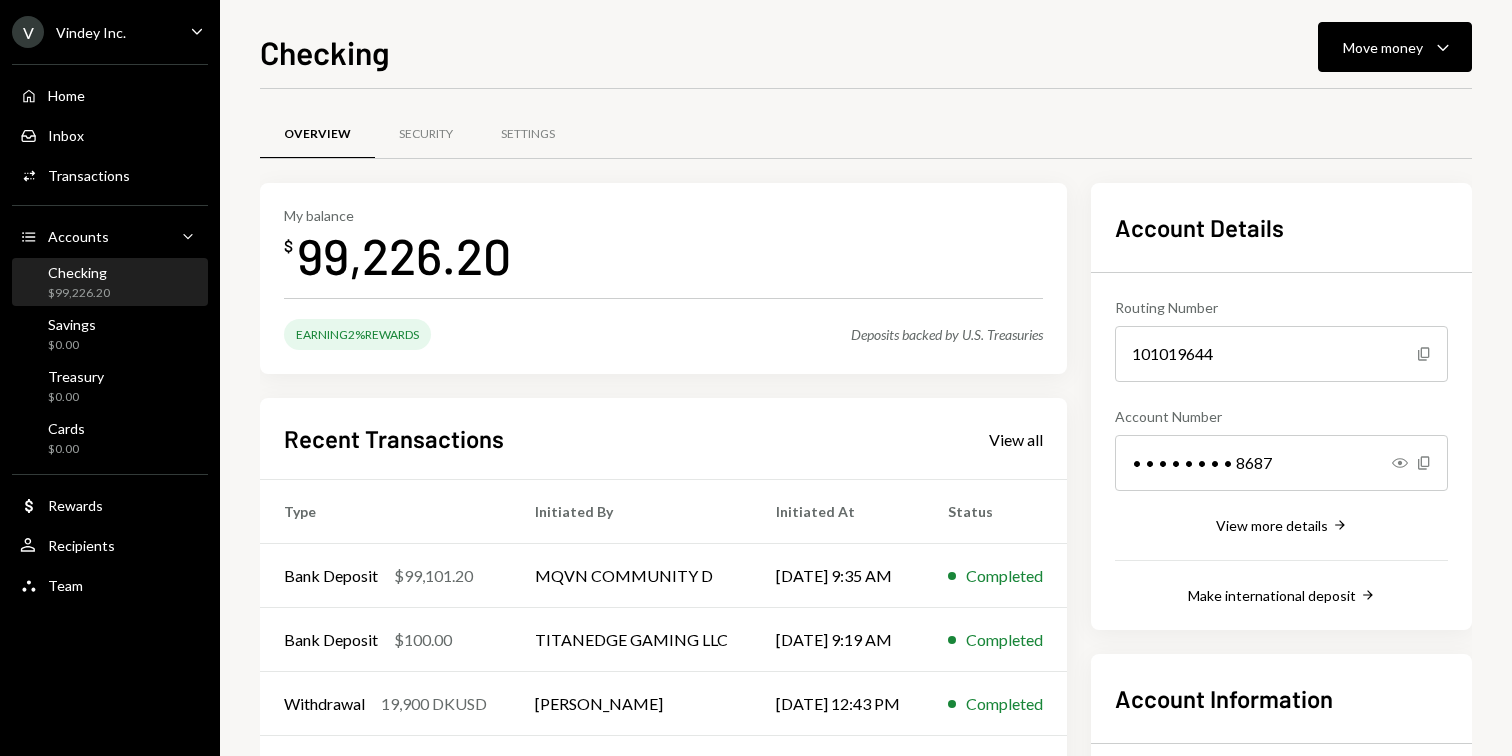 click on "Vindey Inc." at bounding box center (91, 32) 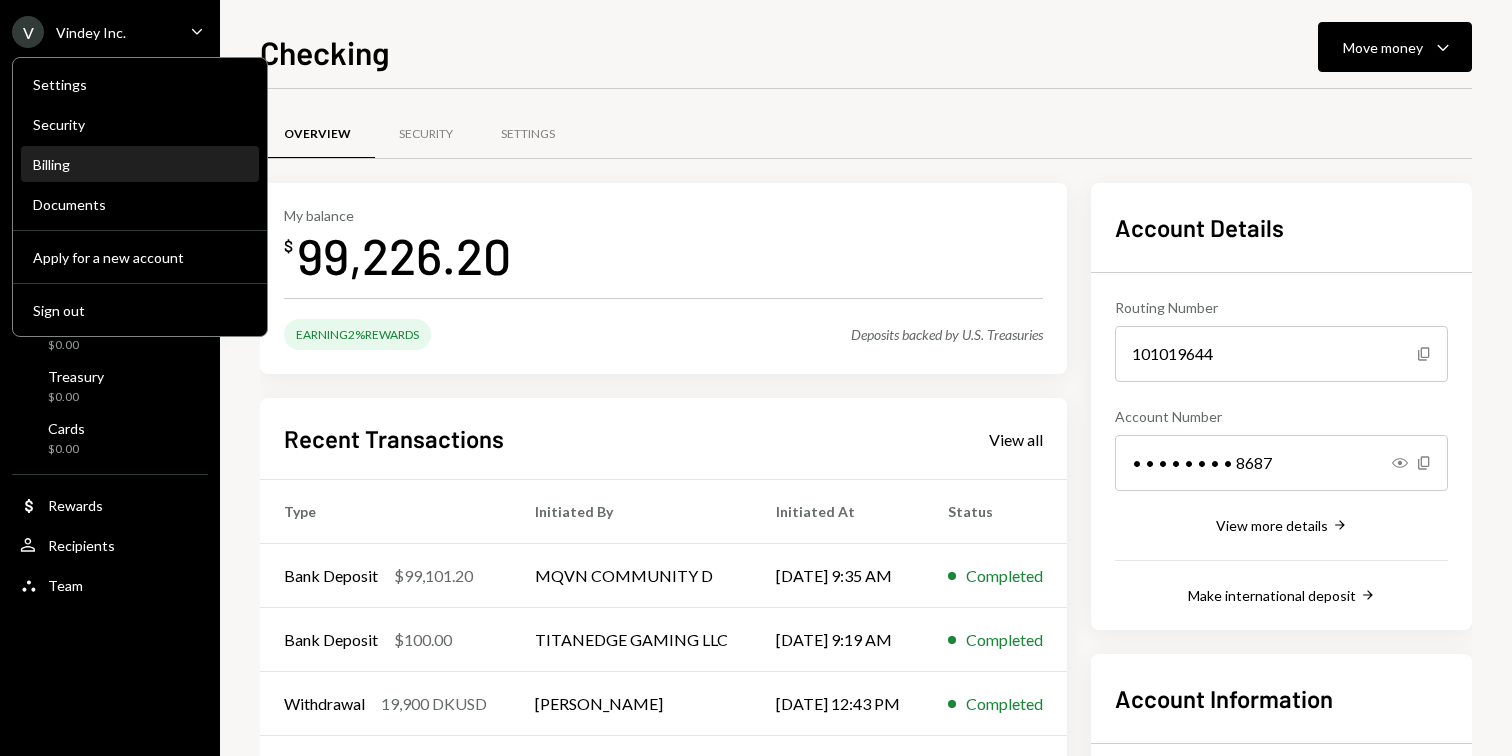 click on "Billing" at bounding box center [140, 164] 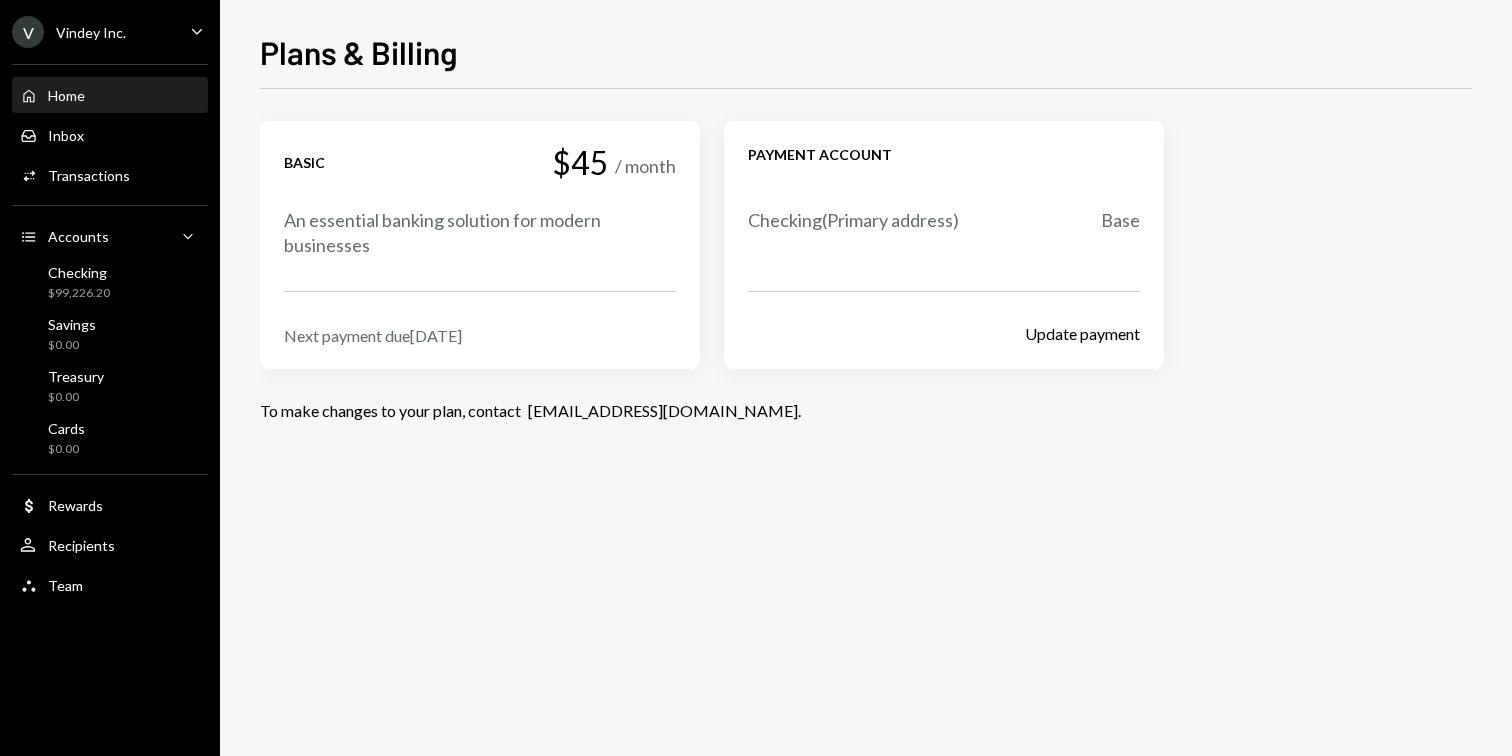 click on "Home Home" at bounding box center [110, 96] 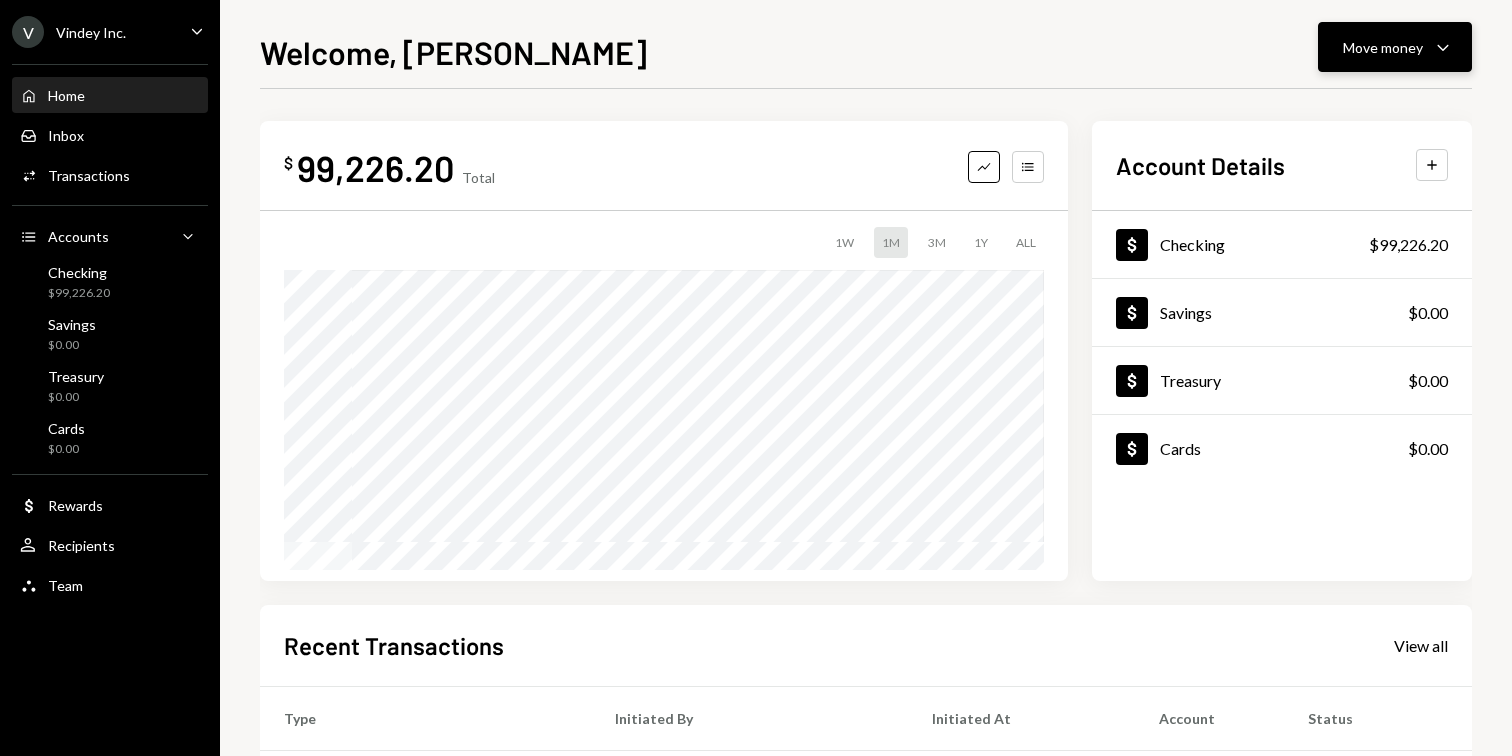 click on "Move money Caret Down" at bounding box center [1395, 47] 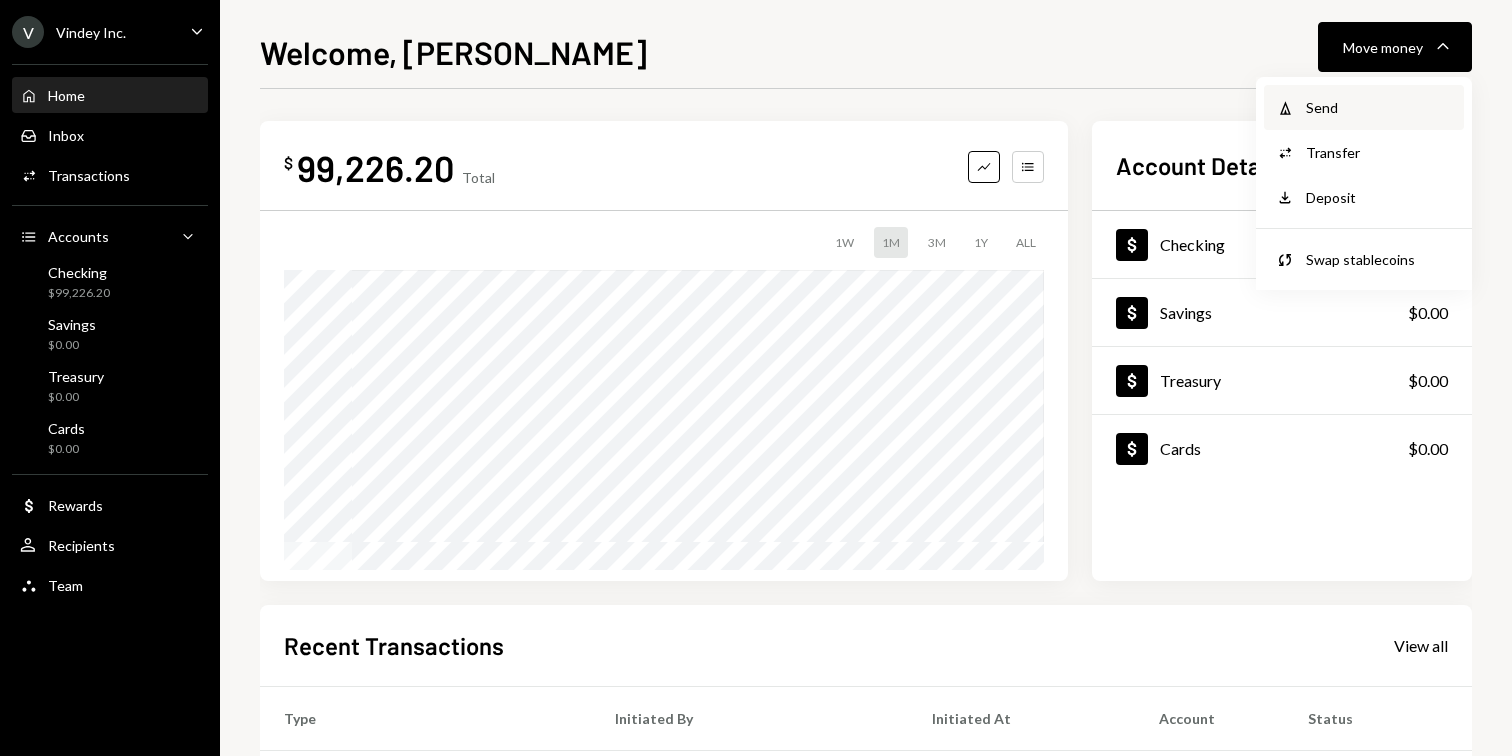 click on "Send" at bounding box center (1379, 107) 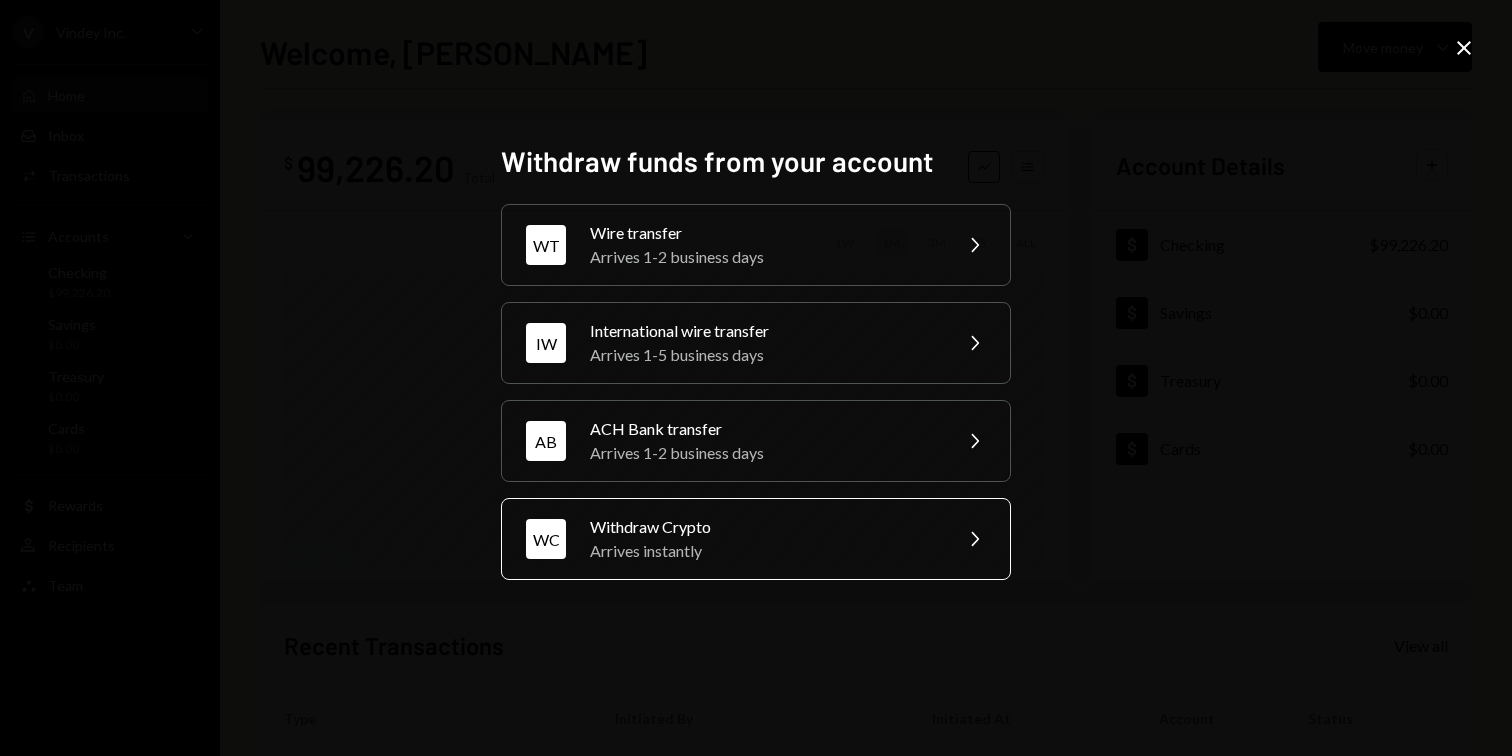 click on "Arrives instantly" at bounding box center (764, 551) 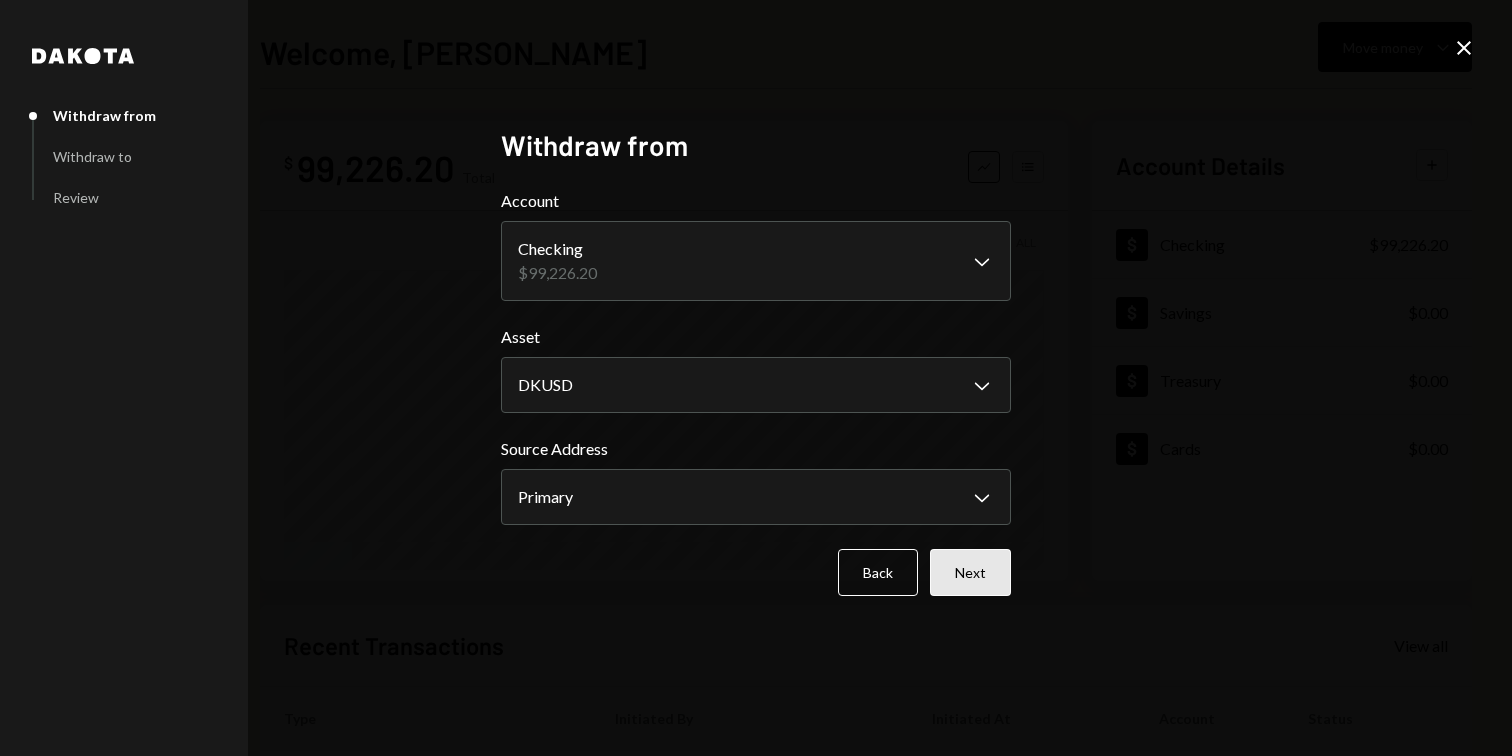 click on "Next" at bounding box center [970, 572] 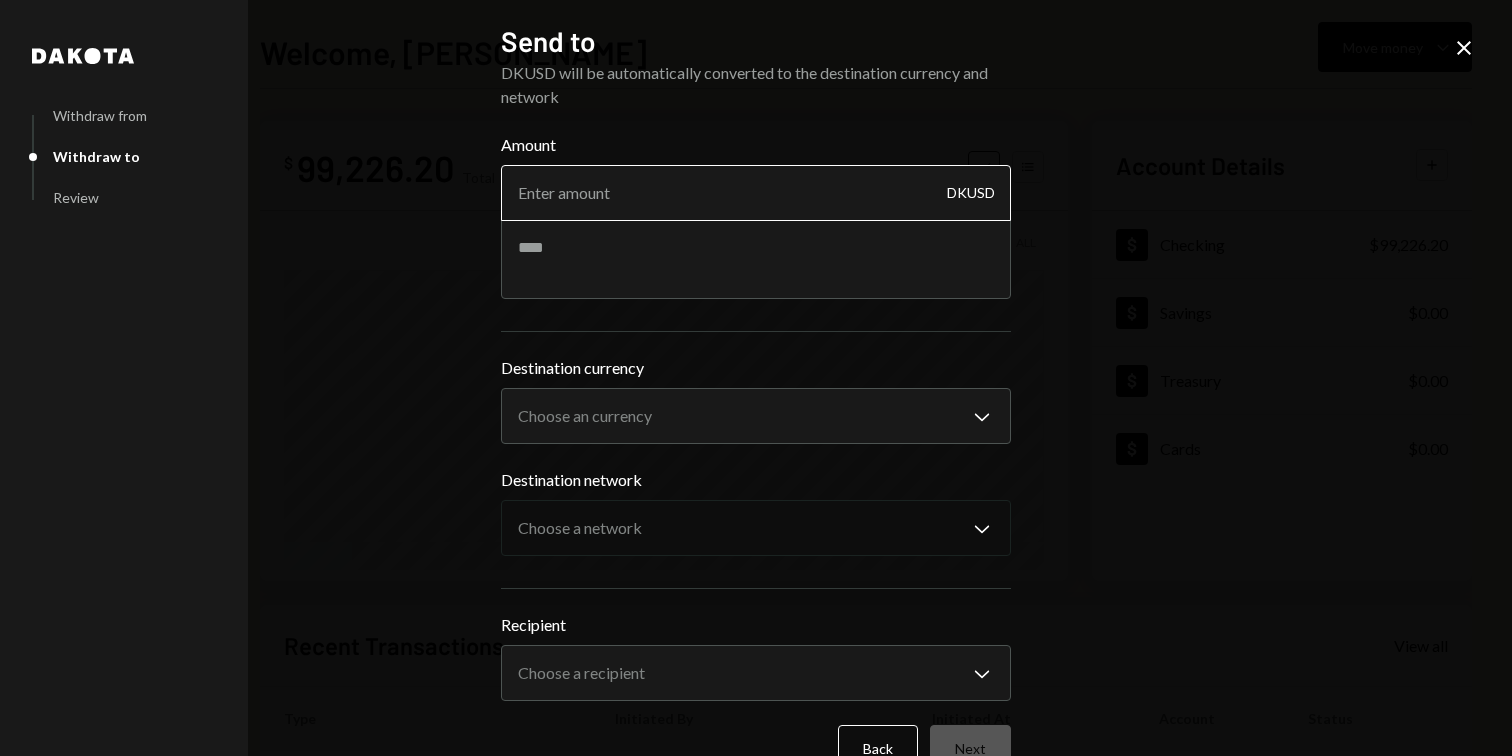 click on "Amount" at bounding box center [756, 193] 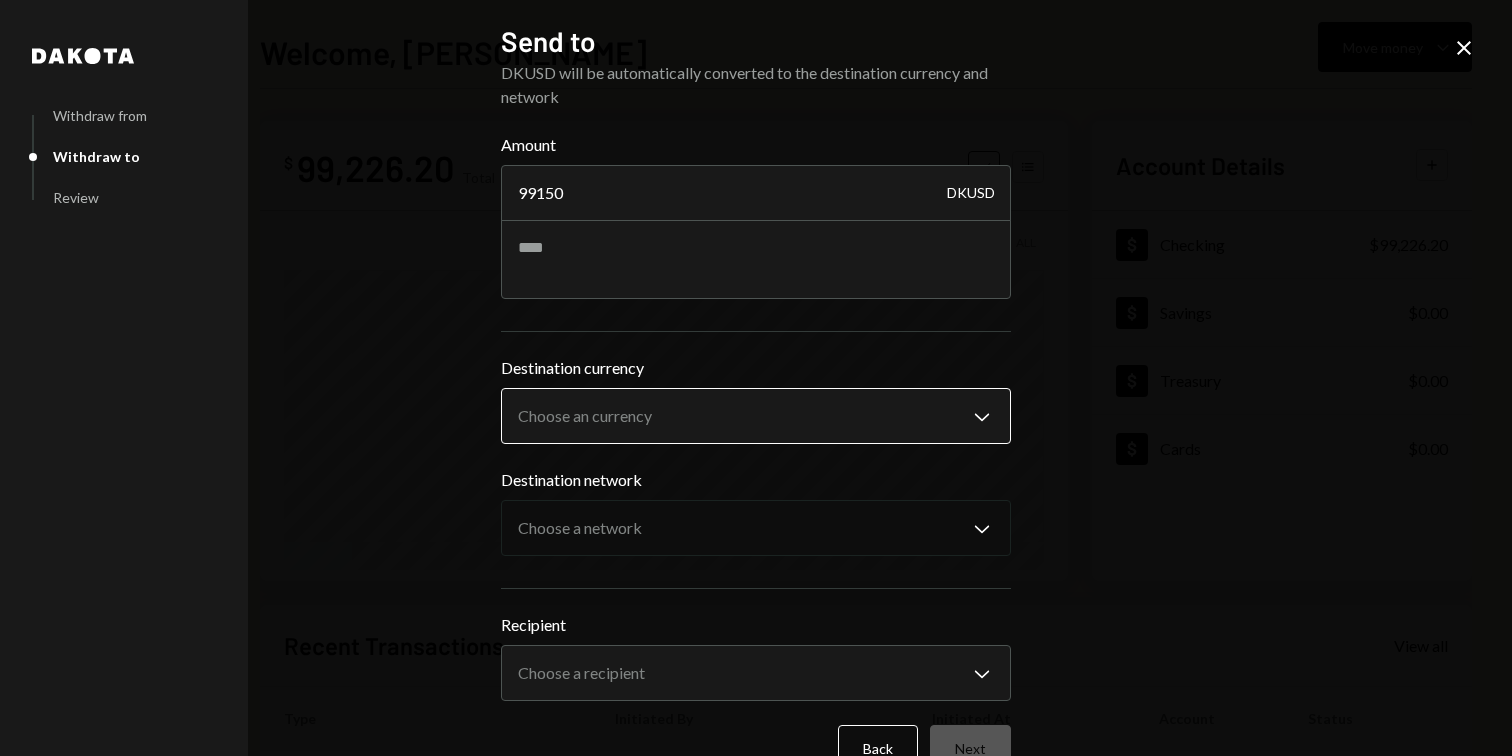 type on "99150" 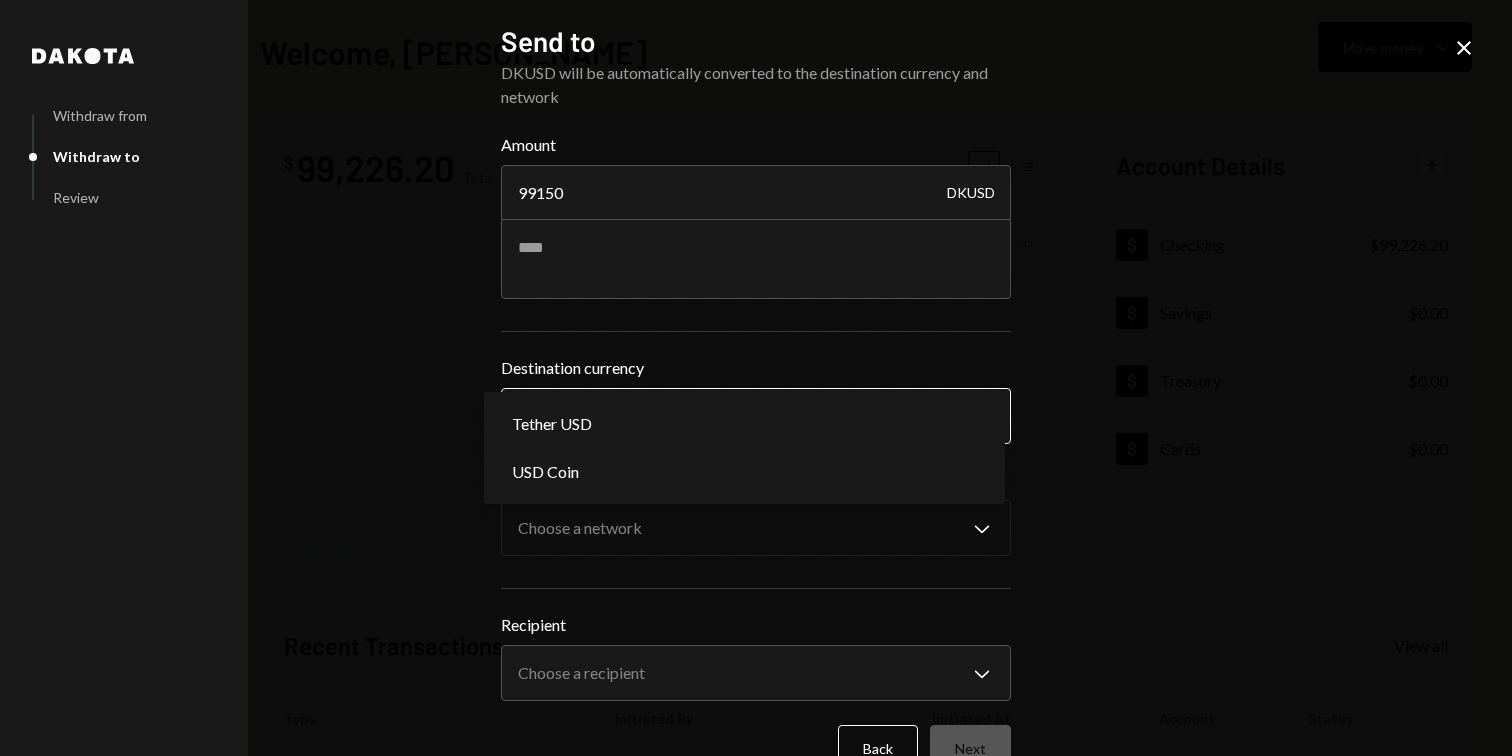 click on "V Vindey Inc. Caret Down Home Home Inbox Inbox Activities Transactions Accounts Accounts Caret Down Checking $99,226.20 Savings $0.00 Treasury $0.00 Cards $0.00 Dollar Rewards User Recipients Team Team Welcome, Gavin Move money Caret Down $ 99,226.20 Total Graph Accounts 1W 1M 3M 1Y ALL Account Details Plus Dollar Checking $99,226.20 Dollar Savings $0.00 Dollar Treasury $0.00 Dollar Cards $0.00 Recent Transactions View all Type Initiated By Initiated At Account Status Bank Deposit $99,101.20 MQVN COMMUNITY D 07/02/25 9:35 AM Checking Completed Bank Deposit $100.00 TITANEDGE GAMING LLC 07/02/25 9:19 AM Checking Completed Withdrawal 19,900  DKUSD Gavin Karcsak 06/23/25 12:43 PM Checking Completed Bank Deposit $19,900.00 VINDEY INC. 06/23/25 12:39 PM Checking Completed Withdrawal 20,000  DKUSD Gavin Karcsak 06/19/25 4:13 AM Checking Completed Welcome, Gavin - Dakota Dakota Withdraw from Withdraw to Review Send to DKUSD will be automatically converted to the destination currency and network Amount 99150 DKUSD" at bounding box center (756, 378) 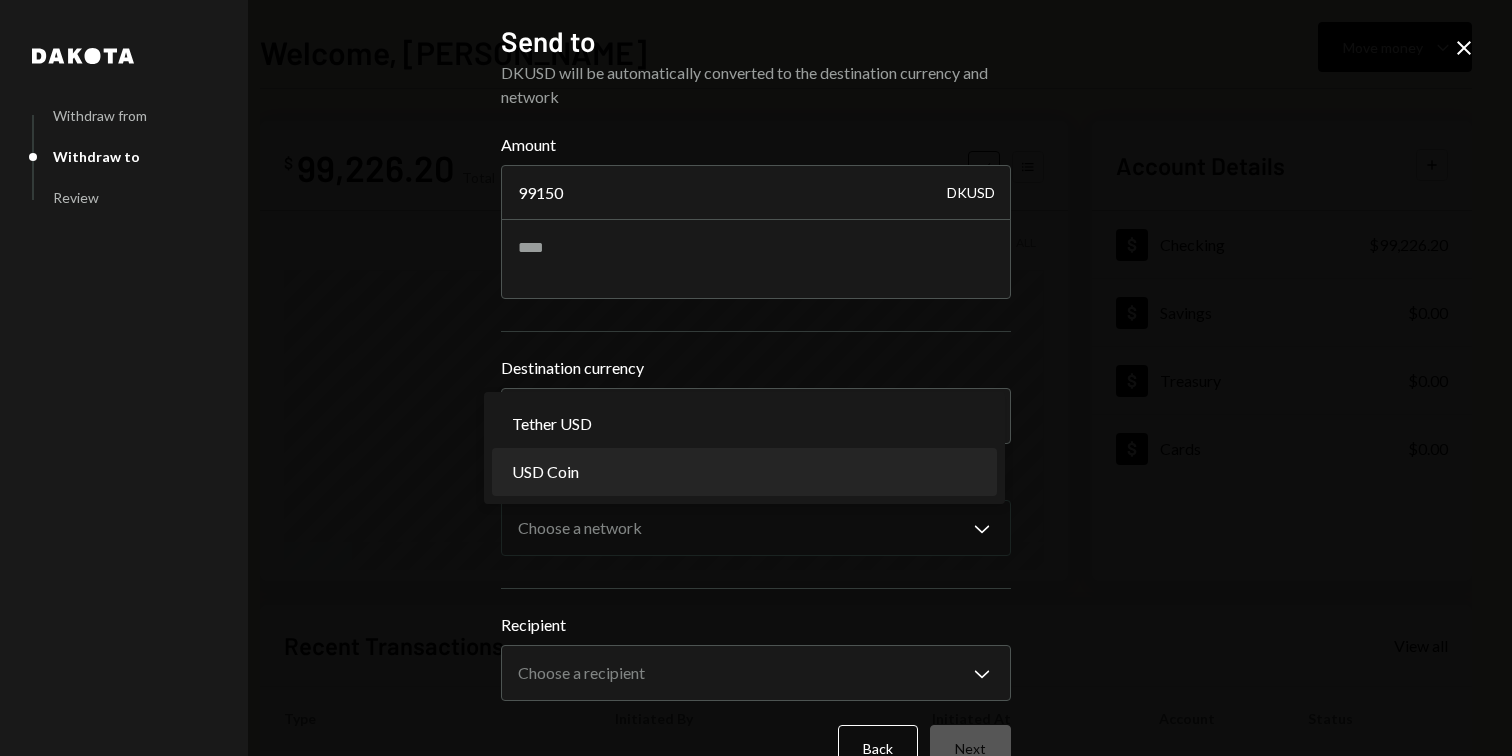 select on "****" 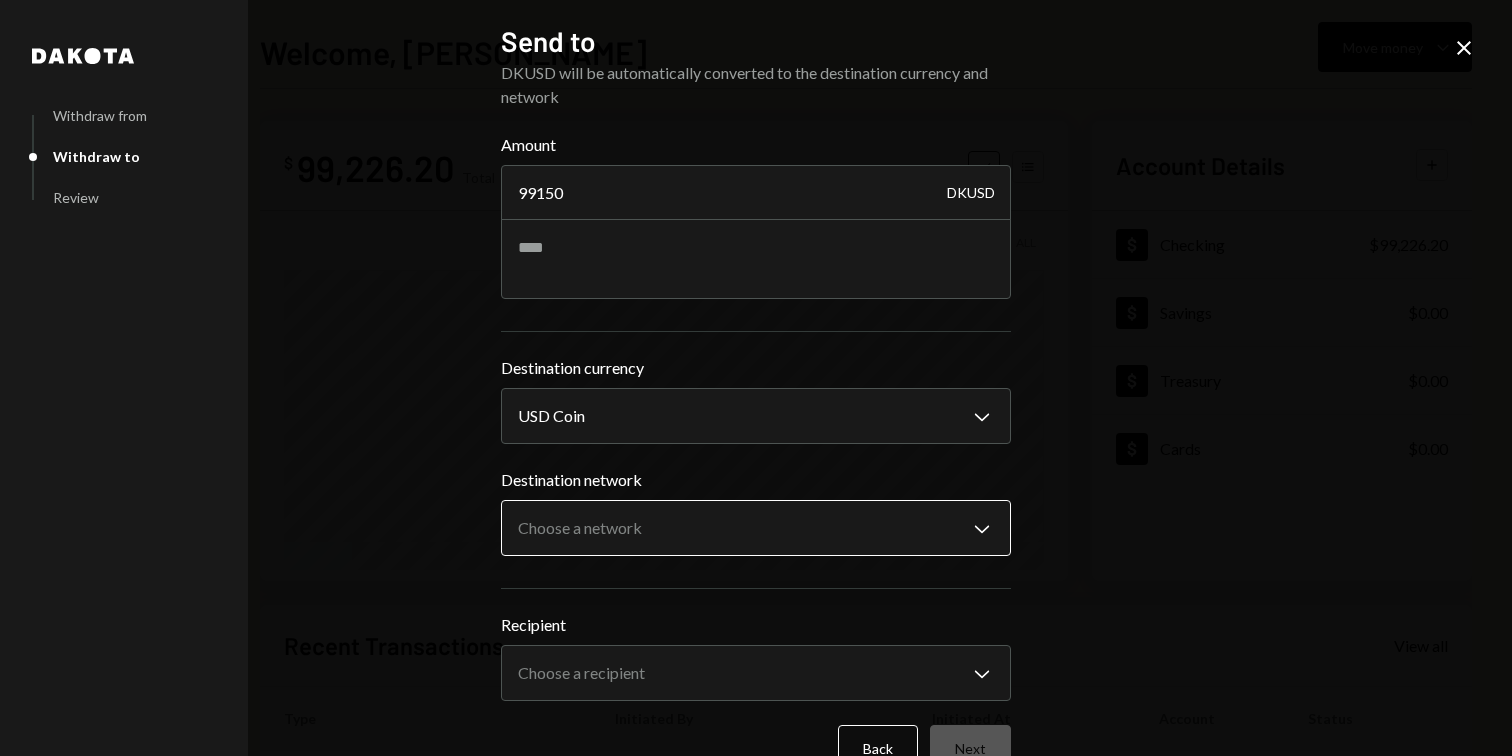 click on "V Vindey Inc. Caret Down Home Home Inbox Inbox Activities Transactions Accounts Accounts Caret Down Checking $99,226.20 Savings $0.00 Treasury $0.00 Cards $0.00 Dollar Rewards User Recipients Team Team Welcome, Gavin Move money Caret Down $ 99,226.20 Total Graph Accounts 1W 1M 3M 1Y ALL Account Details Plus Dollar Checking $99,226.20 Dollar Savings $0.00 Dollar Treasury $0.00 Dollar Cards $0.00 Recent Transactions View all Type Initiated By Initiated At Account Status Bank Deposit $99,101.20 MQVN COMMUNITY D 07/02/25 9:35 AM Checking Completed Bank Deposit $100.00 TITANEDGE GAMING LLC 07/02/25 9:19 AM Checking Completed Withdrawal 19,900  DKUSD Gavin Karcsak 06/23/25 12:43 PM Checking Completed Bank Deposit $19,900.00 VINDEY INC. 06/23/25 12:39 PM Checking Completed Withdrawal 20,000  DKUSD Gavin Karcsak 06/19/25 4:13 AM Checking Completed Welcome, Gavin - Dakota Dakota Withdraw from Withdraw to Review Send to DKUSD will be automatically converted to the destination currency and network Amount 99150 DKUSD" at bounding box center (756, 378) 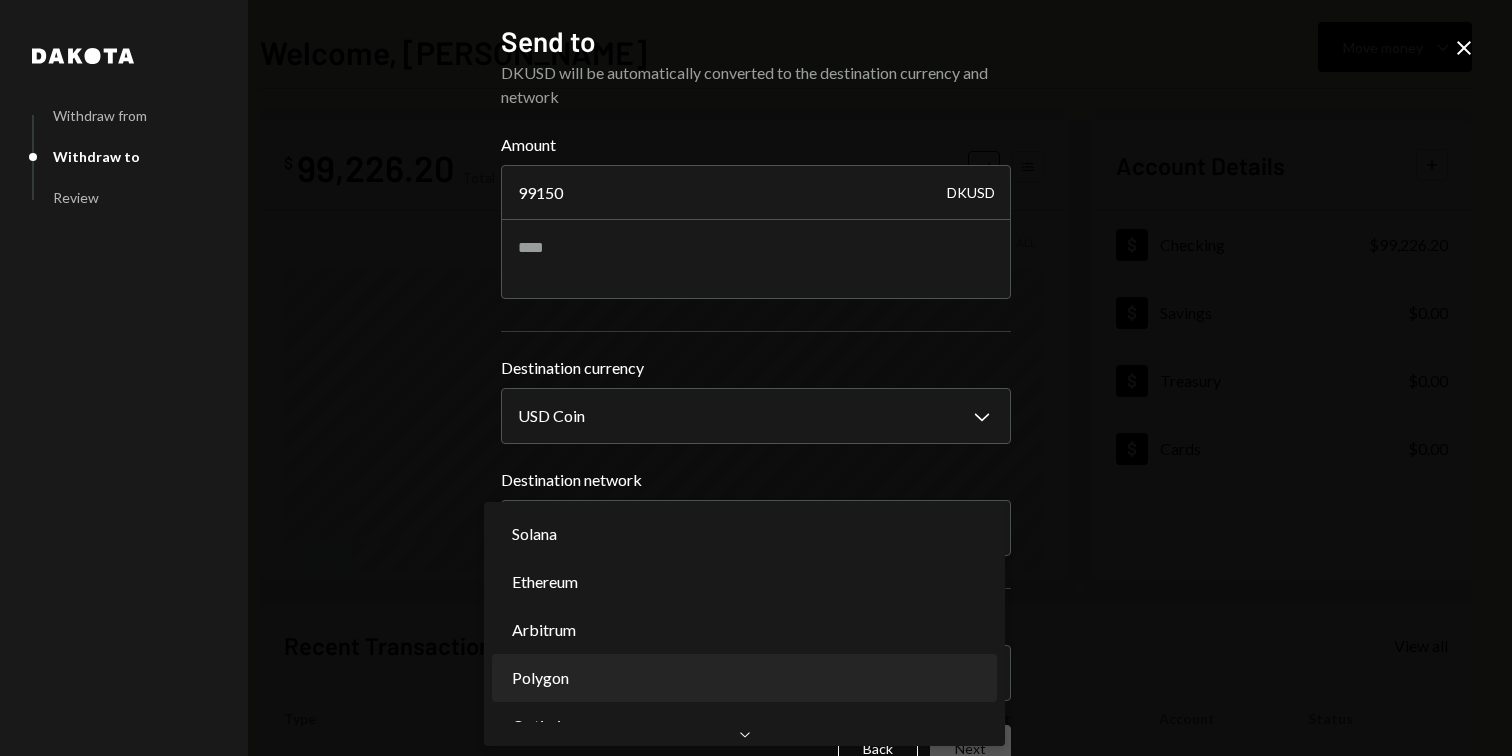 scroll, scrollTop: 0, scrollLeft: 0, axis: both 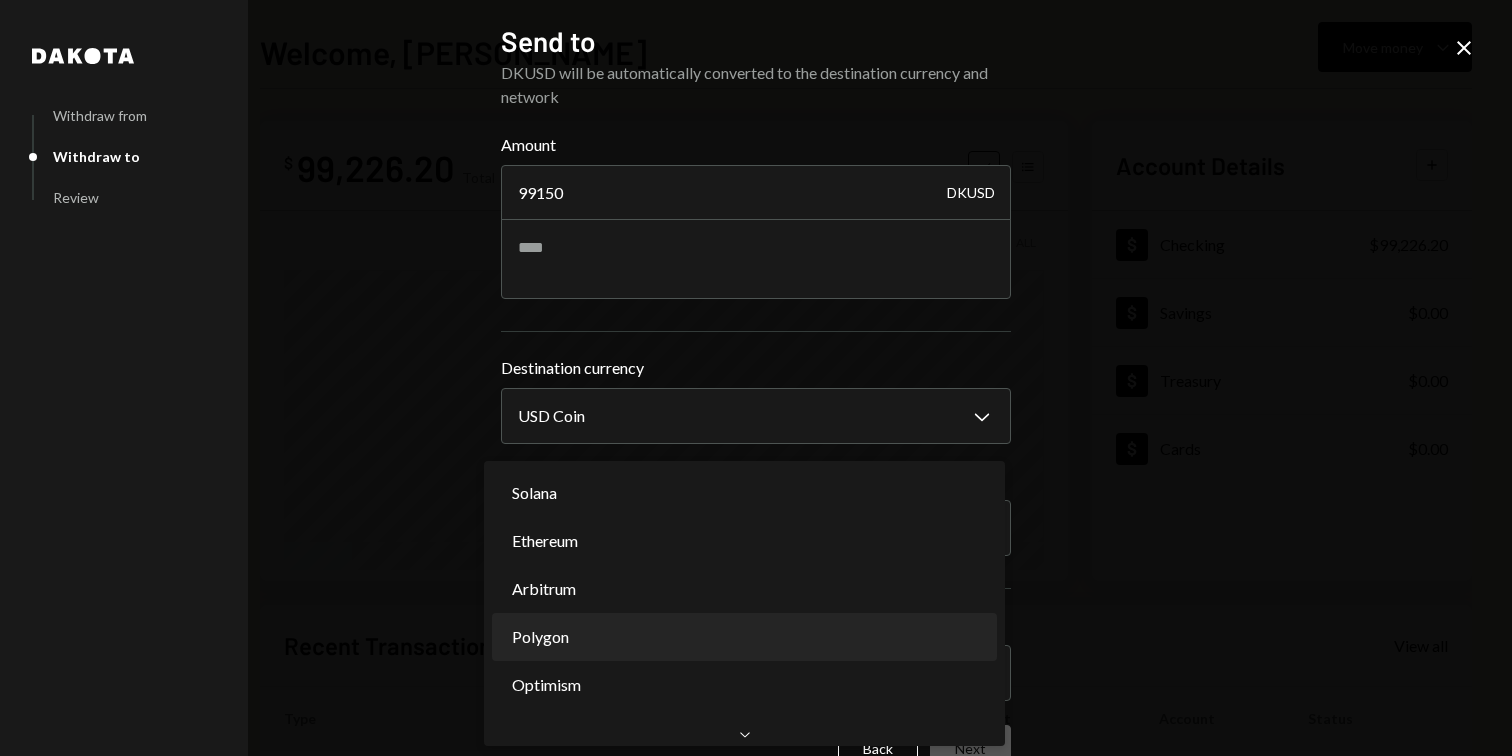 select on "**********" 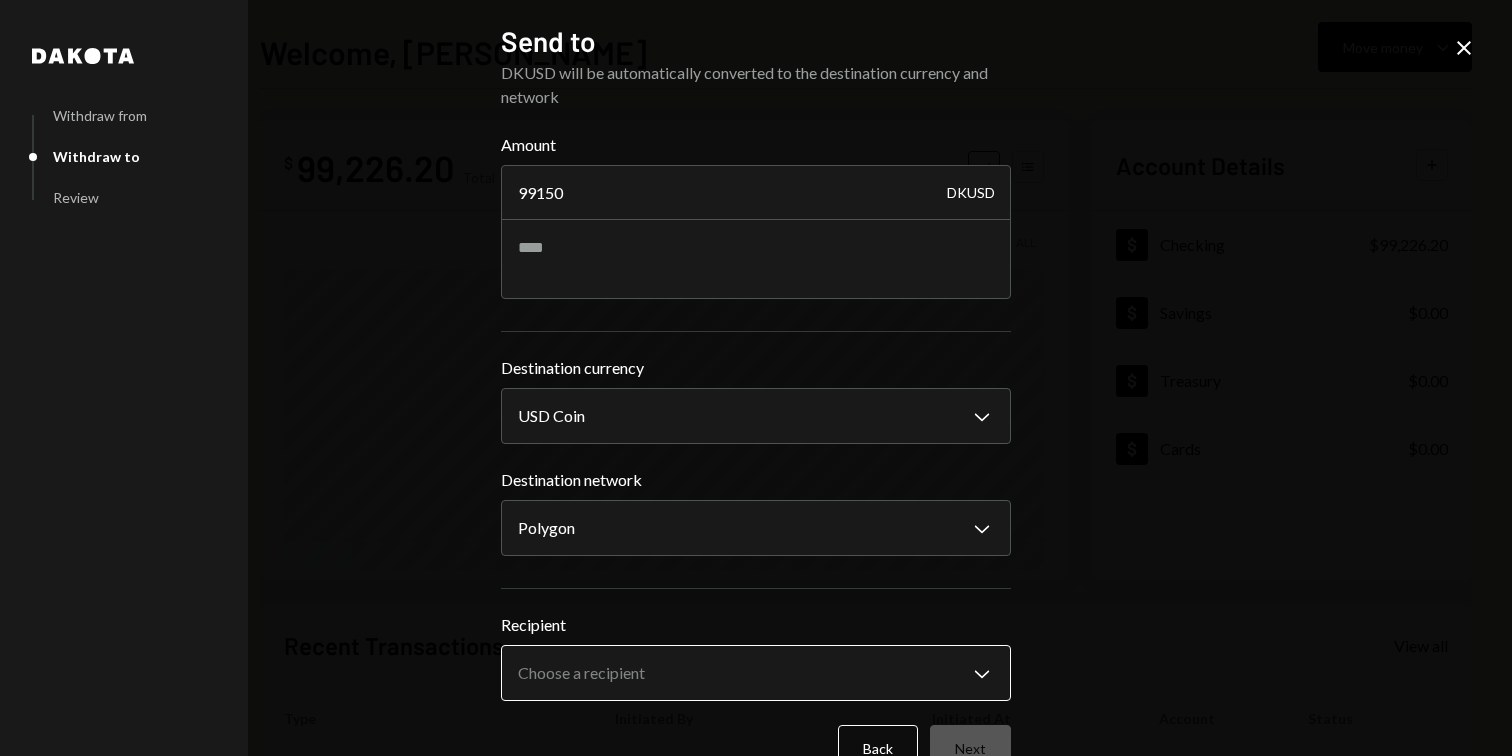 click on "V Vindey Inc. Caret Down Home Home Inbox Inbox Activities Transactions Accounts Accounts Caret Down Checking $99,226.20 Savings $0.00 Treasury $0.00 Cards $0.00 Dollar Rewards User Recipients Team Team Welcome, Gavin Move money Caret Down $ 99,226.20 Total Graph Accounts 1W 1M 3M 1Y ALL Account Details Plus Dollar Checking $99,226.20 Dollar Savings $0.00 Dollar Treasury $0.00 Dollar Cards $0.00 Recent Transactions View all Type Initiated By Initiated At Account Status Bank Deposit $99,101.20 MQVN COMMUNITY D 07/02/25 9:35 AM Checking Completed Bank Deposit $100.00 TITANEDGE GAMING LLC 07/02/25 9:19 AM Checking Completed Withdrawal 19,900  DKUSD Gavin Karcsak 06/23/25 12:43 PM Checking Completed Bank Deposit $19,900.00 VINDEY INC. 06/23/25 12:39 PM Checking Completed Withdrawal 20,000  DKUSD Gavin Karcsak 06/19/25 4:13 AM Checking Completed Welcome, Gavin - Dakota Dakota Withdraw from Withdraw to Review Send to DKUSD will be automatically converted to the destination currency and network Amount 99150 DKUSD" at bounding box center [756, 378] 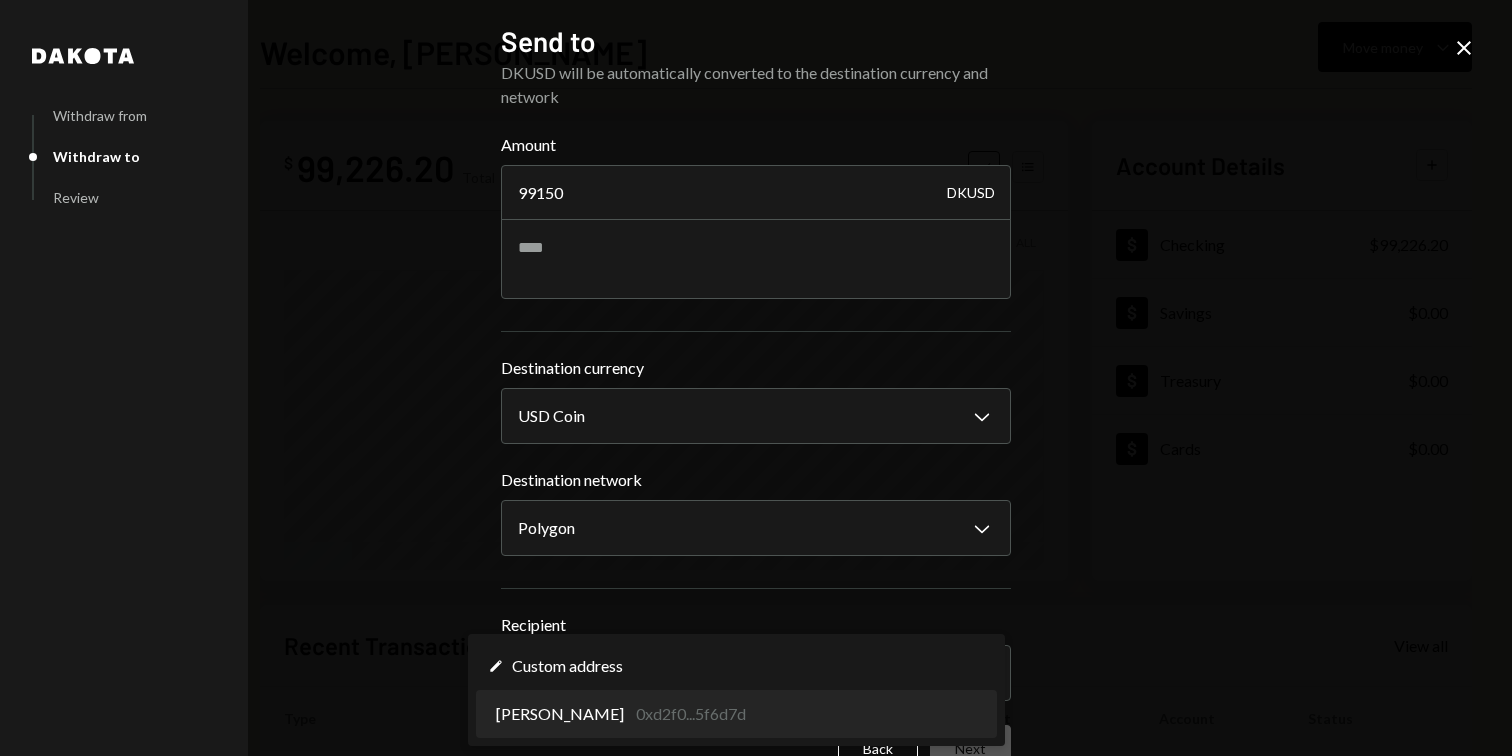 select on "**********" 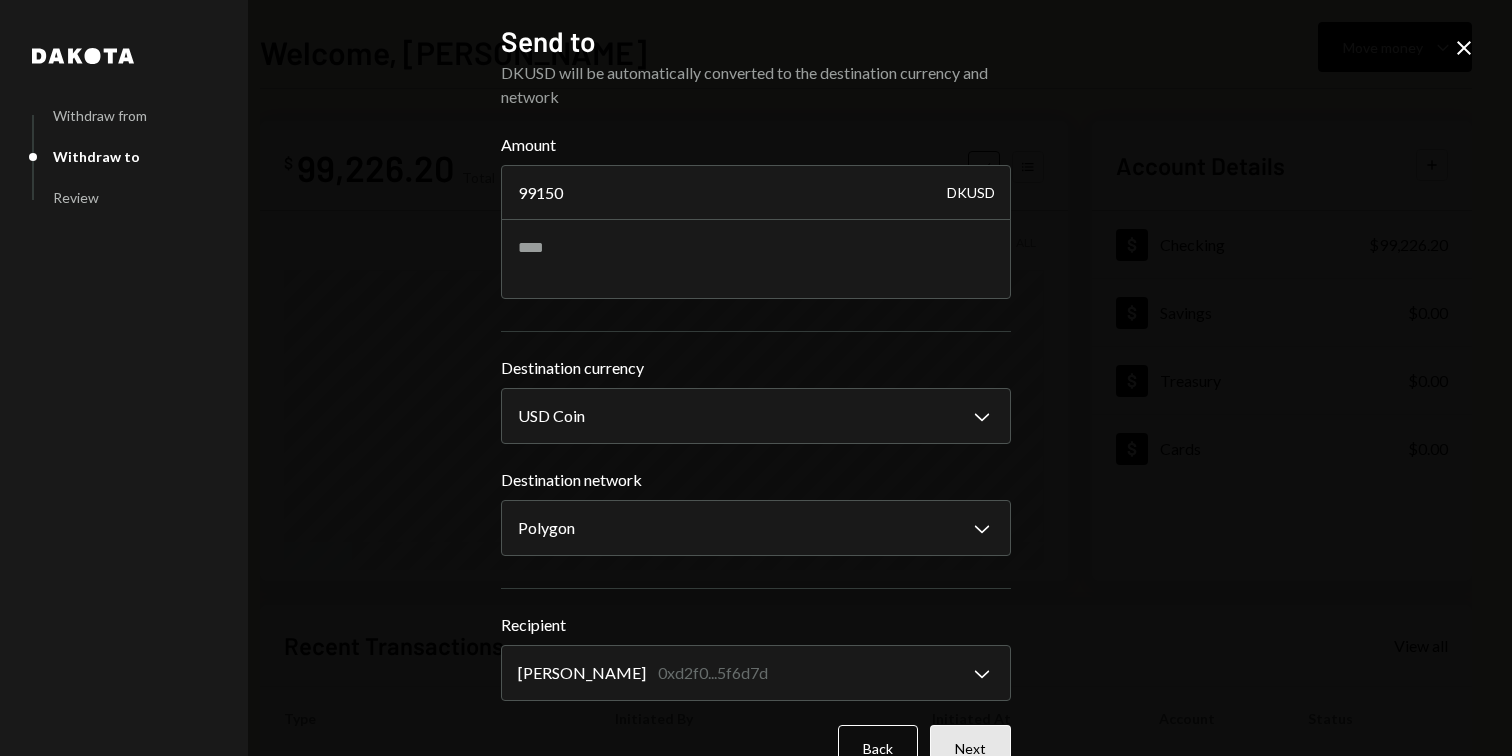 click on "Next" at bounding box center (970, 748) 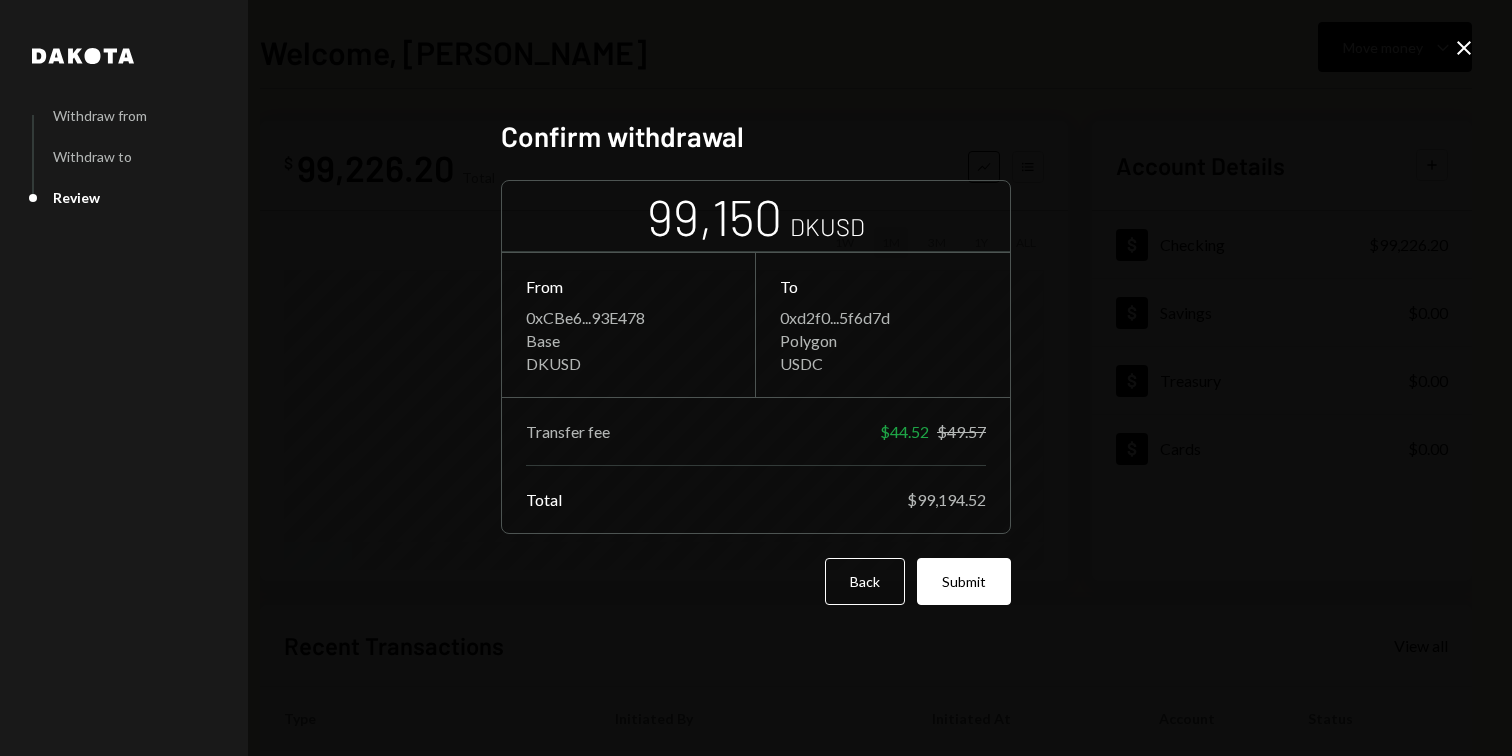 click on "Submit" at bounding box center (964, 581) 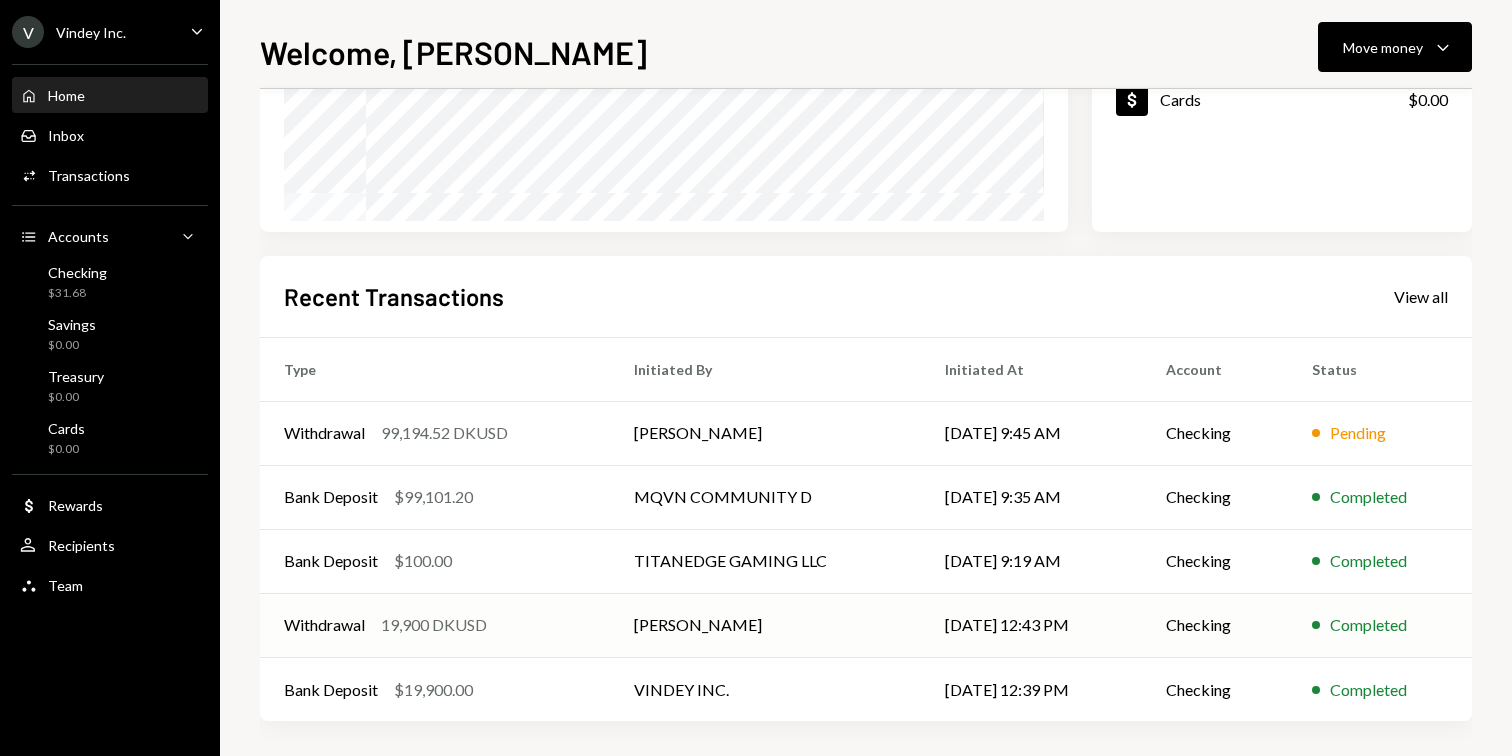scroll, scrollTop: 354, scrollLeft: 0, axis: vertical 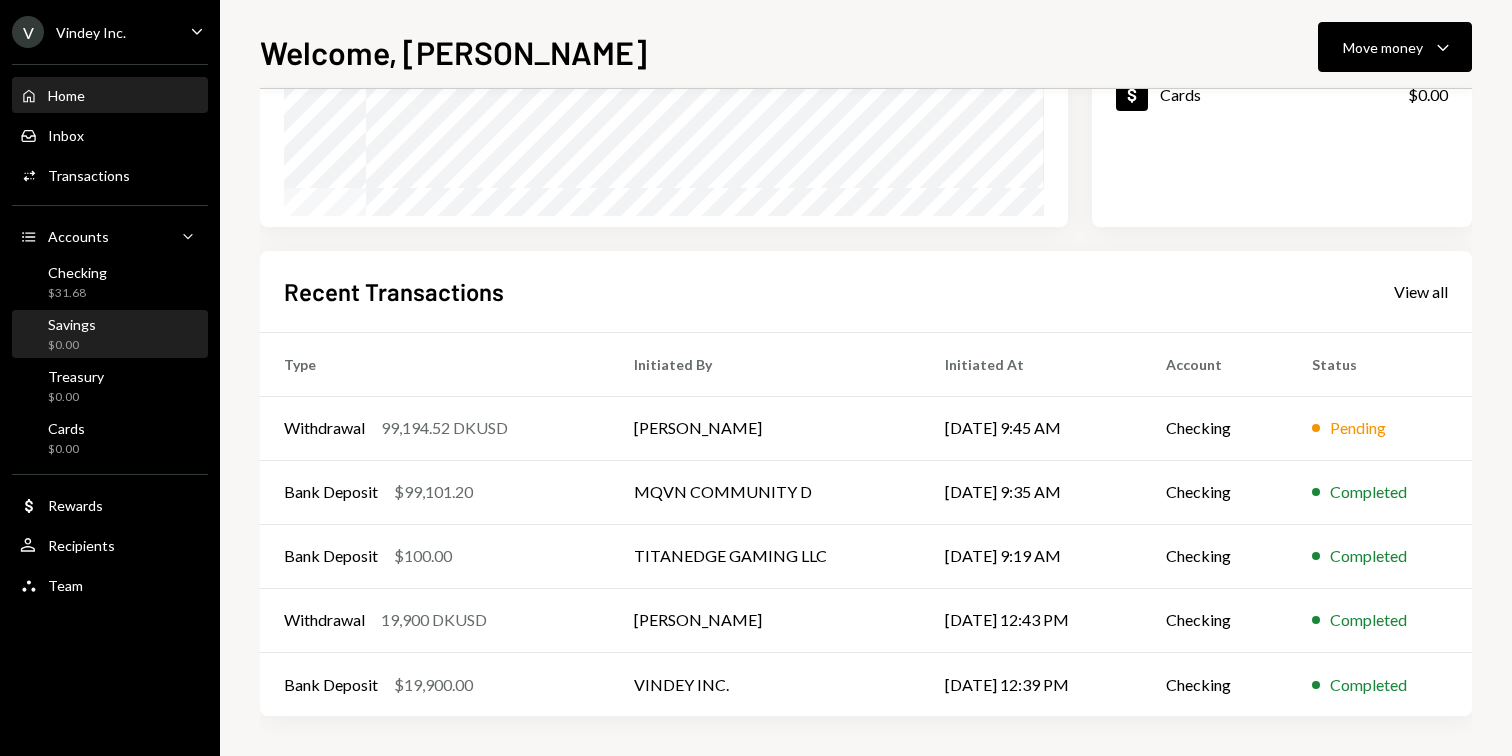 click on "Savings $0.00" at bounding box center (110, 335) 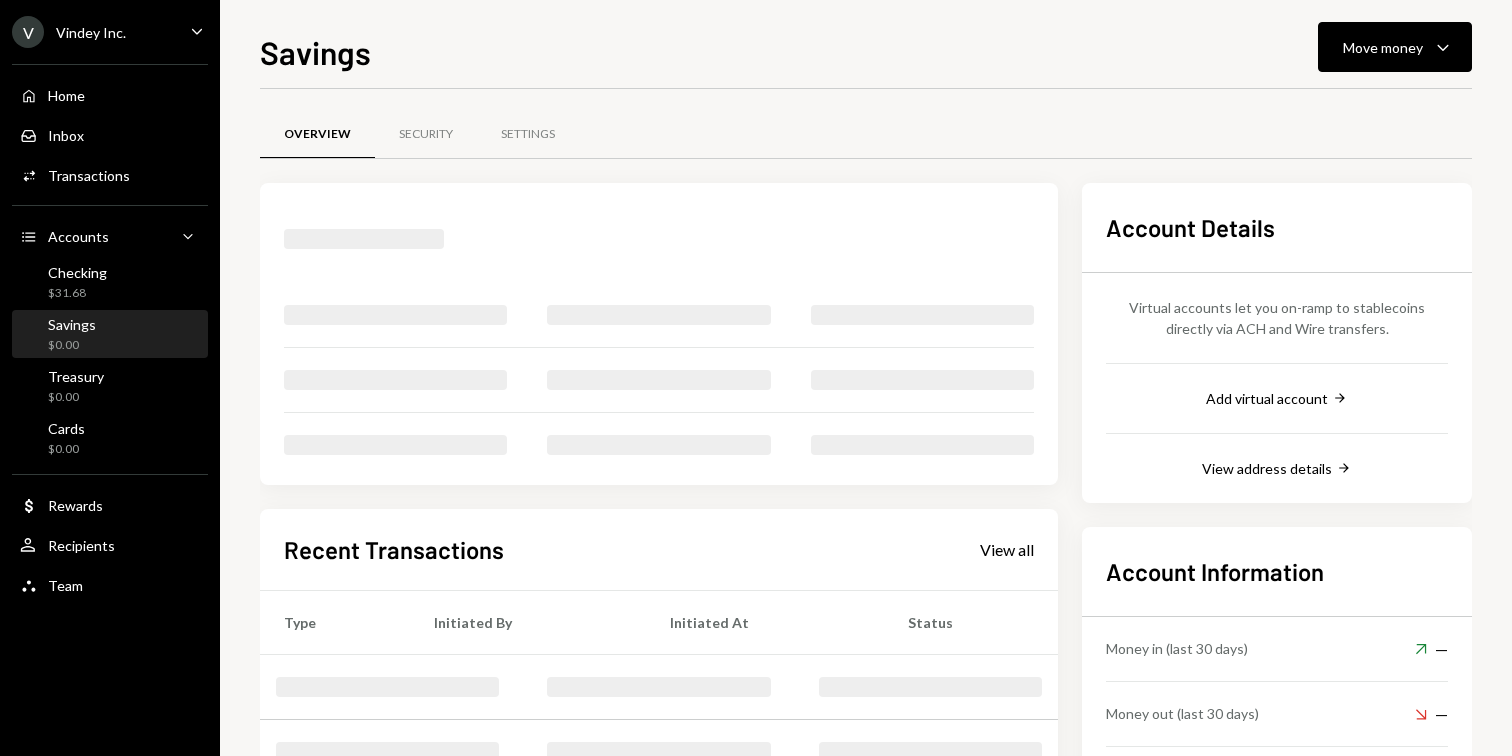 click on "Checking $31.68" at bounding box center [110, 283] 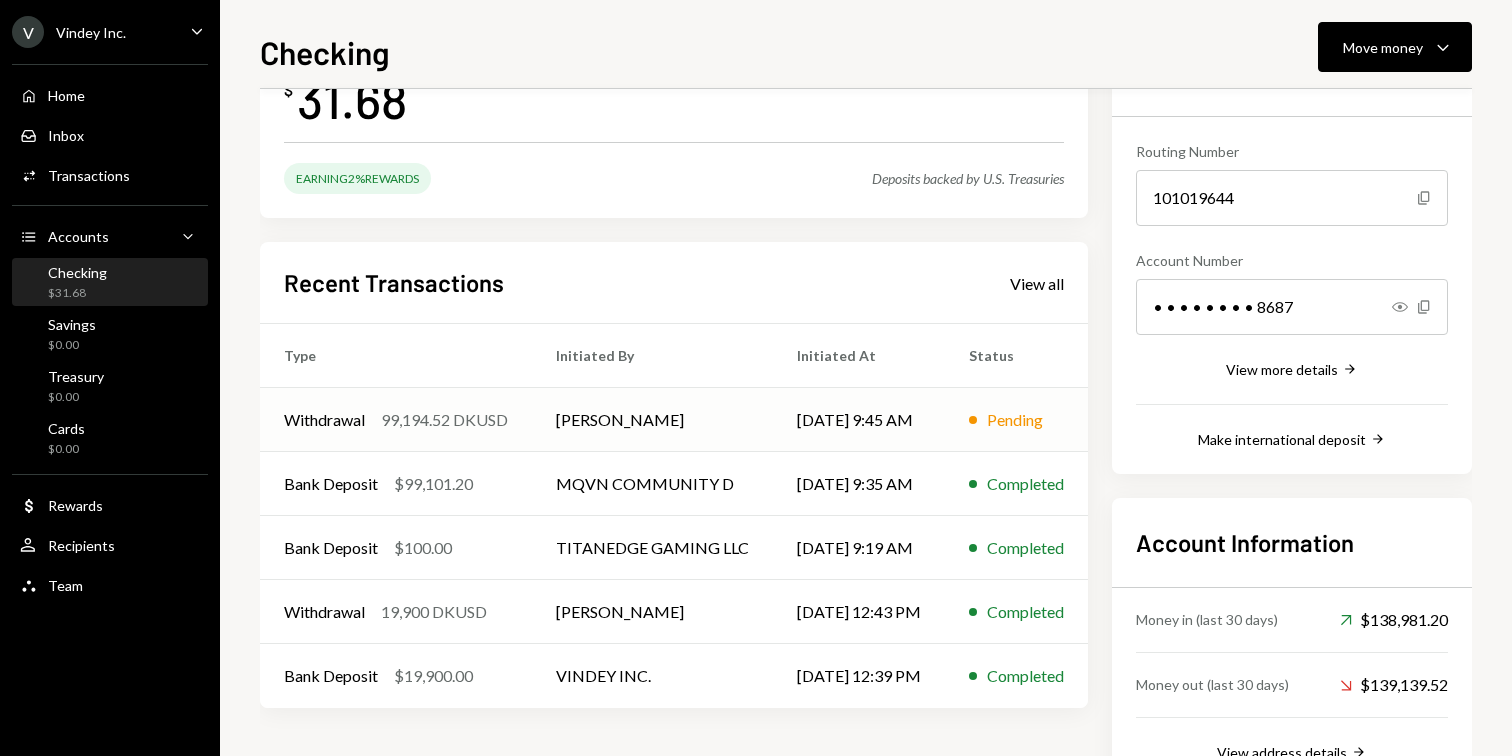 scroll, scrollTop: 0, scrollLeft: 0, axis: both 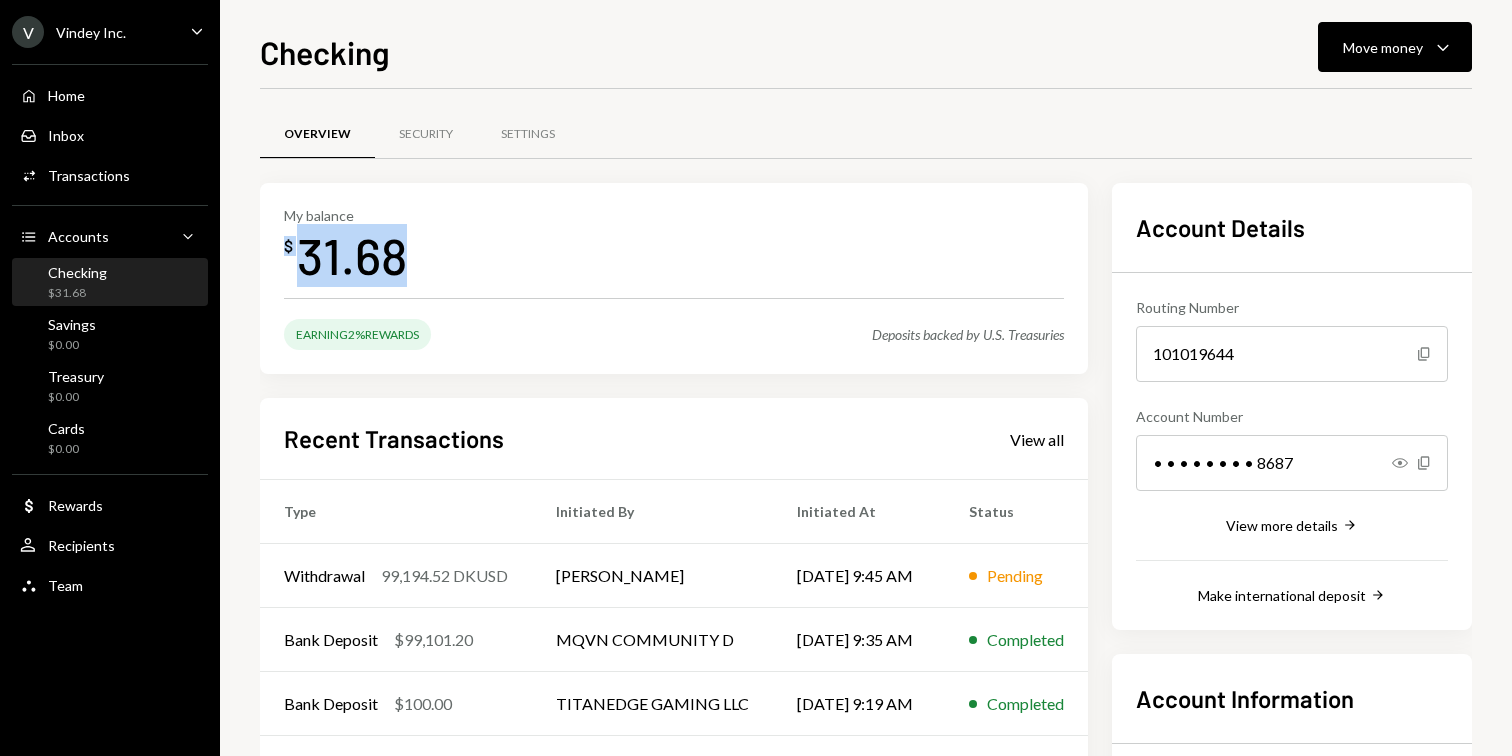 drag, startPoint x: 269, startPoint y: 246, endPoint x: 453, endPoint y: 240, distance: 184.0978 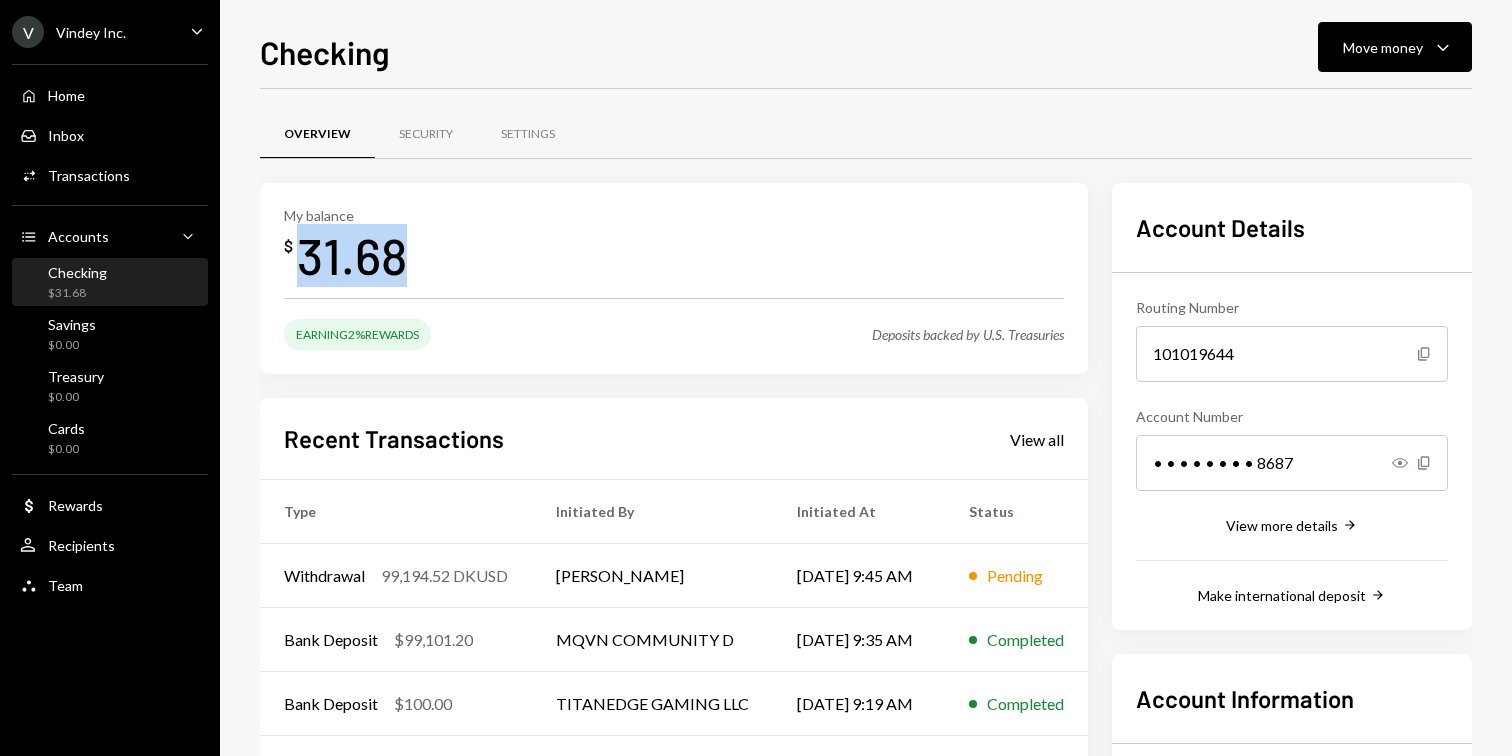 drag, startPoint x: 432, startPoint y: 276, endPoint x: 295, endPoint y: 255, distance: 138.60014 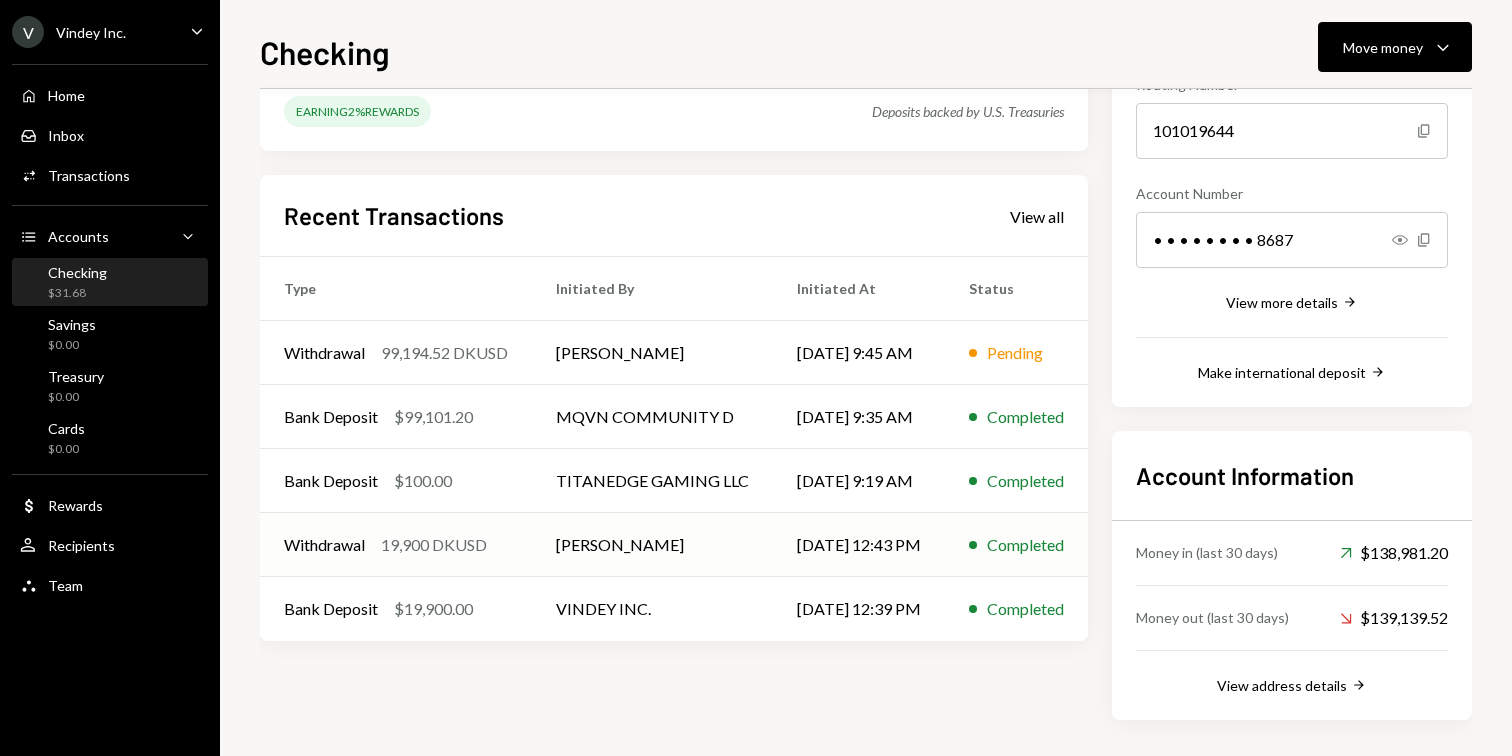 scroll, scrollTop: 227, scrollLeft: 0, axis: vertical 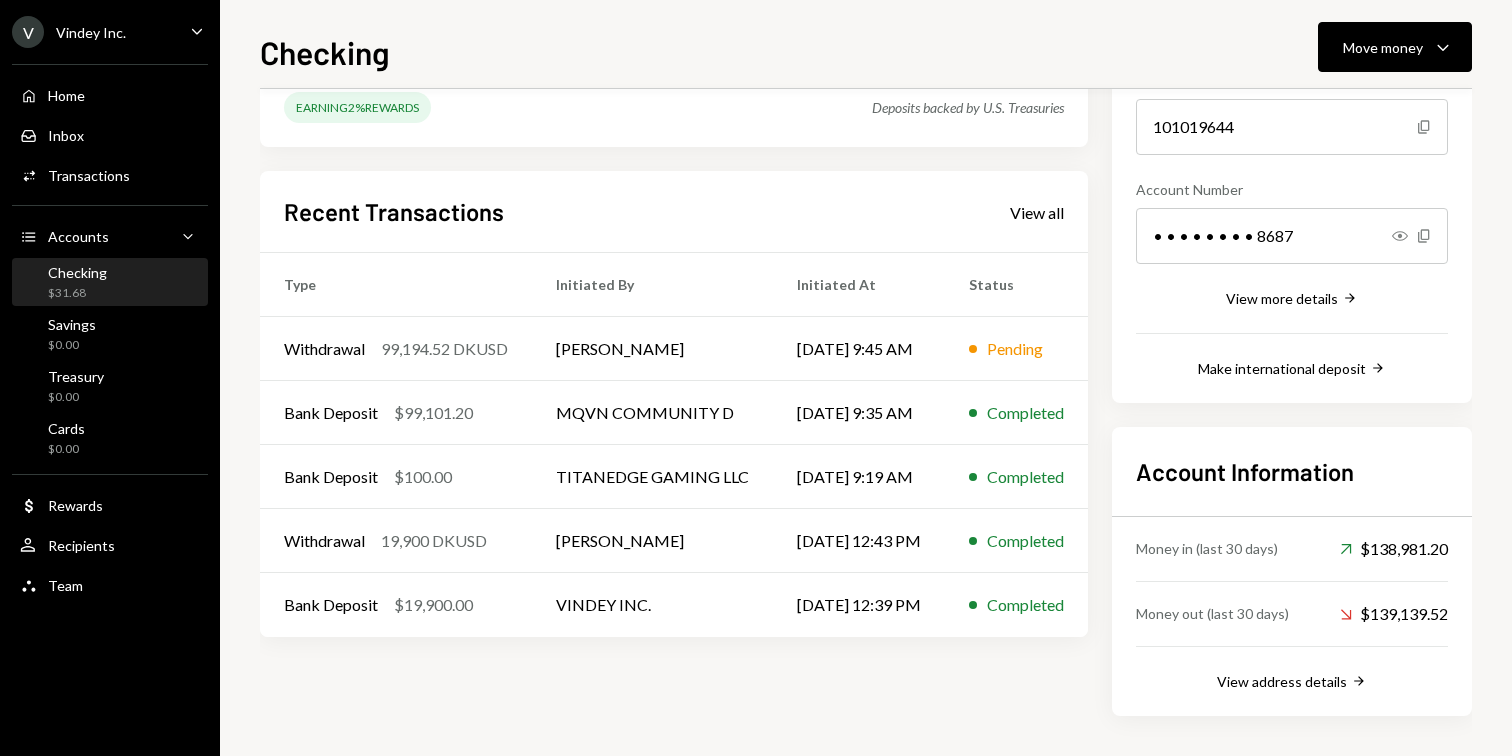 click on "My balance $ 31.68 Earning  2%  Rewards Deposits backed by U.S. Treasuries Recent Transactions View all Type Initiated By Initiated At Status Withdrawal 99,194.52  DKUSD Gavin Karcsak 07/02/25 9:45 AM Pending Bank Deposit $99,101.20 MQVN COMMUNITY D 07/02/25 9:35 AM Completed Bank Deposit $100.00 TITANEDGE GAMING LLC 07/02/25 9:19 AM Completed Withdrawal 19,900  DKUSD Gavin Karcsak 06/23/25 12:43 PM Completed Bank Deposit $19,900.00 VINDEY INC. 06/23/25 12:39 PM Completed" at bounding box center (674, 336) 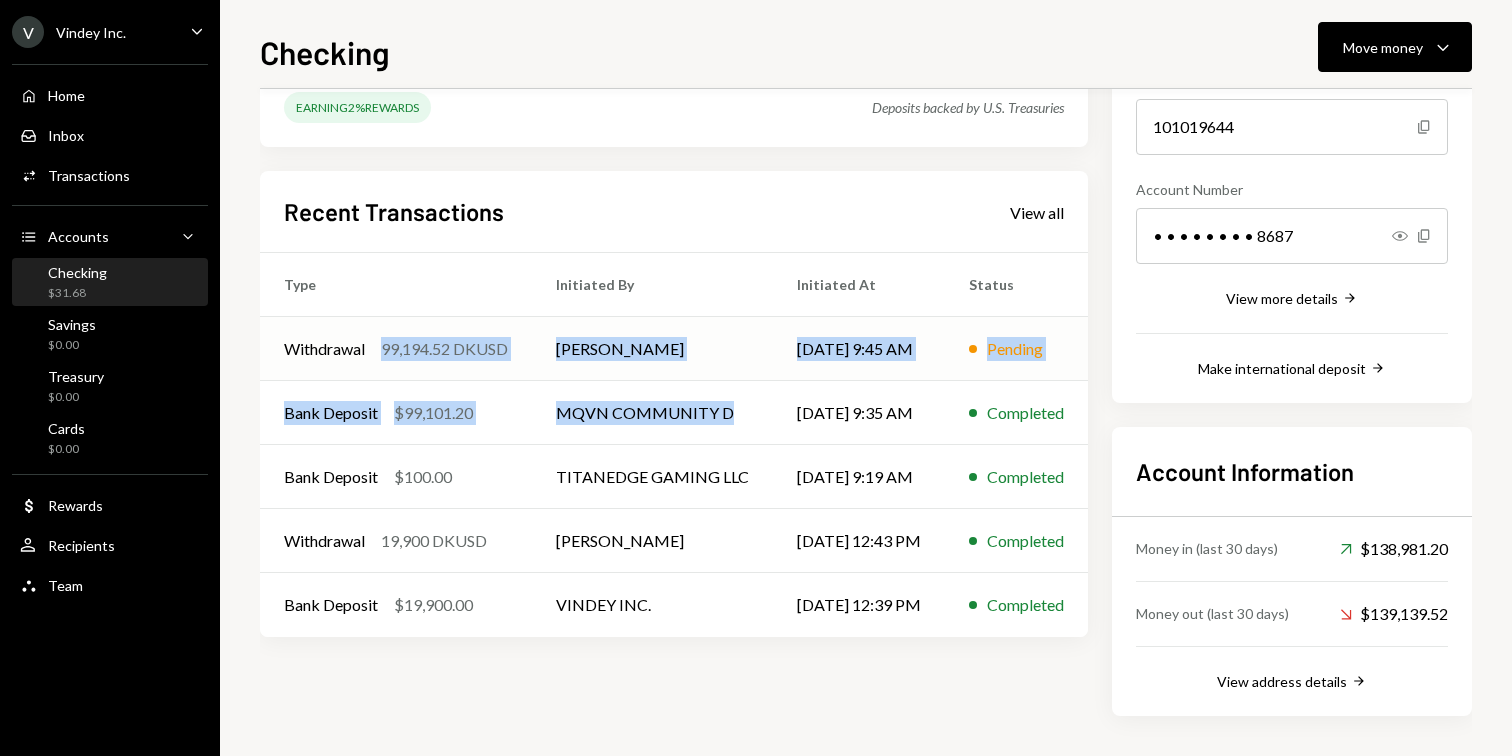 drag, startPoint x: 551, startPoint y: 438, endPoint x: 341, endPoint y: 373, distance: 219.82948 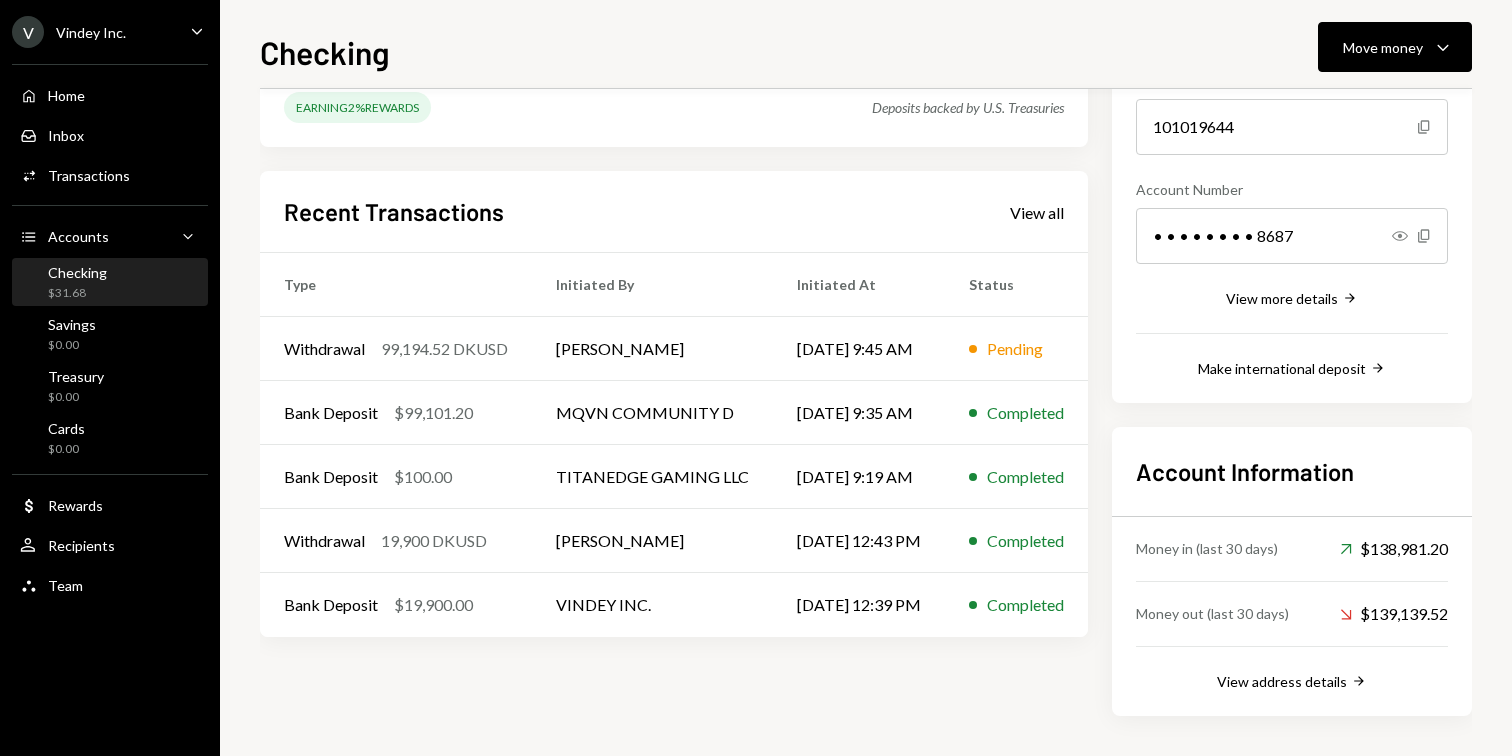 click on "Type" at bounding box center (396, 285) 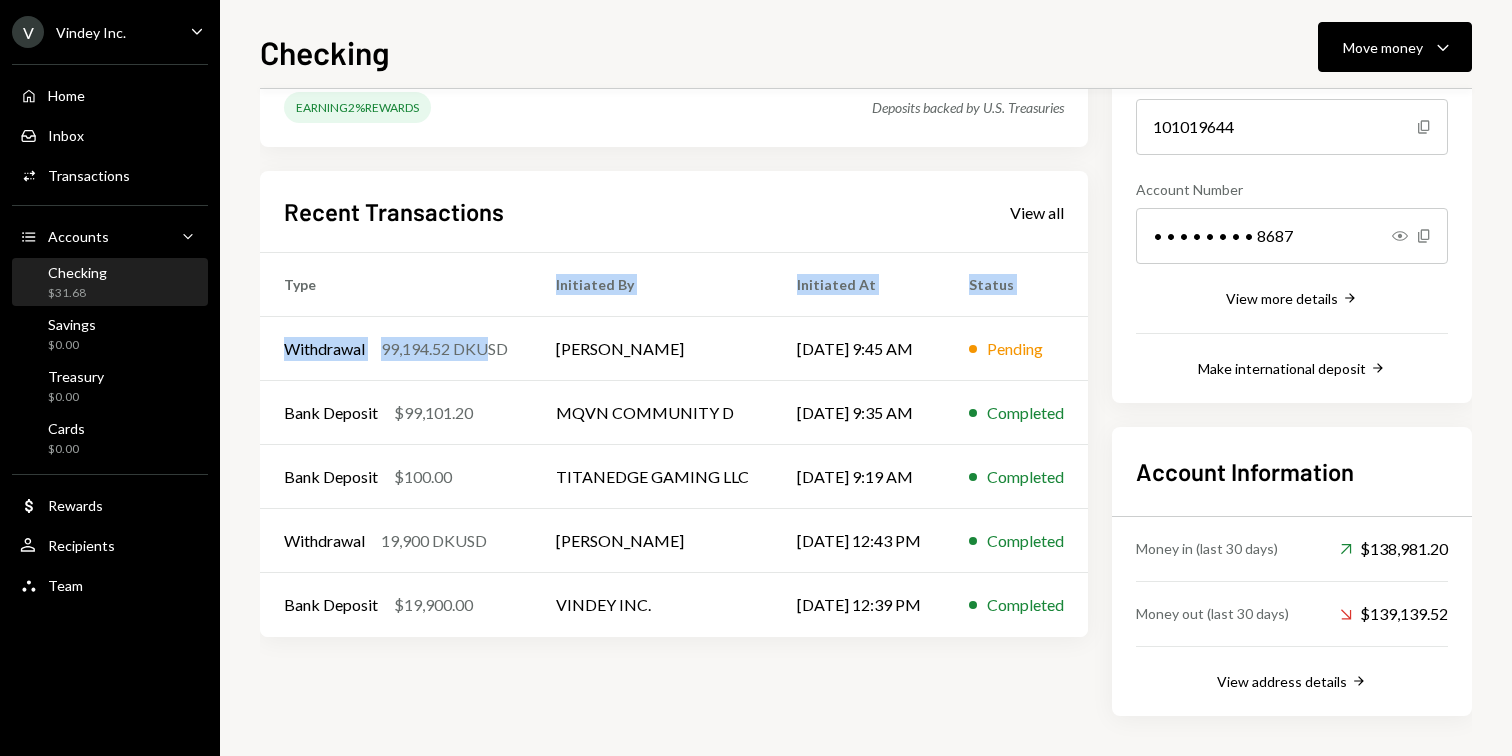 drag, startPoint x: 477, startPoint y: 346, endPoint x: 442, endPoint y: 282, distance: 72.94518 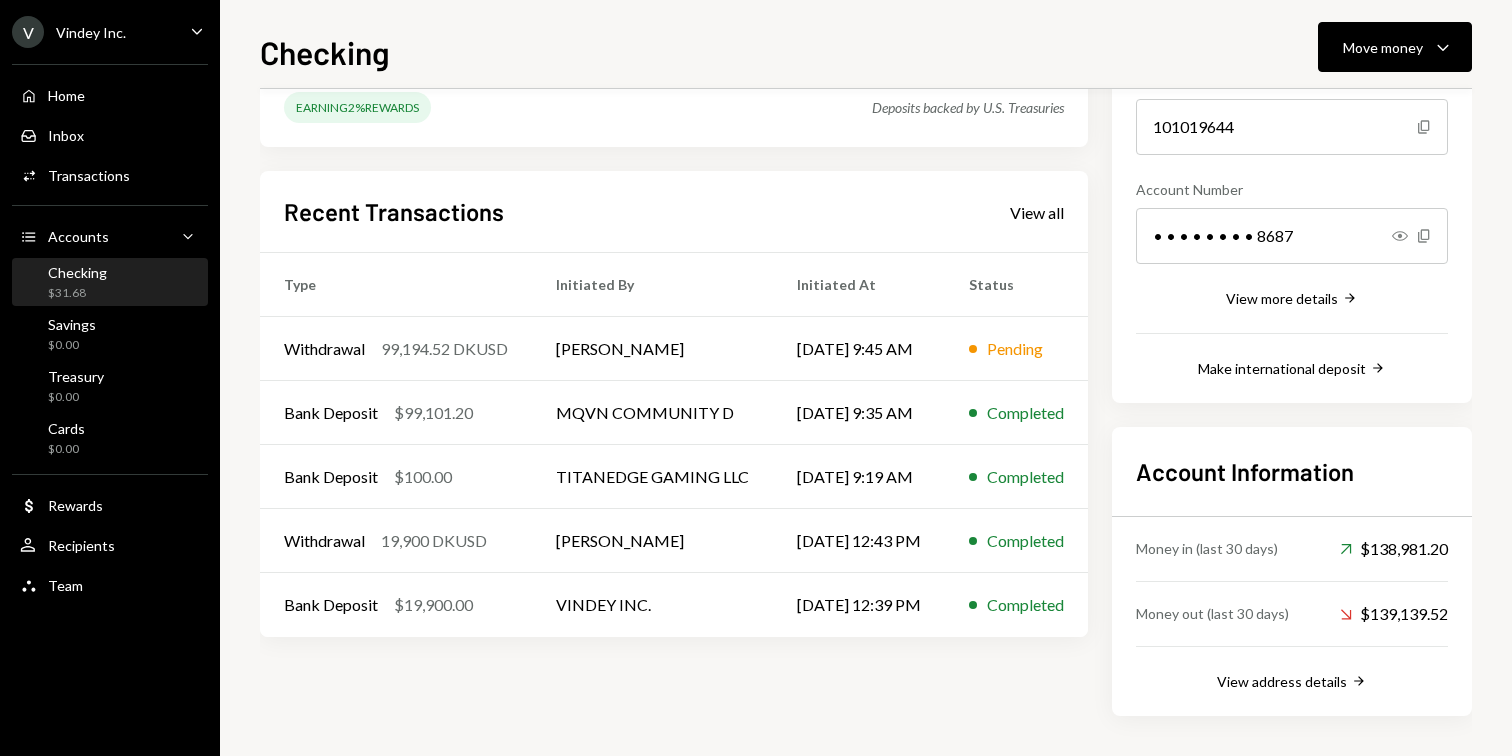 click on "Recent Transactions View all" at bounding box center [674, 211] 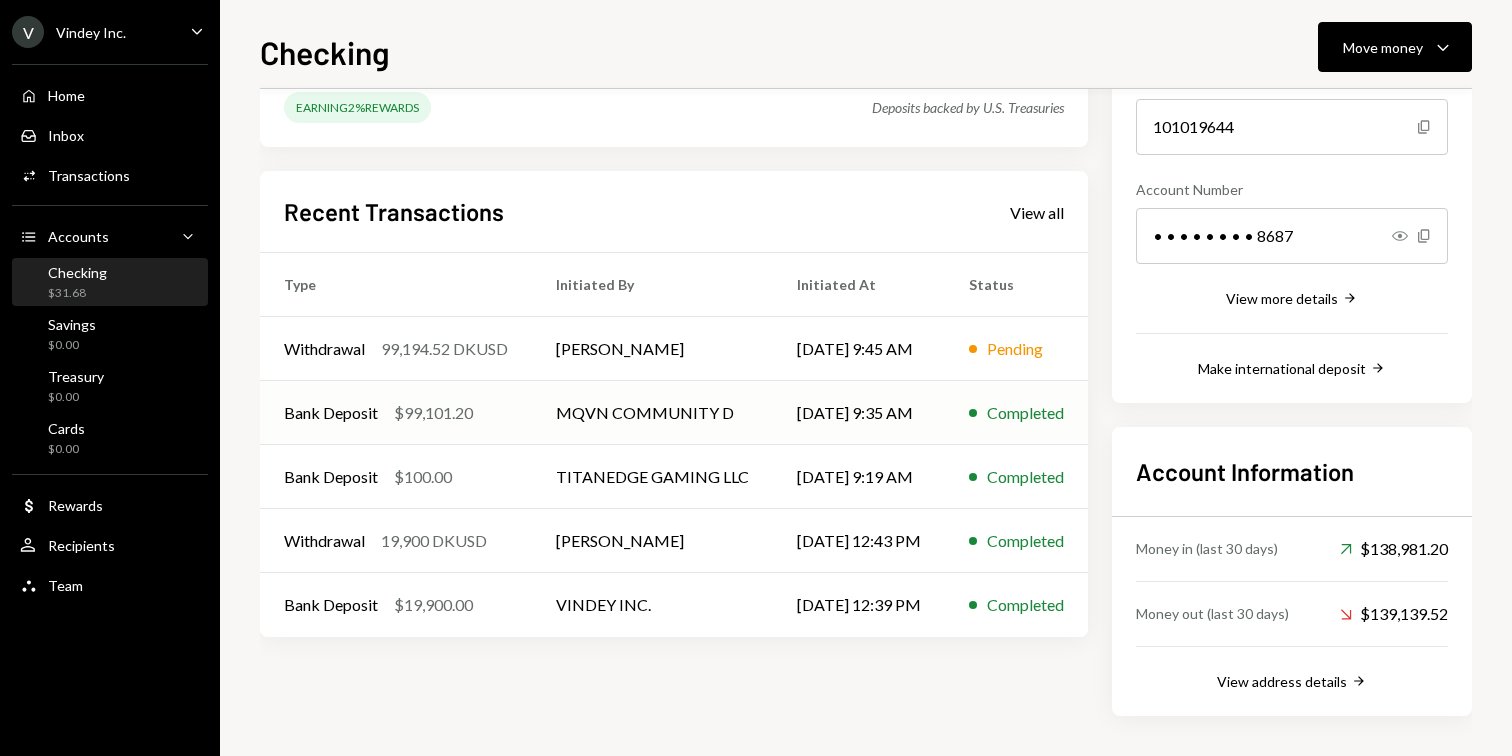 click on "MQVN COMMUNITY D" at bounding box center [652, 413] 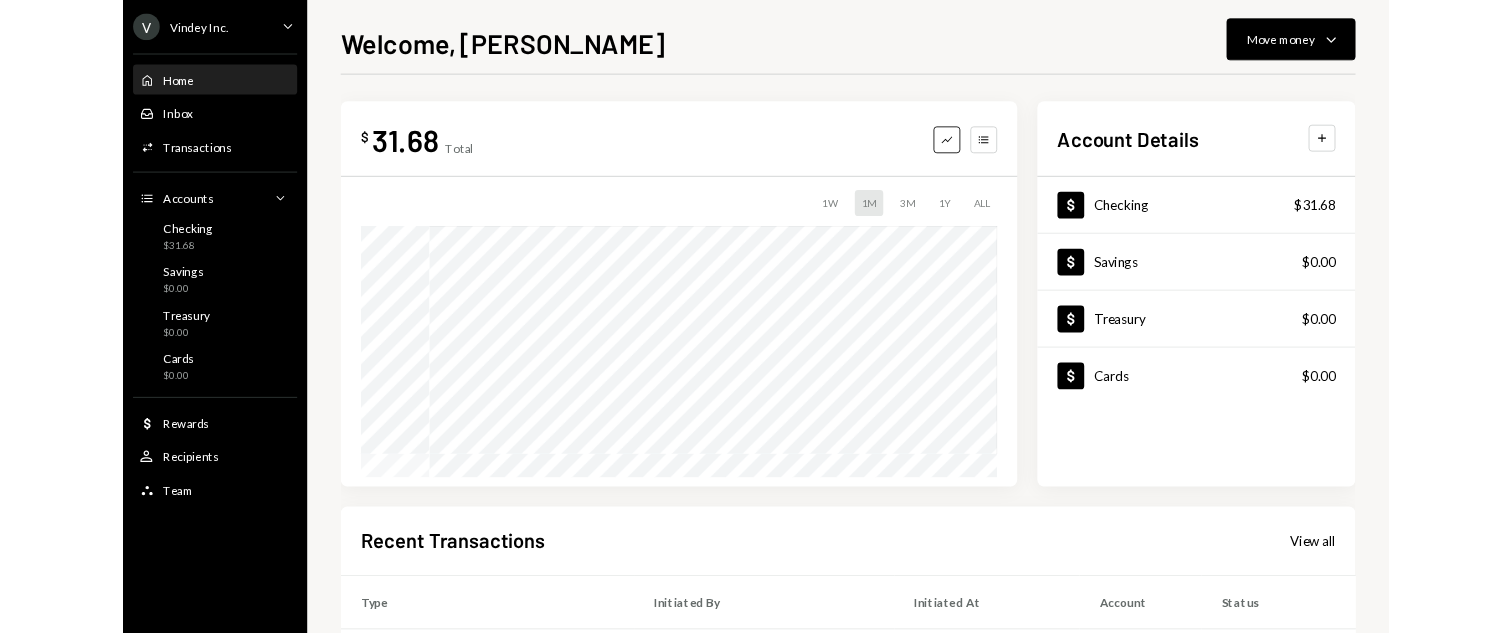 scroll, scrollTop: 0, scrollLeft: 0, axis: both 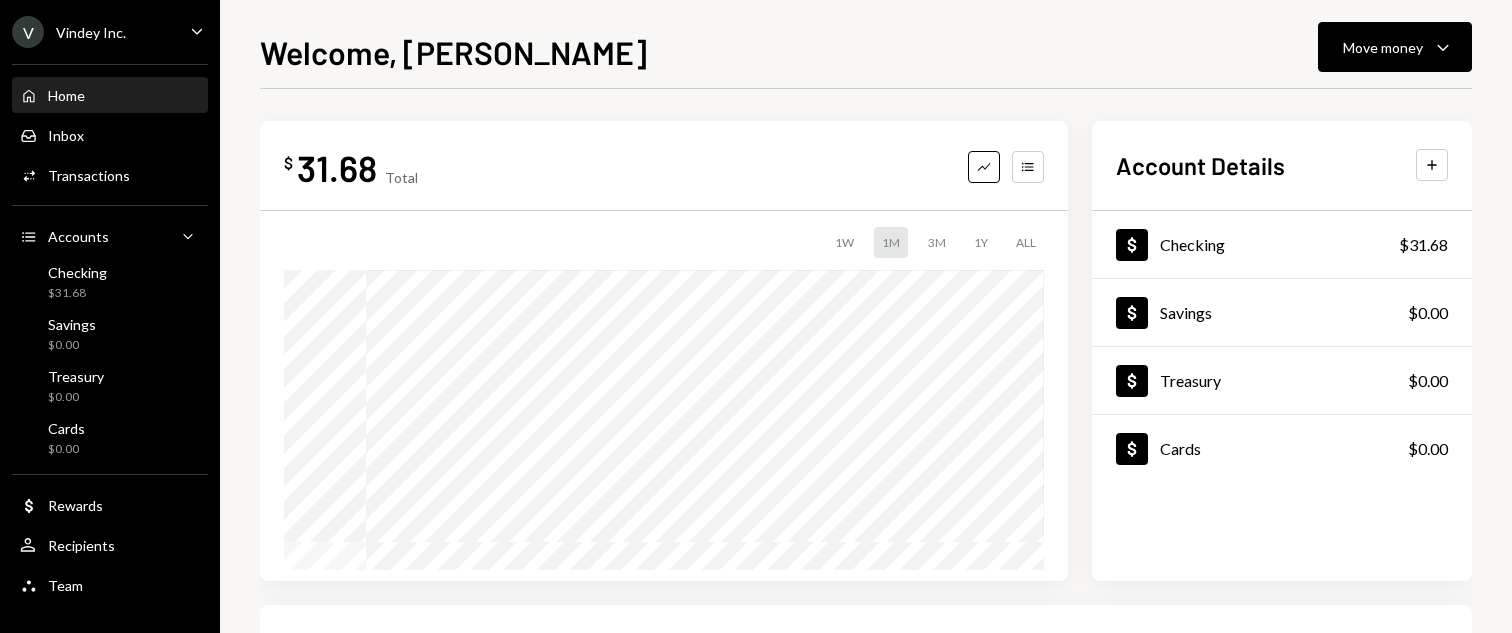 click on "Home Home Inbox Inbox Activities Transactions Accounts Accounts Caret Down Checking $31.68 Savings $0.00 Treasury $0.00 Cards $0.00 Dollar Rewards User Recipients Team Team" at bounding box center [110, 329] 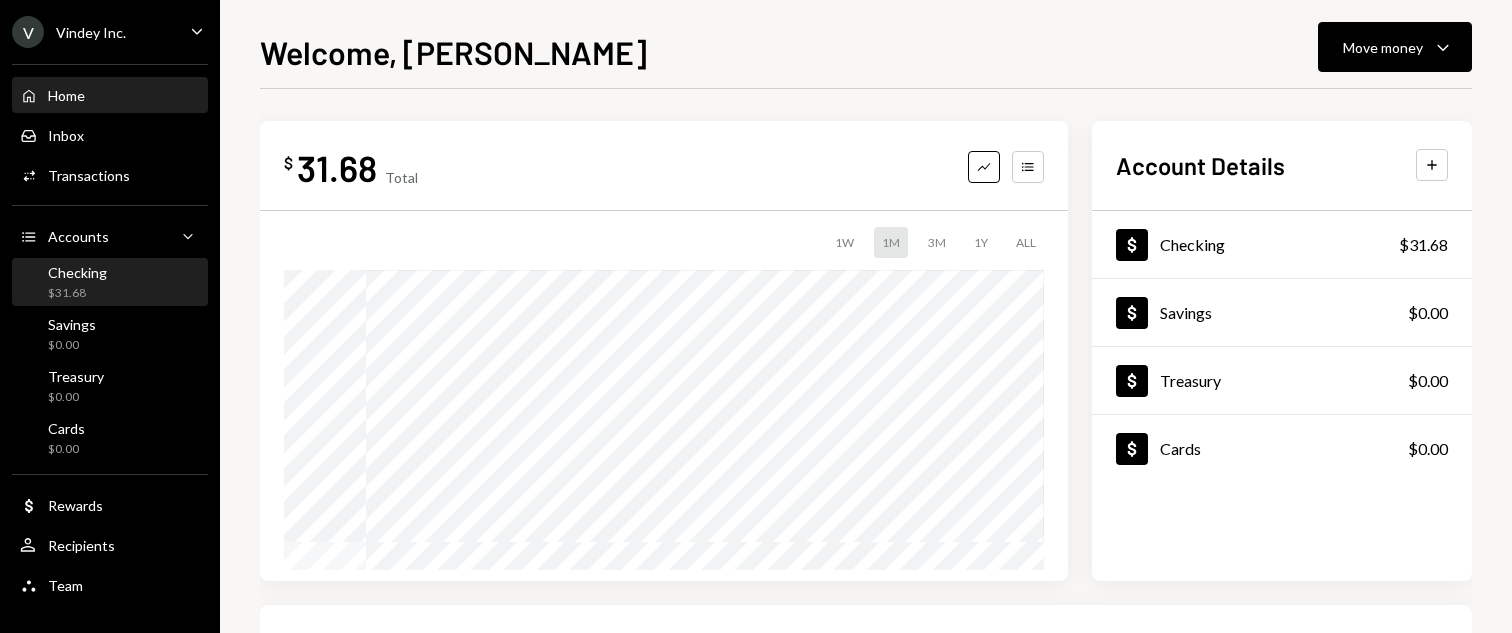 click on "Checking $31.68" at bounding box center [110, 283] 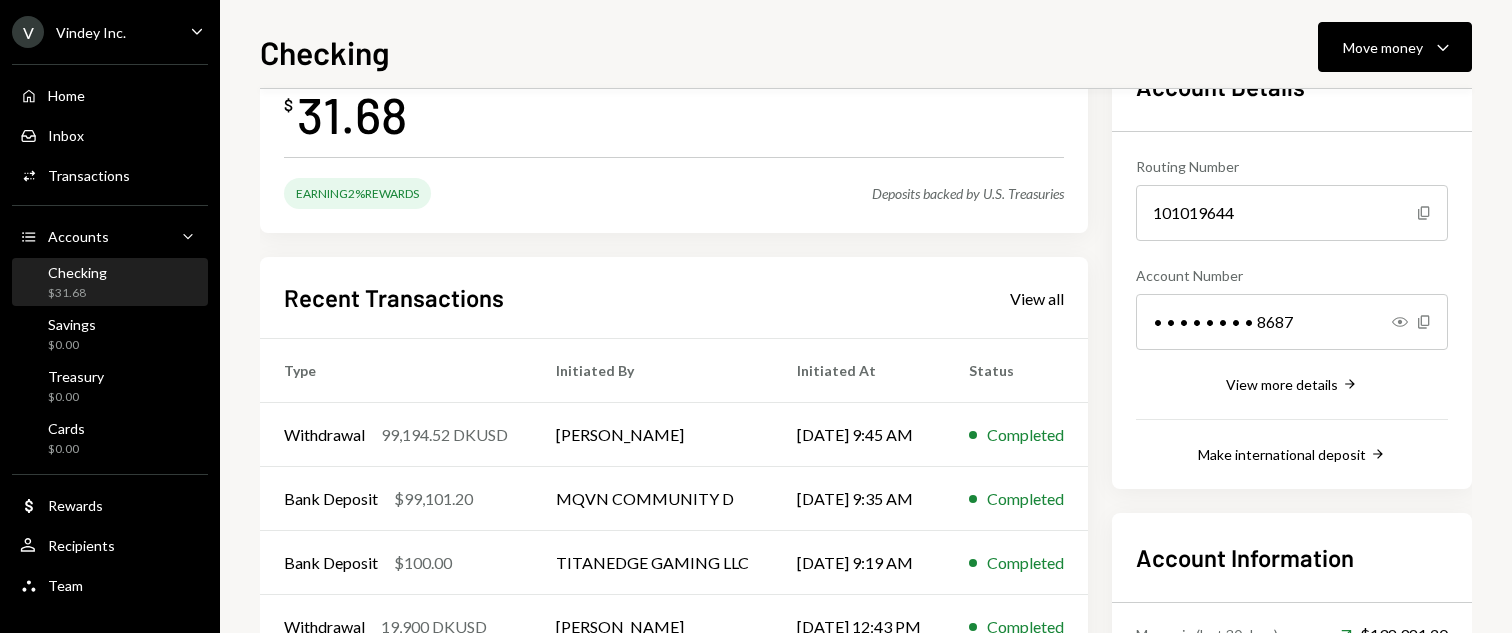 scroll, scrollTop: 121, scrollLeft: 0, axis: vertical 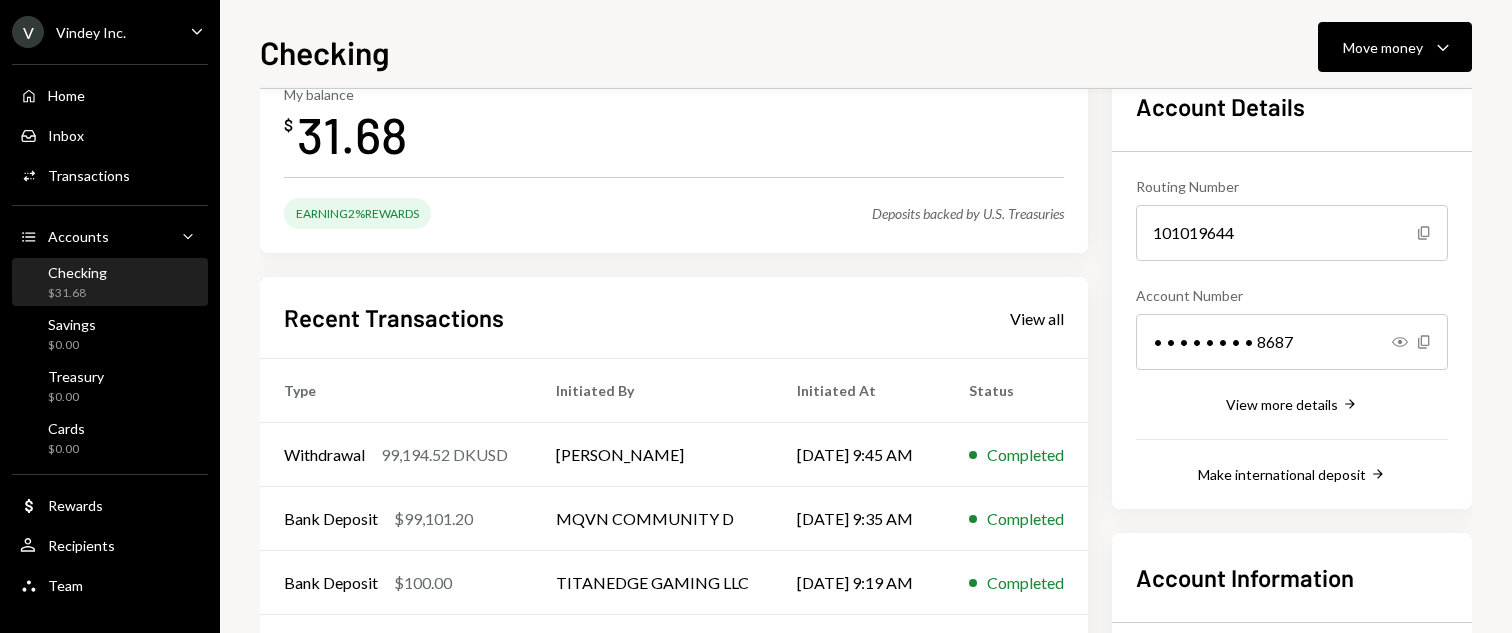 click on "Home Home Inbox Inbox Activities Transactions Accounts Accounts Caret Down Checking $31.68 Savings $0.00 Treasury $0.00 Cards $0.00 Dollar Rewards User Recipients Team Team" at bounding box center (110, 329) 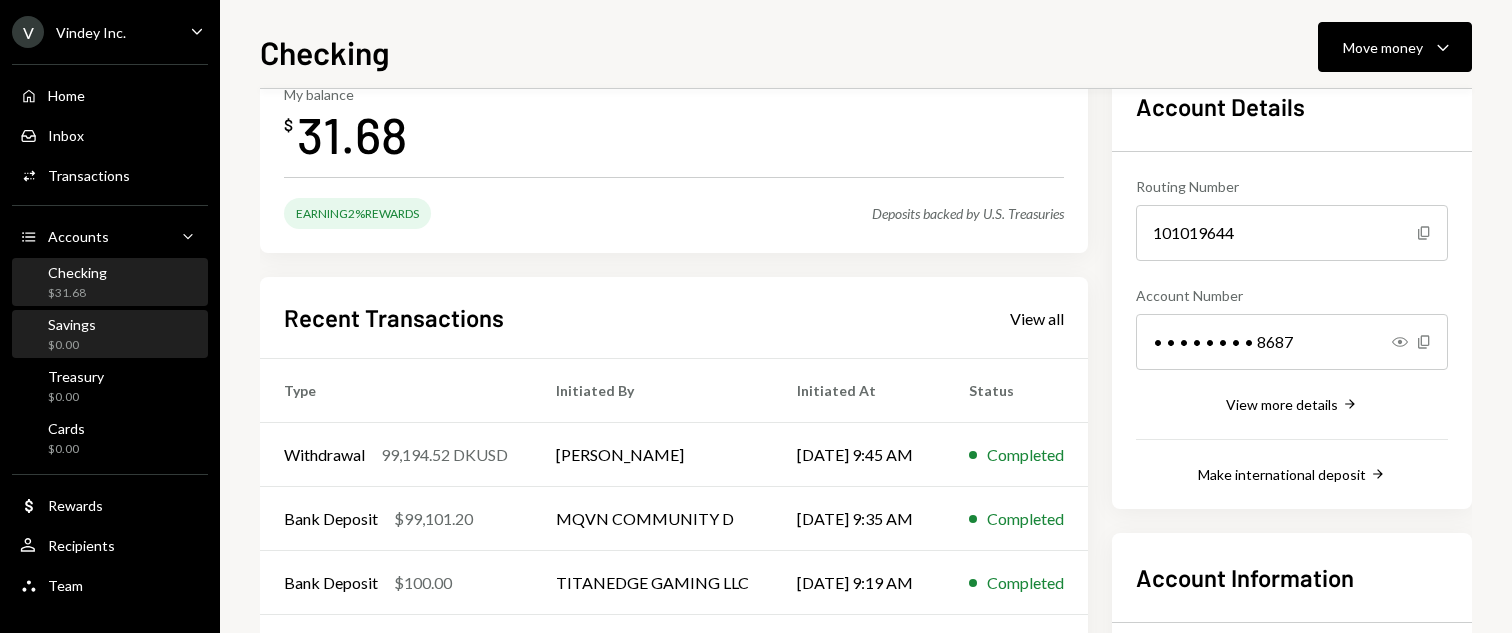 click on "Savings $0.00" at bounding box center (110, 335) 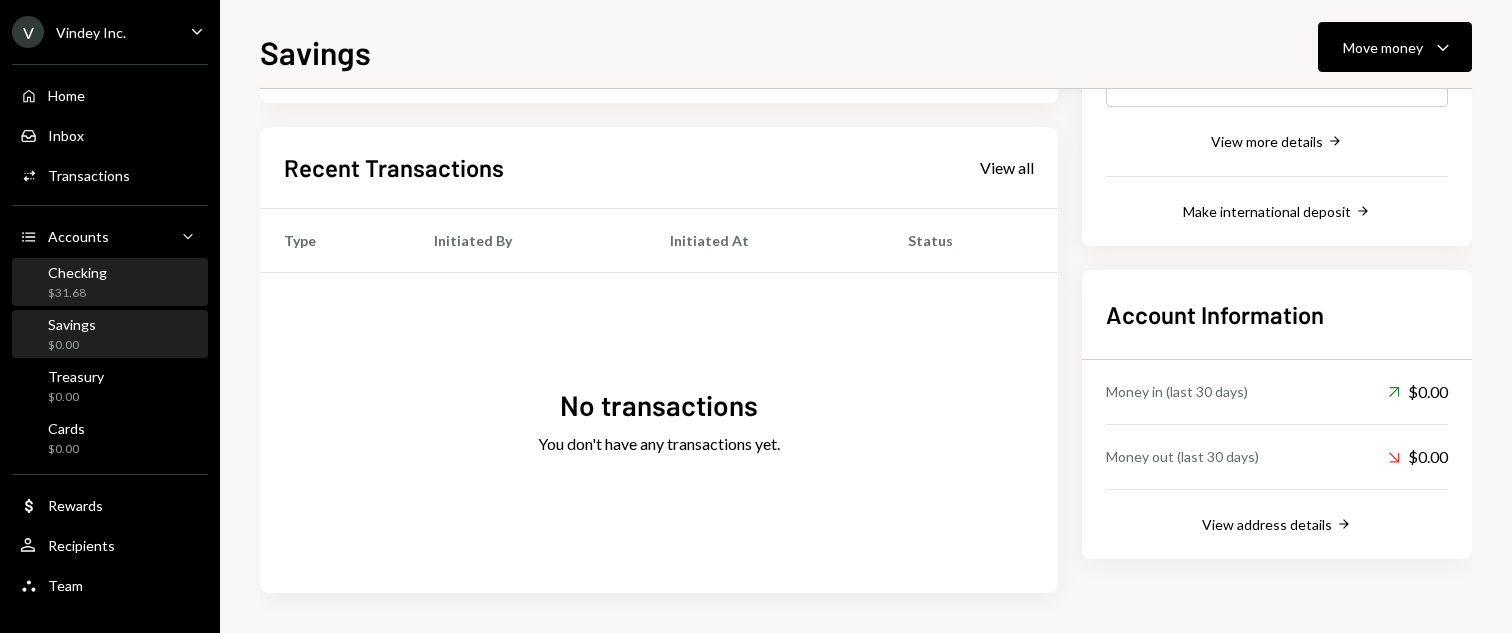 click on "Checking" at bounding box center [77, 272] 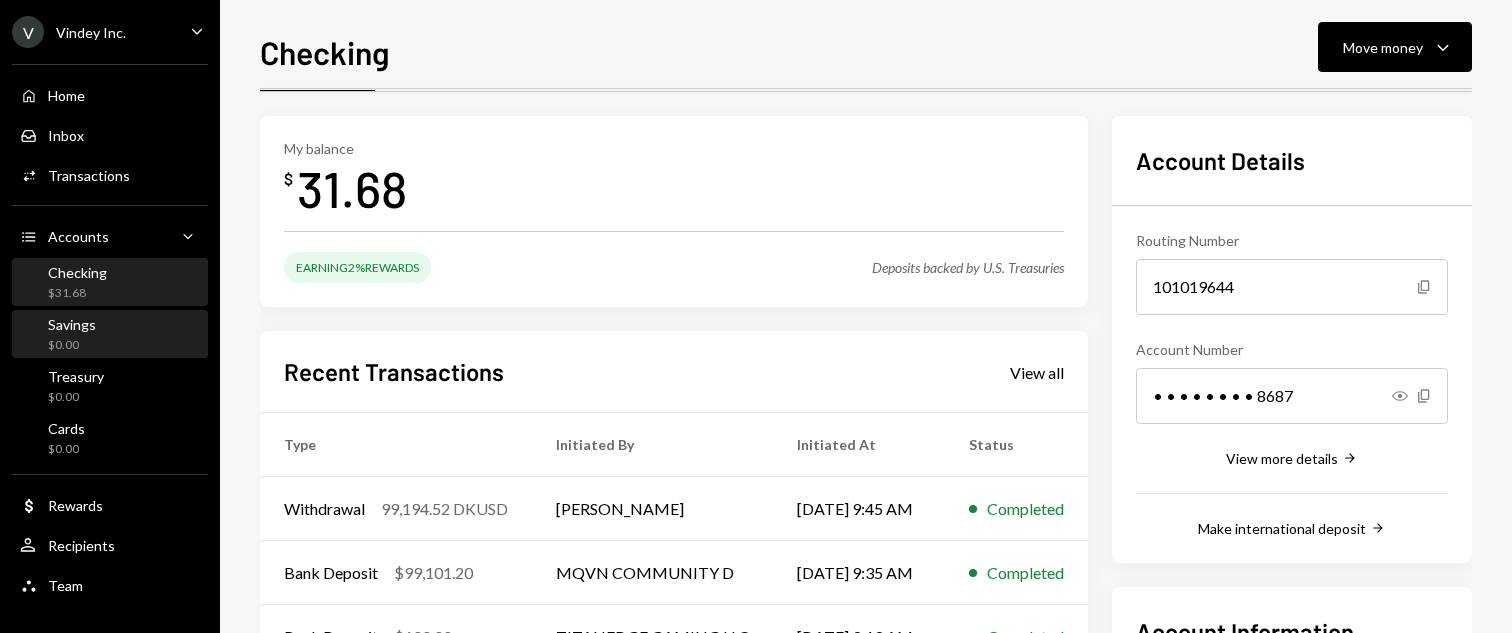 scroll, scrollTop: 0, scrollLeft: 0, axis: both 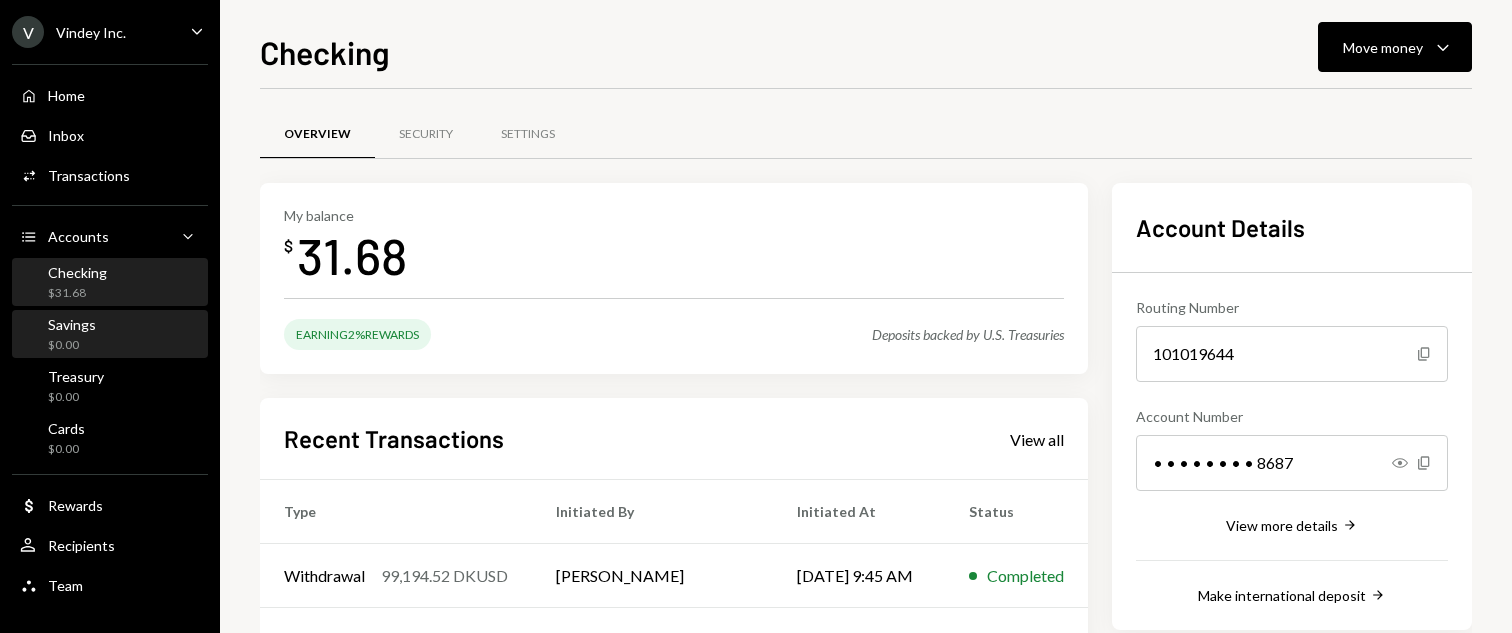 click on "Savings $0.00" at bounding box center [110, 335] 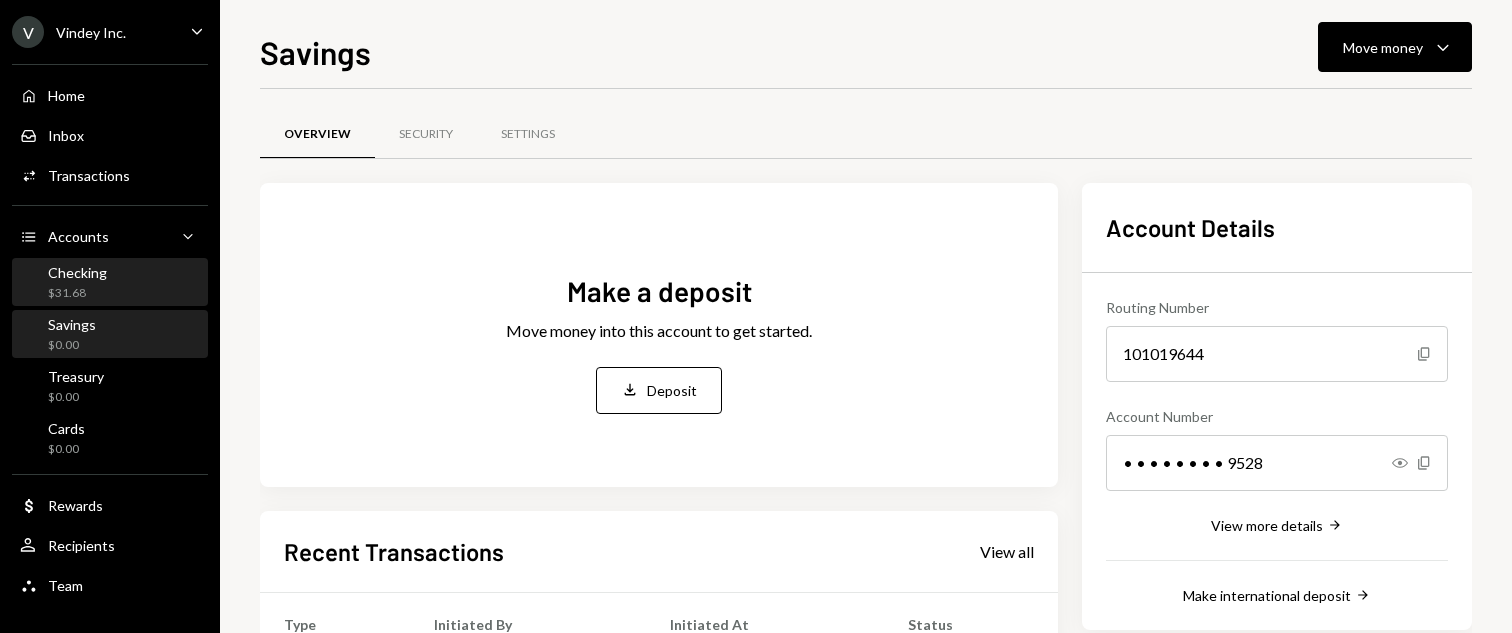click on "Checking $31.68" at bounding box center [110, 283] 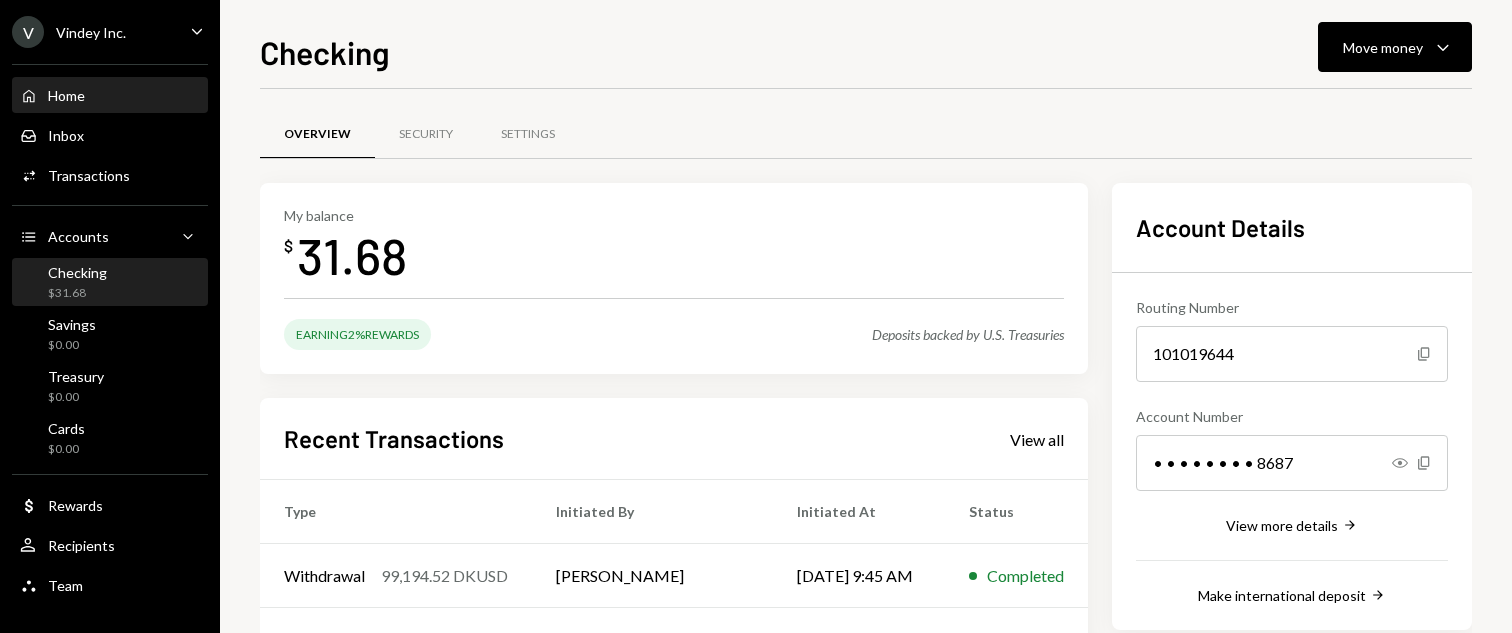 click on "Home Home" at bounding box center (110, 96) 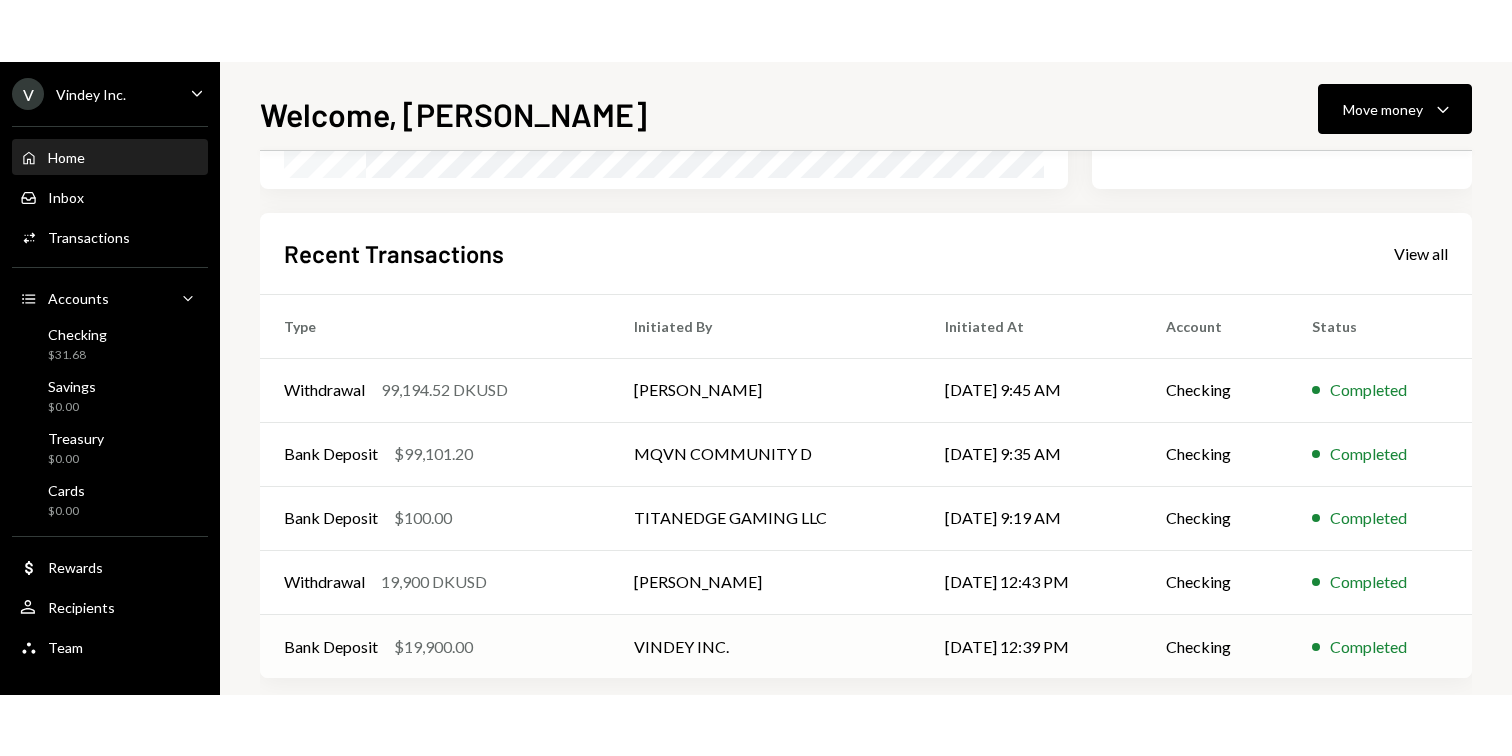 scroll, scrollTop: 477, scrollLeft: 0, axis: vertical 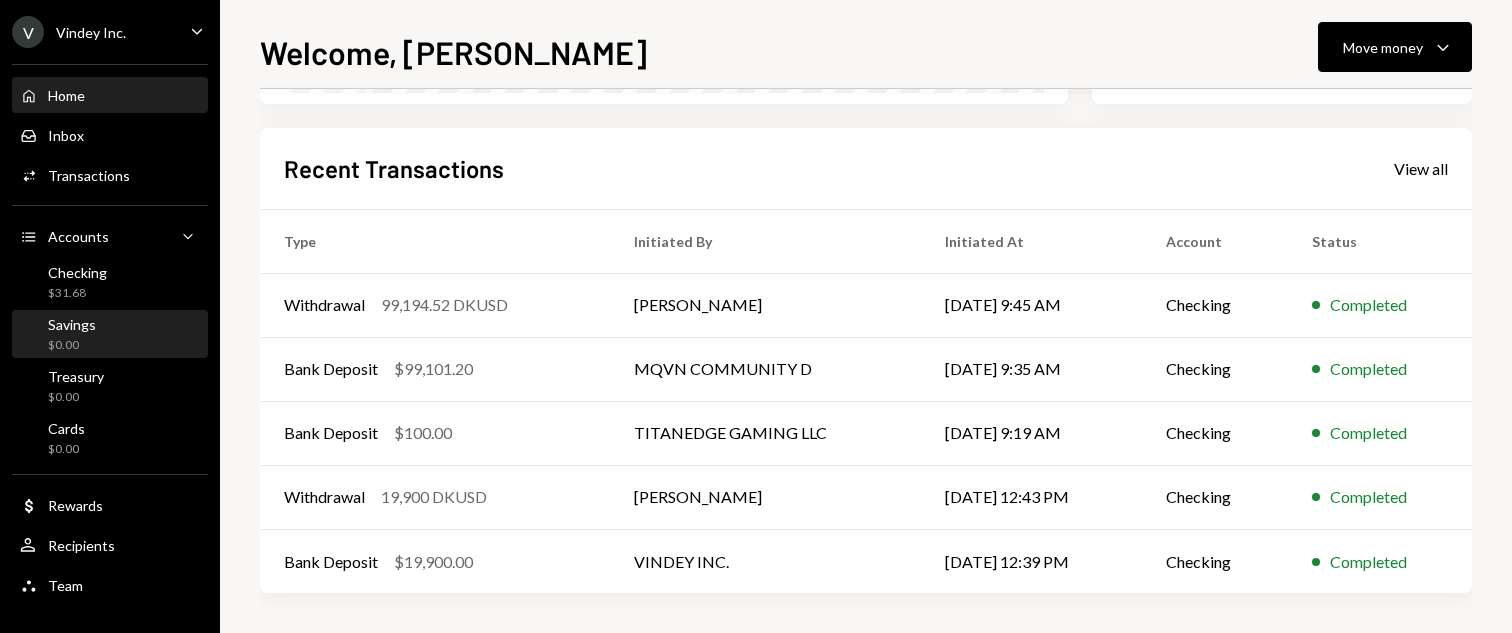 click on "Savings $0.00" at bounding box center [110, 335] 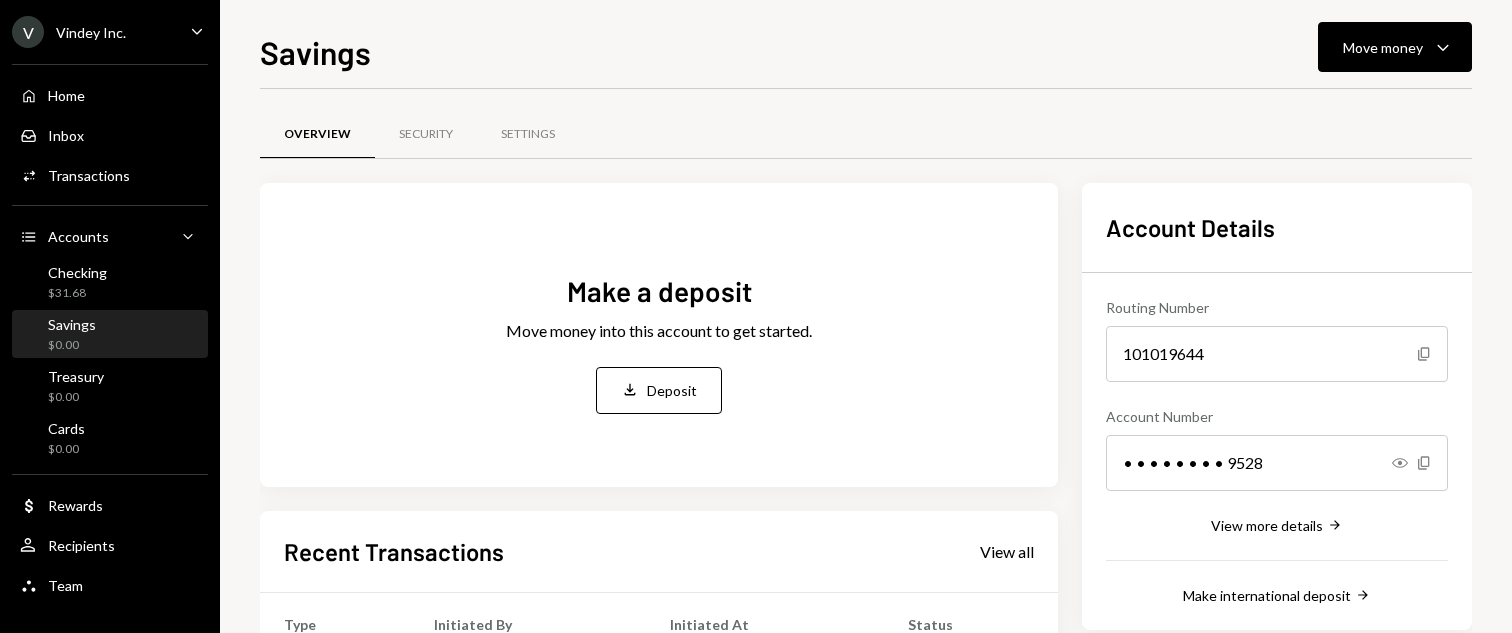 click on "Checking $31.68" at bounding box center (110, 283) 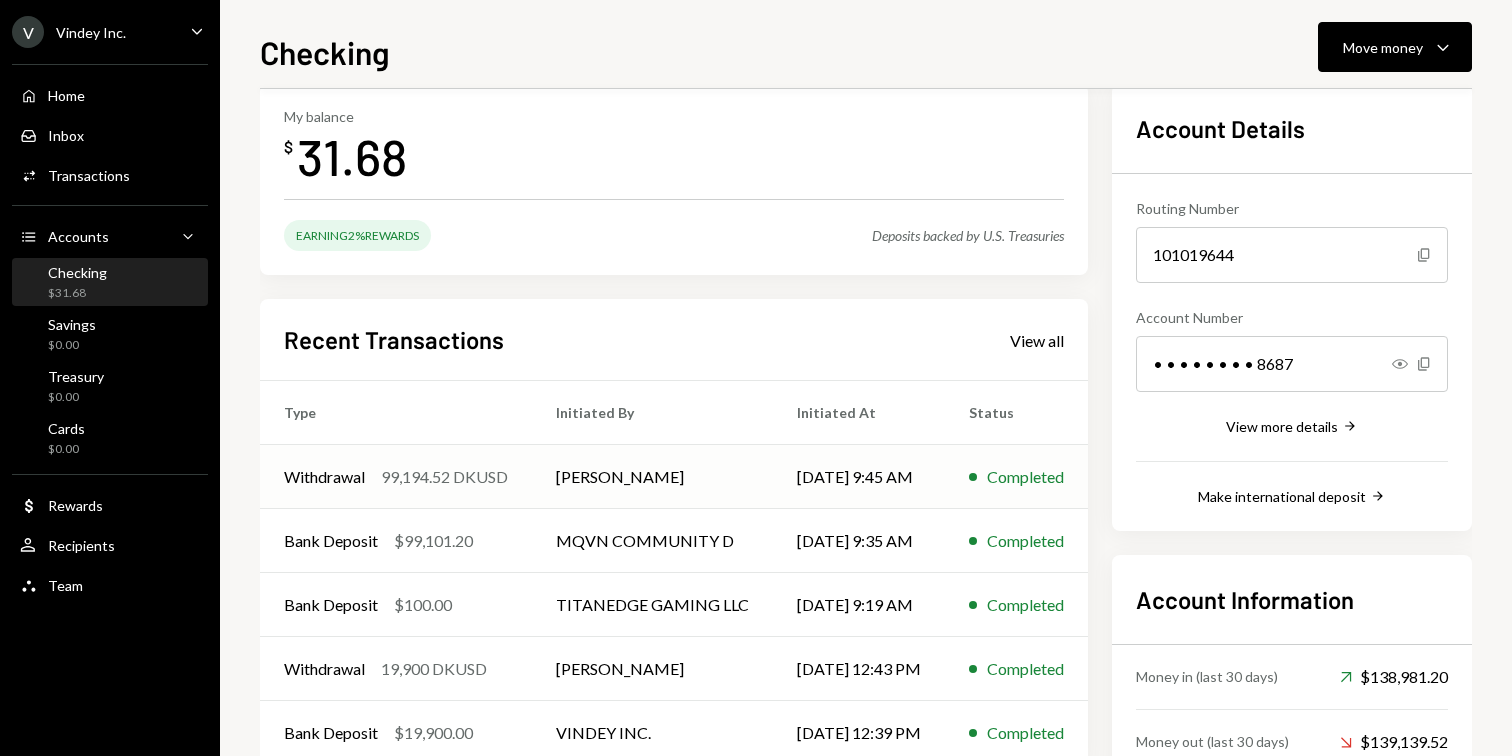 scroll, scrollTop: 227, scrollLeft: 0, axis: vertical 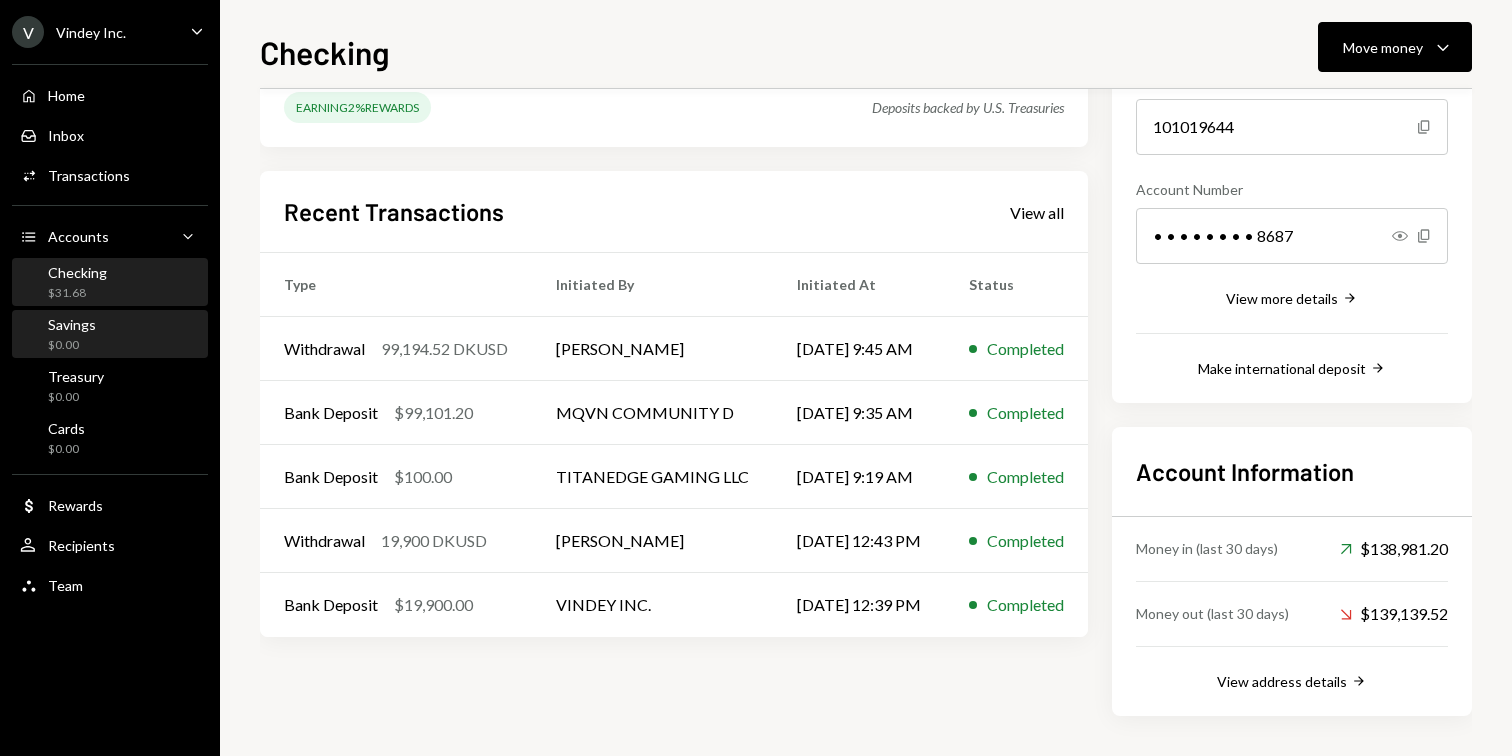 click on "Savings $0.00" at bounding box center [110, 335] 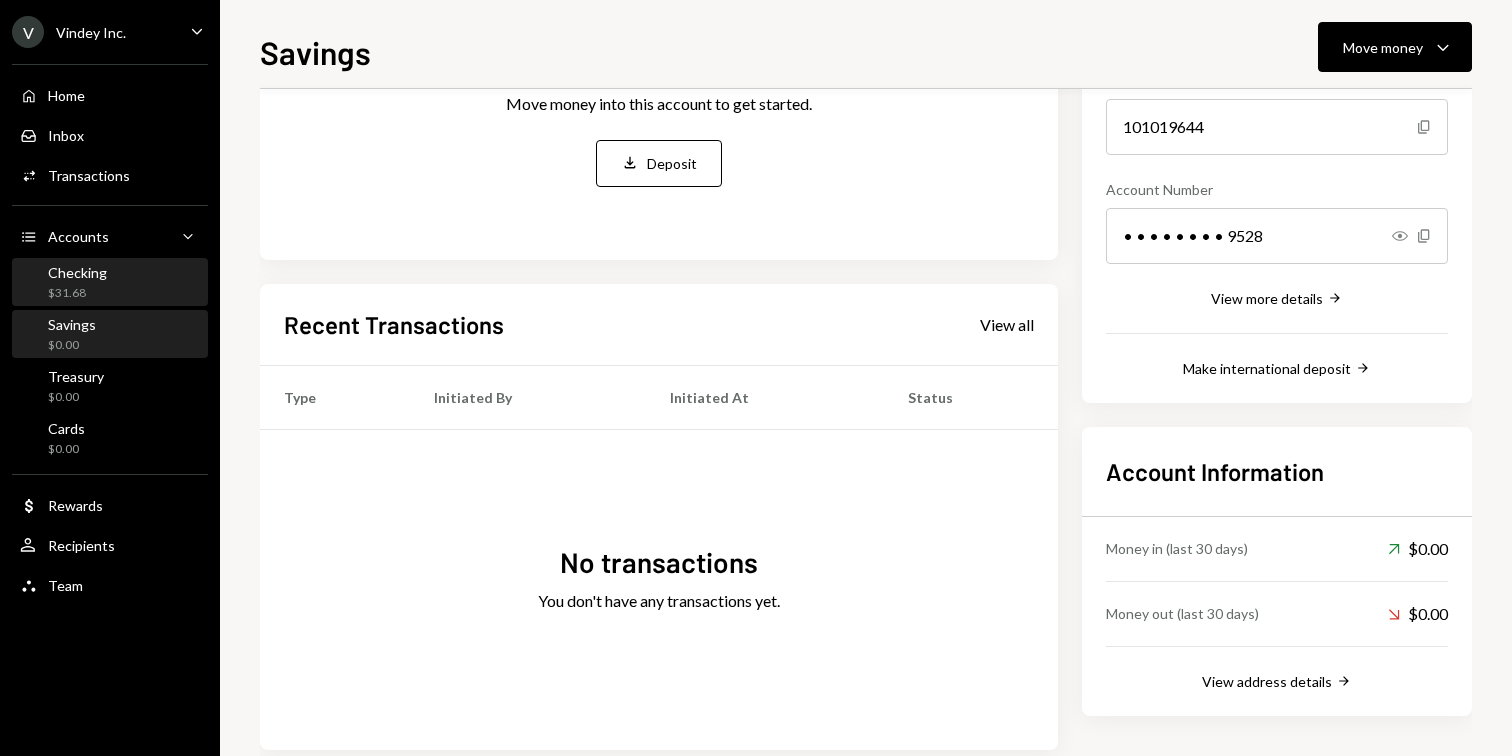 click on "Checking $31.68" at bounding box center [110, 283] 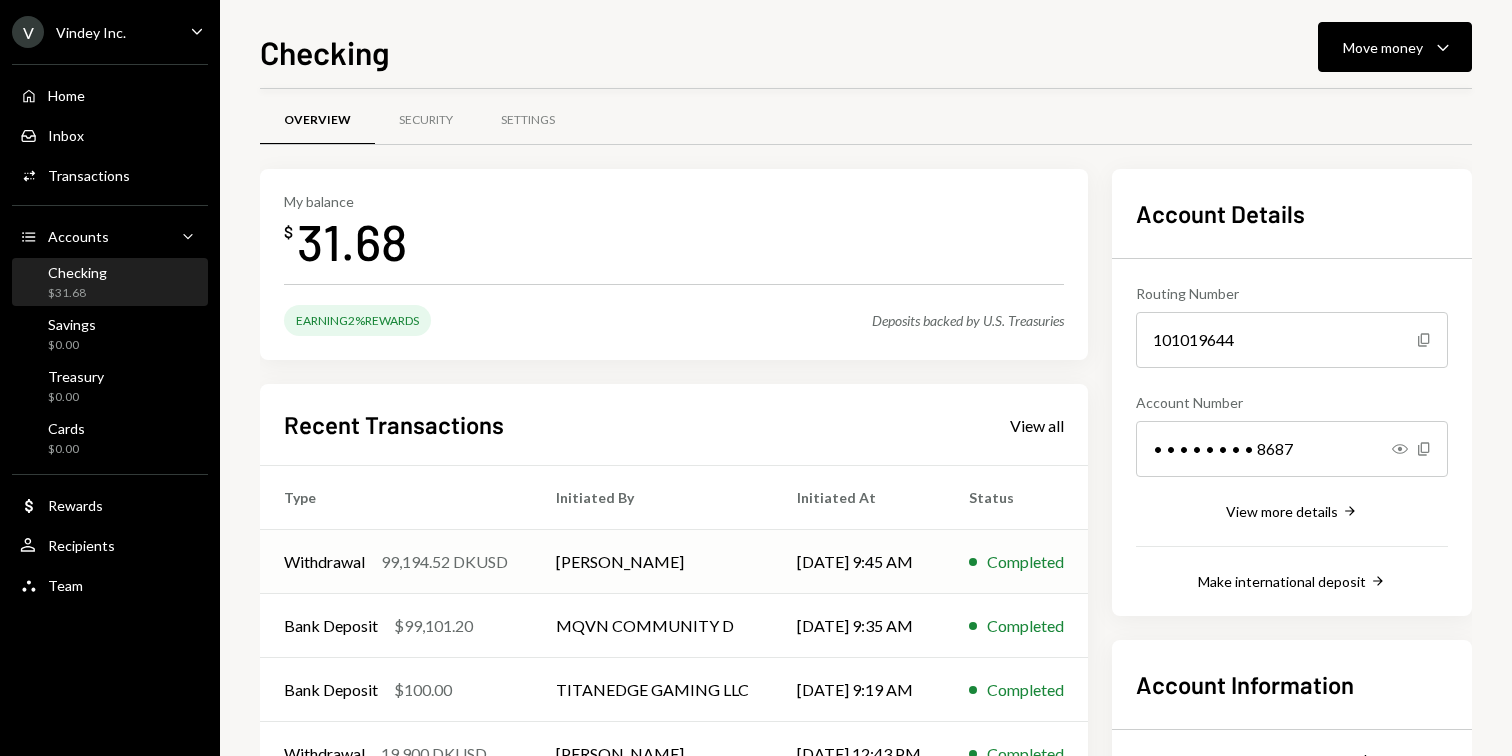 scroll, scrollTop: 0, scrollLeft: 0, axis: both 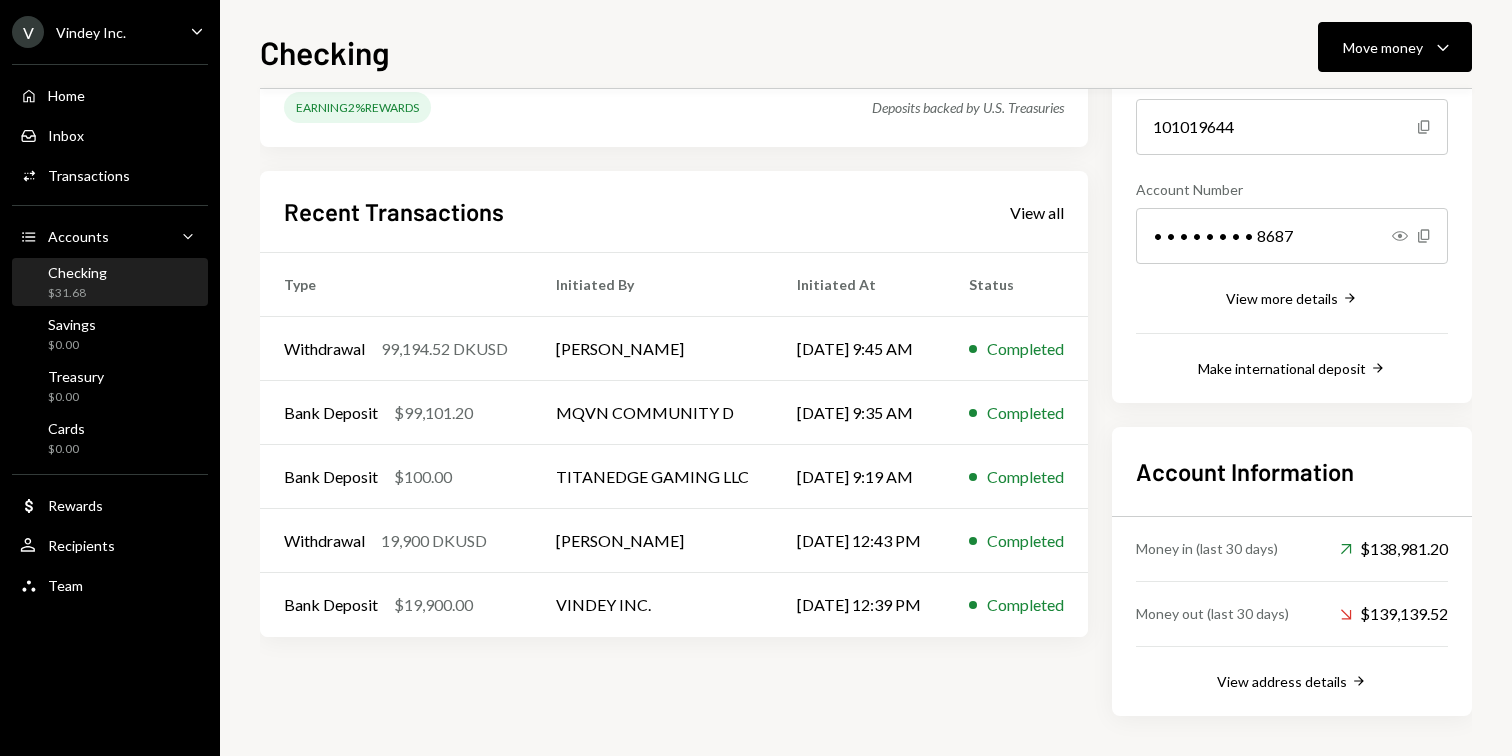 click on "Vindey Inc." at bounding box center [91, 32] 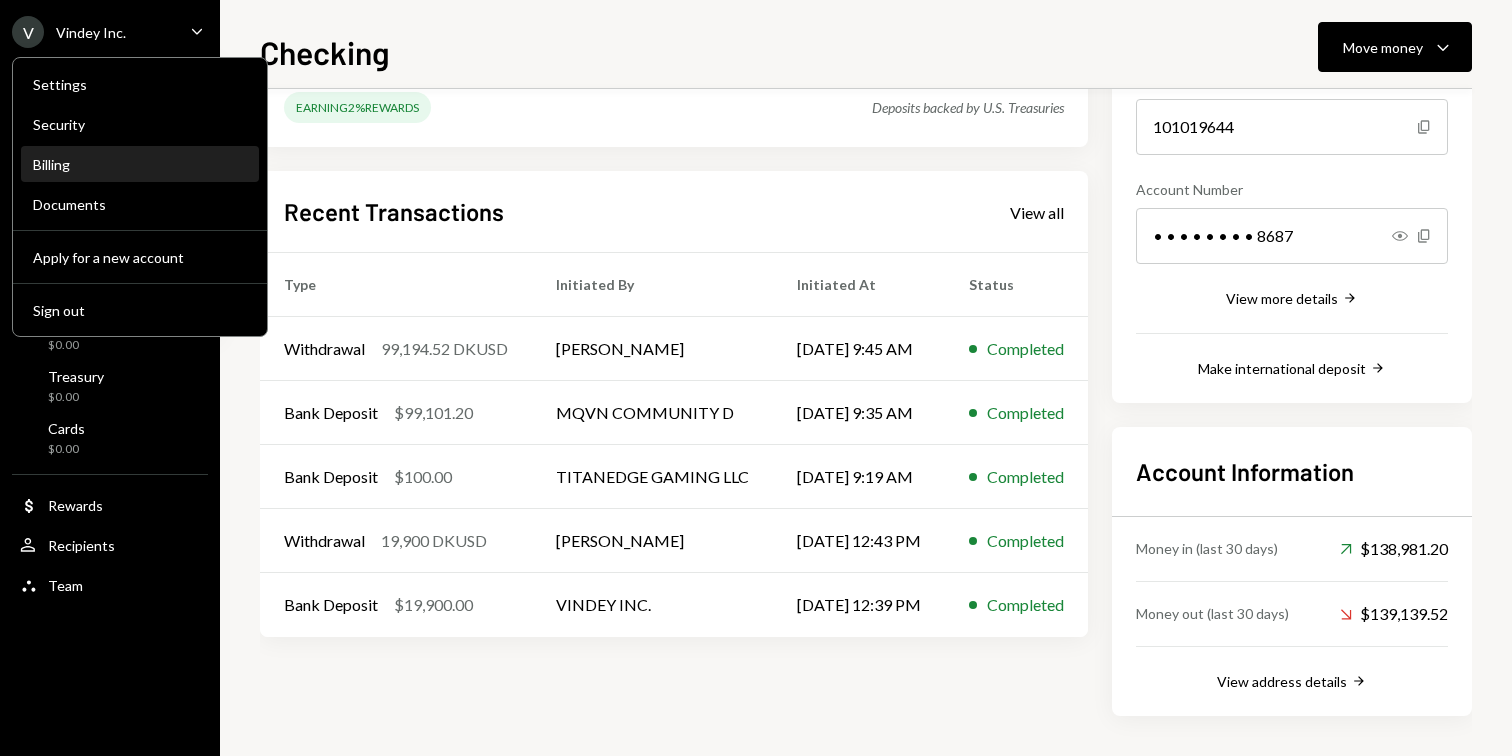 click on "Billing" at bounding box center (140, 164) 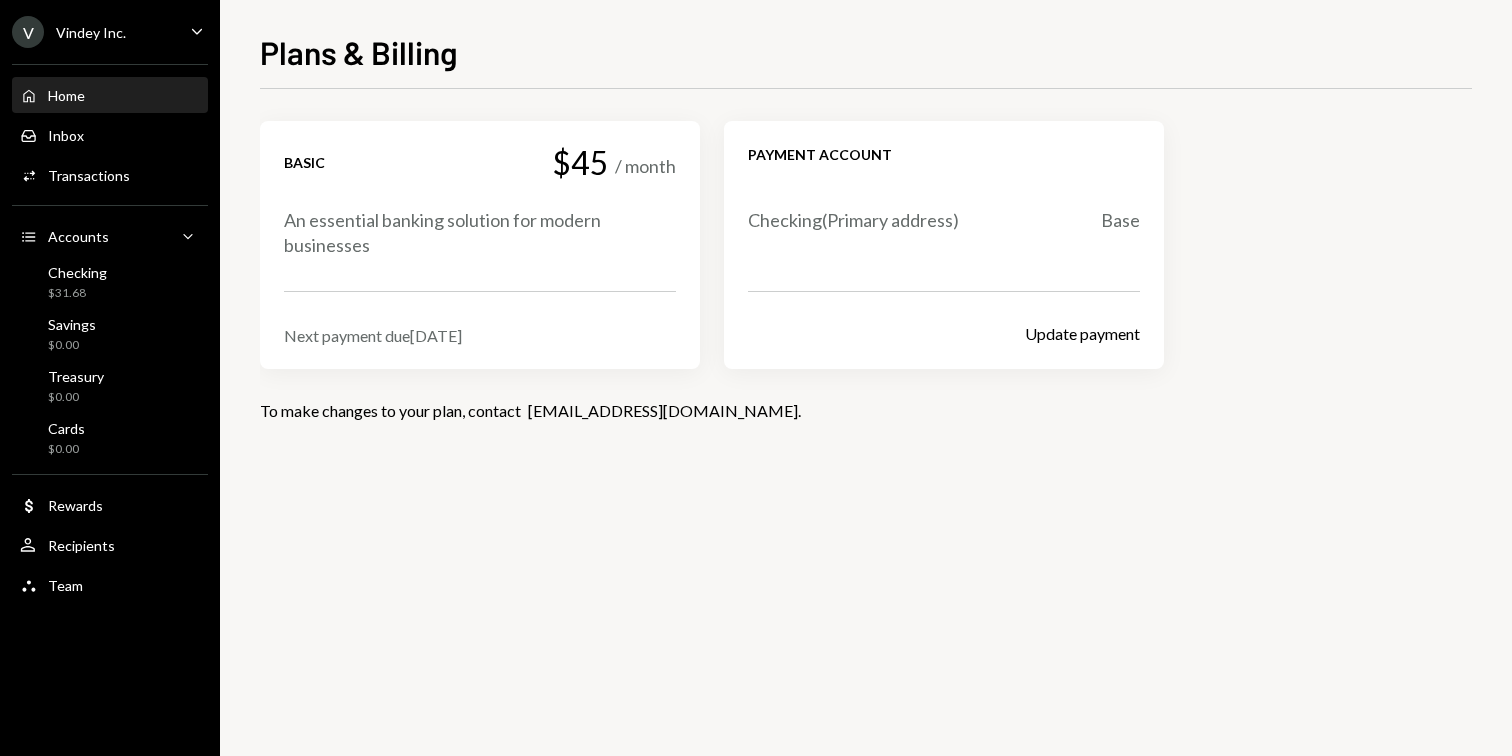 click on "Home Home" at bounding box center [110, 96] 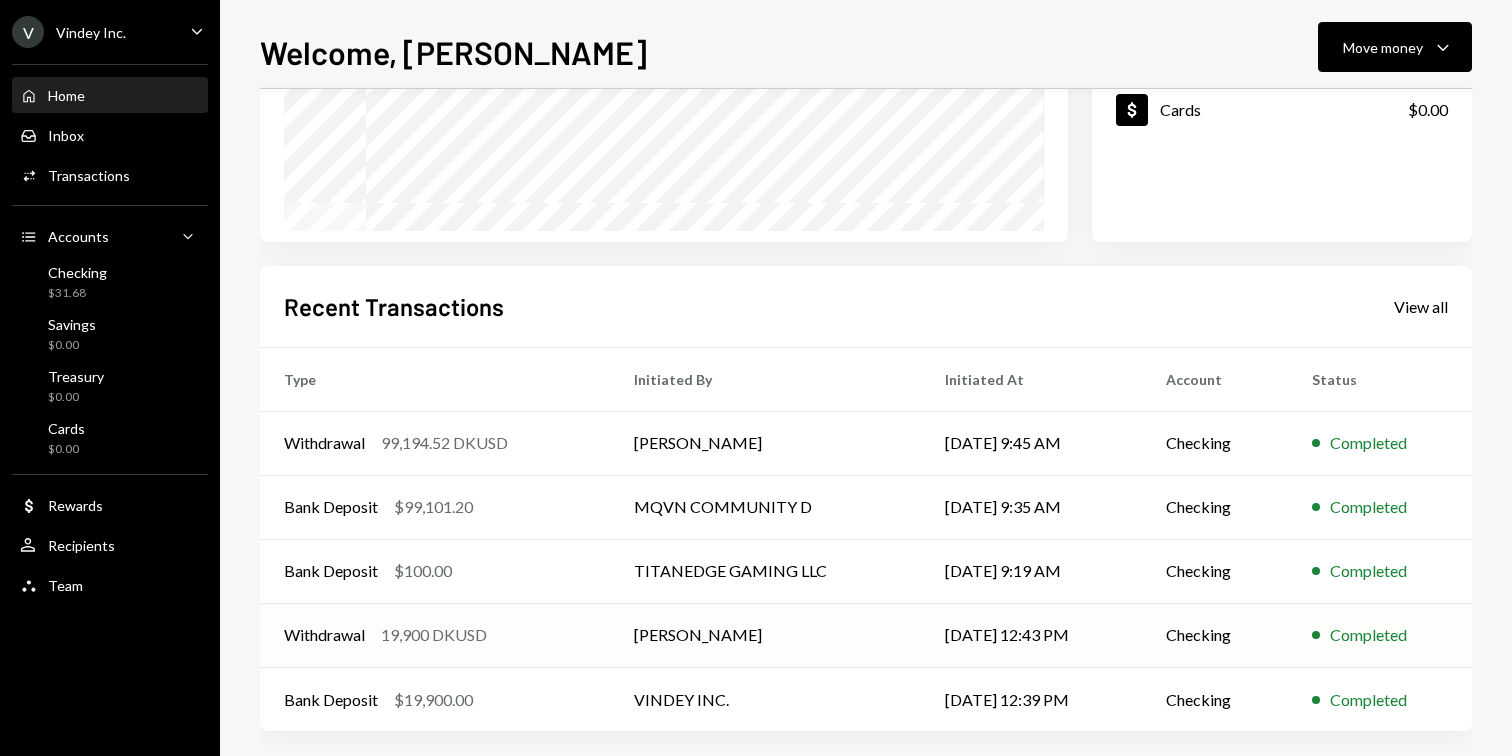 scroll, scrollTop: 354, scrollLeft: 0, axis: vertical 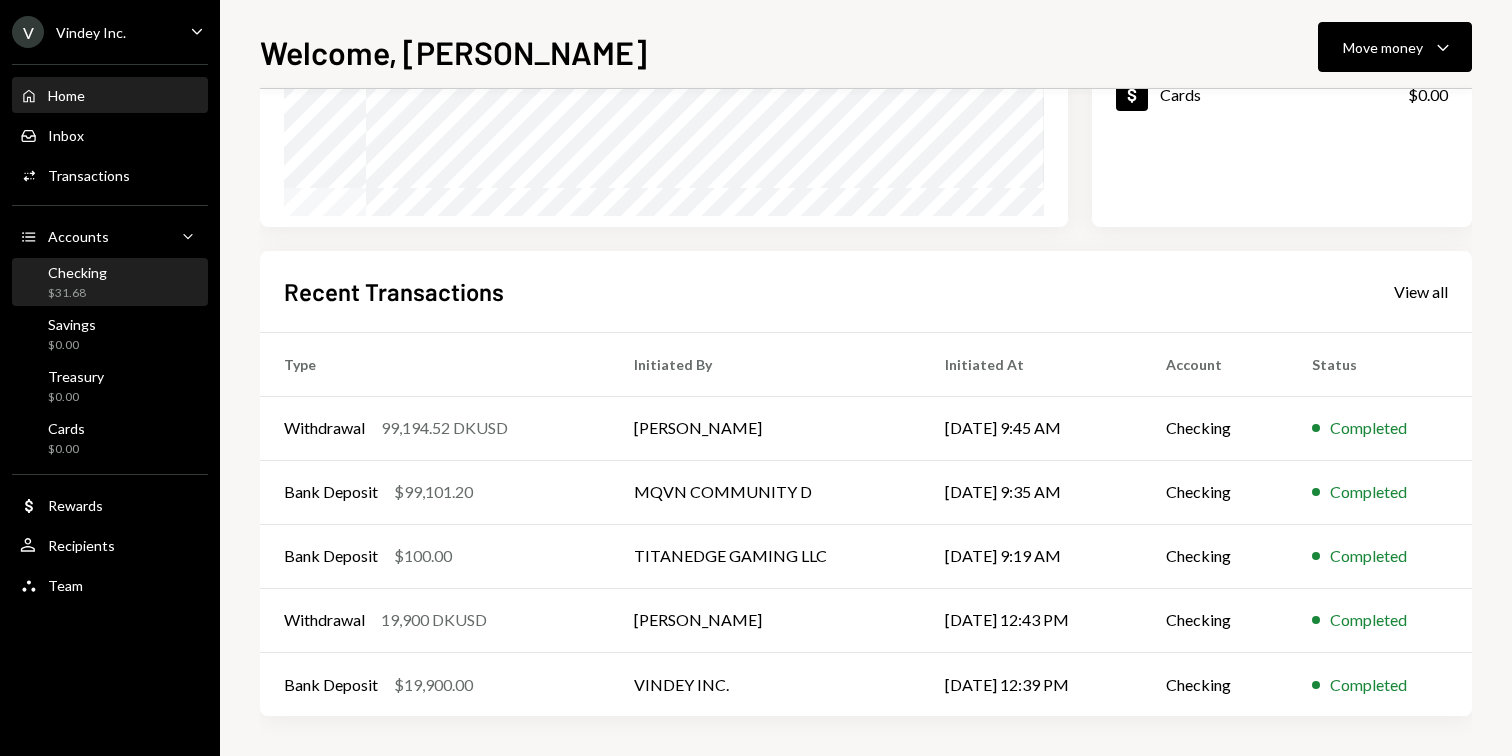 click on "Checking $31.68" at bounding box center [110, 283] 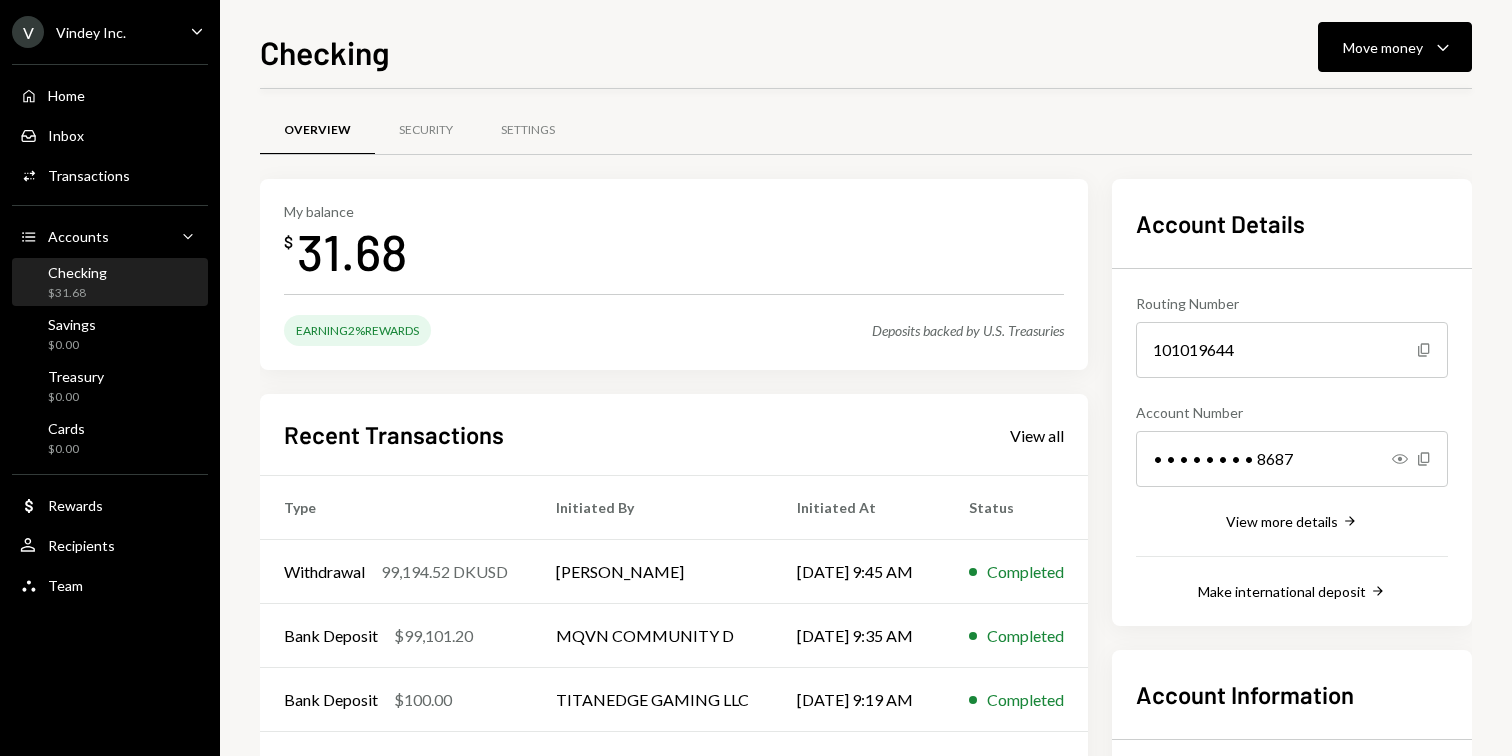 scroll, scrollTop: 0, scrollLeft: 0, axis: both 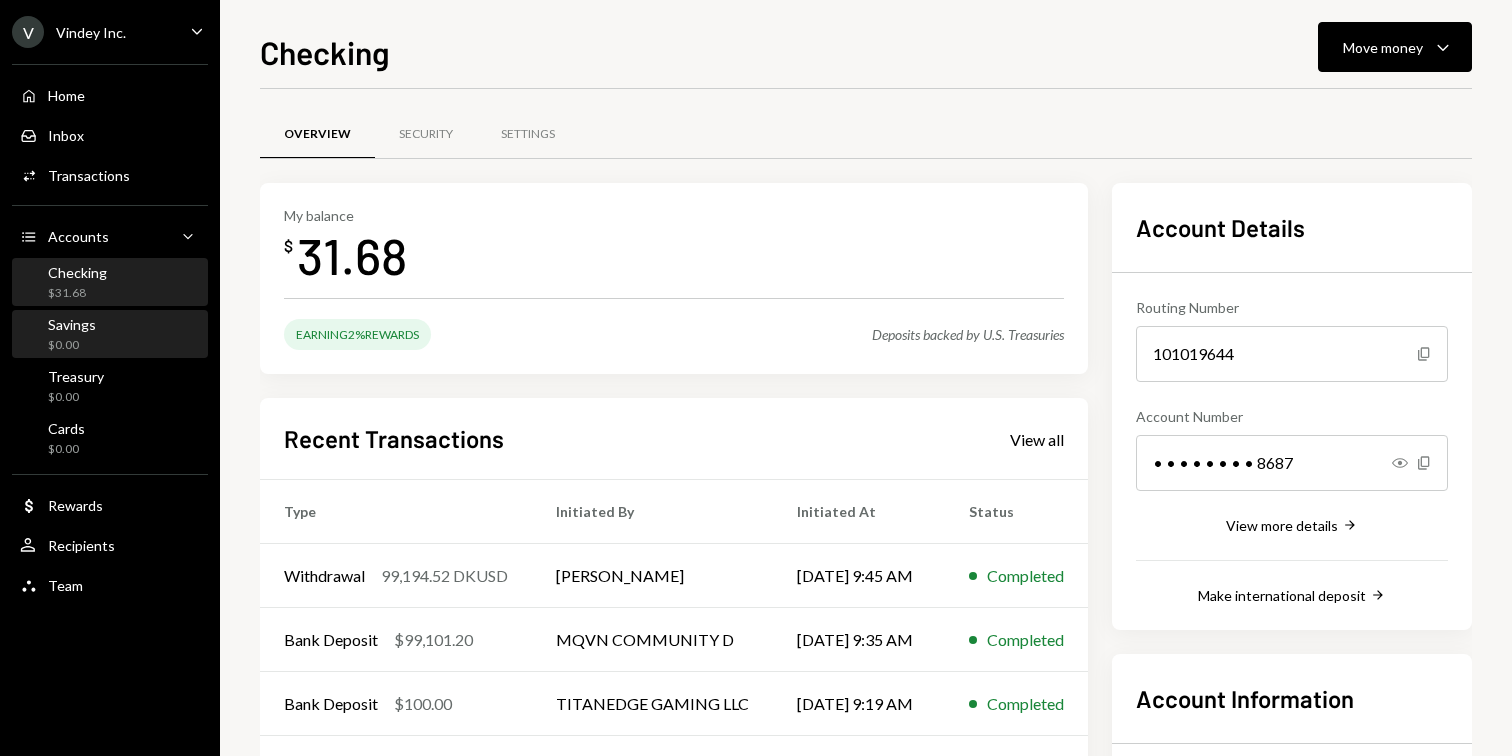 click on "Savings $0.00" at bounding box center [110, 335] 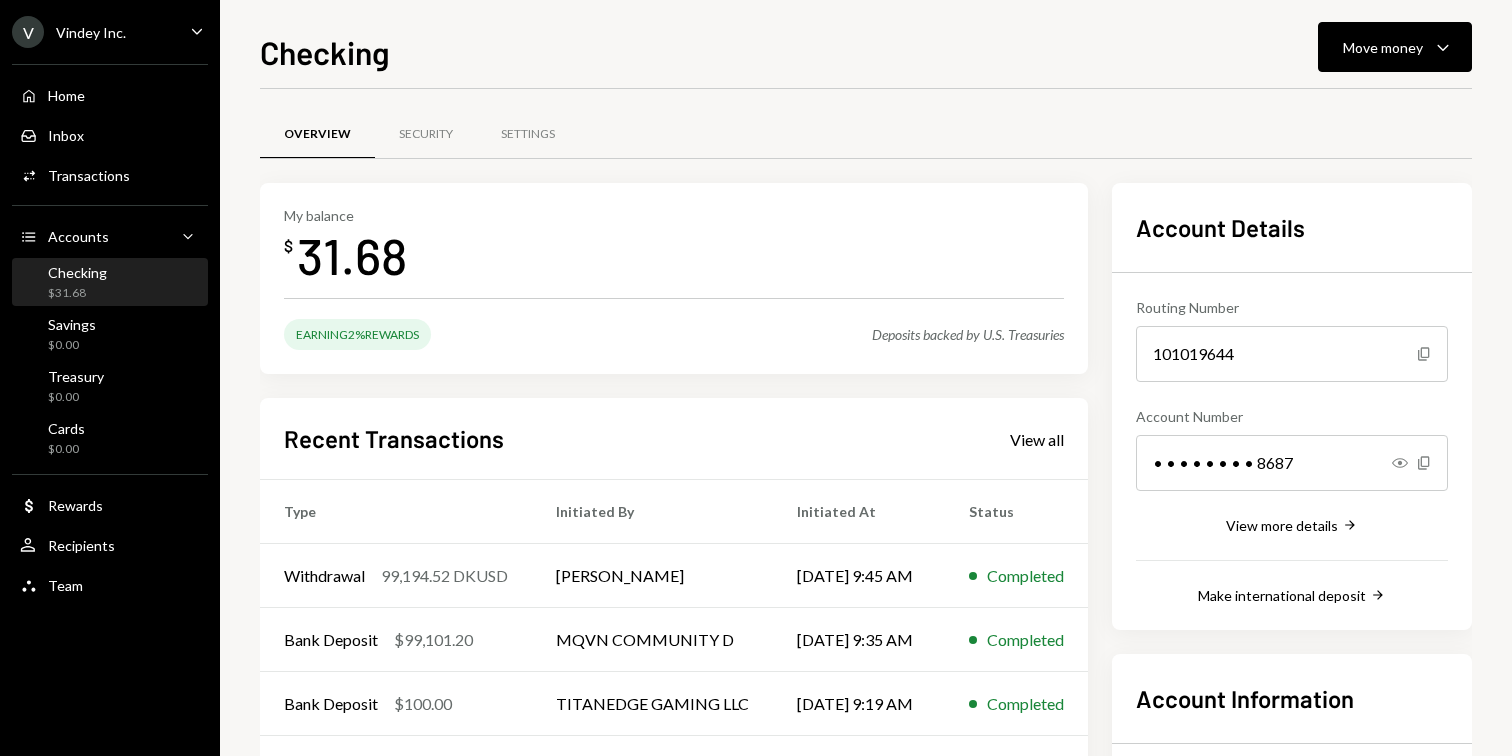 click on "Checking $31.68" at bounding box center [110, 283] 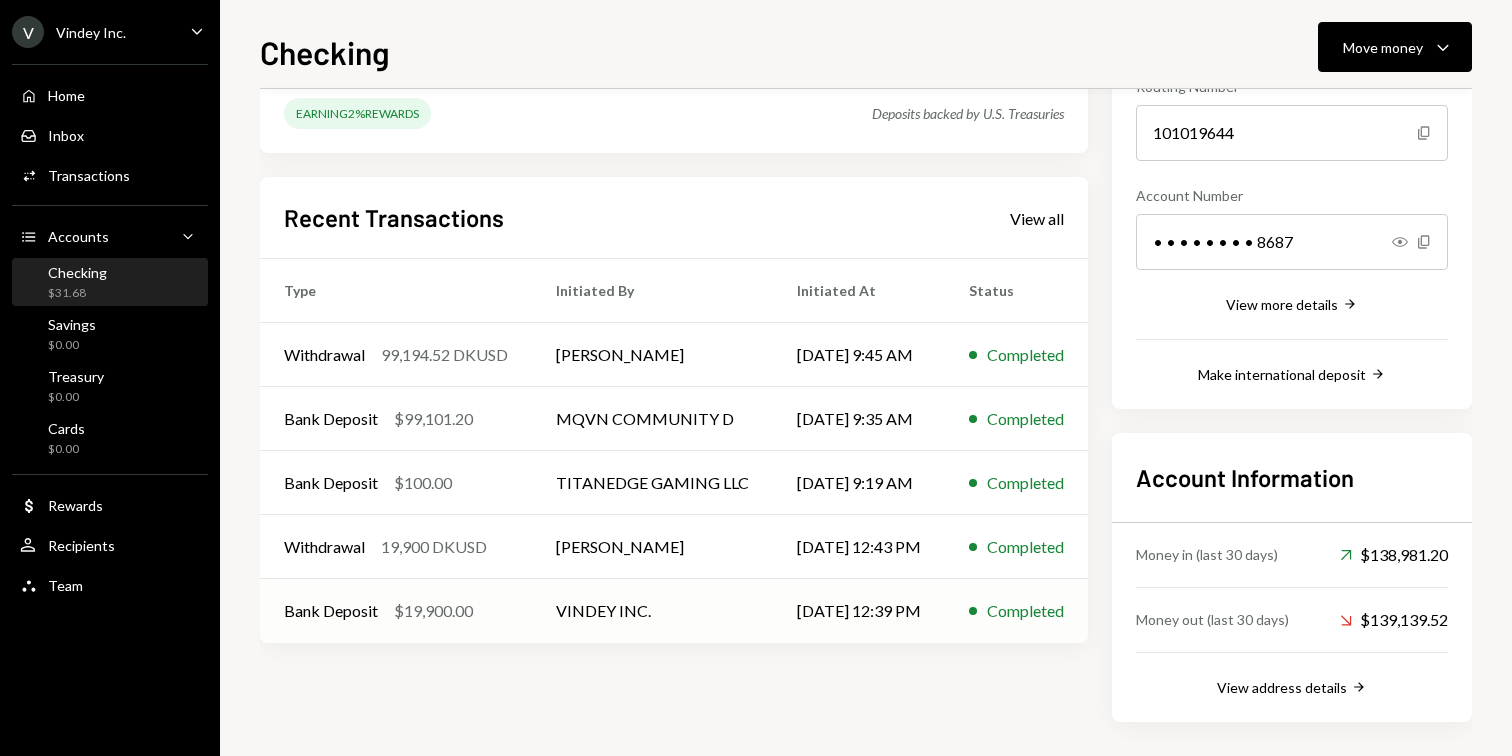 scroll, scrollTop: 227, scrollLeft: 0, axis: vertical 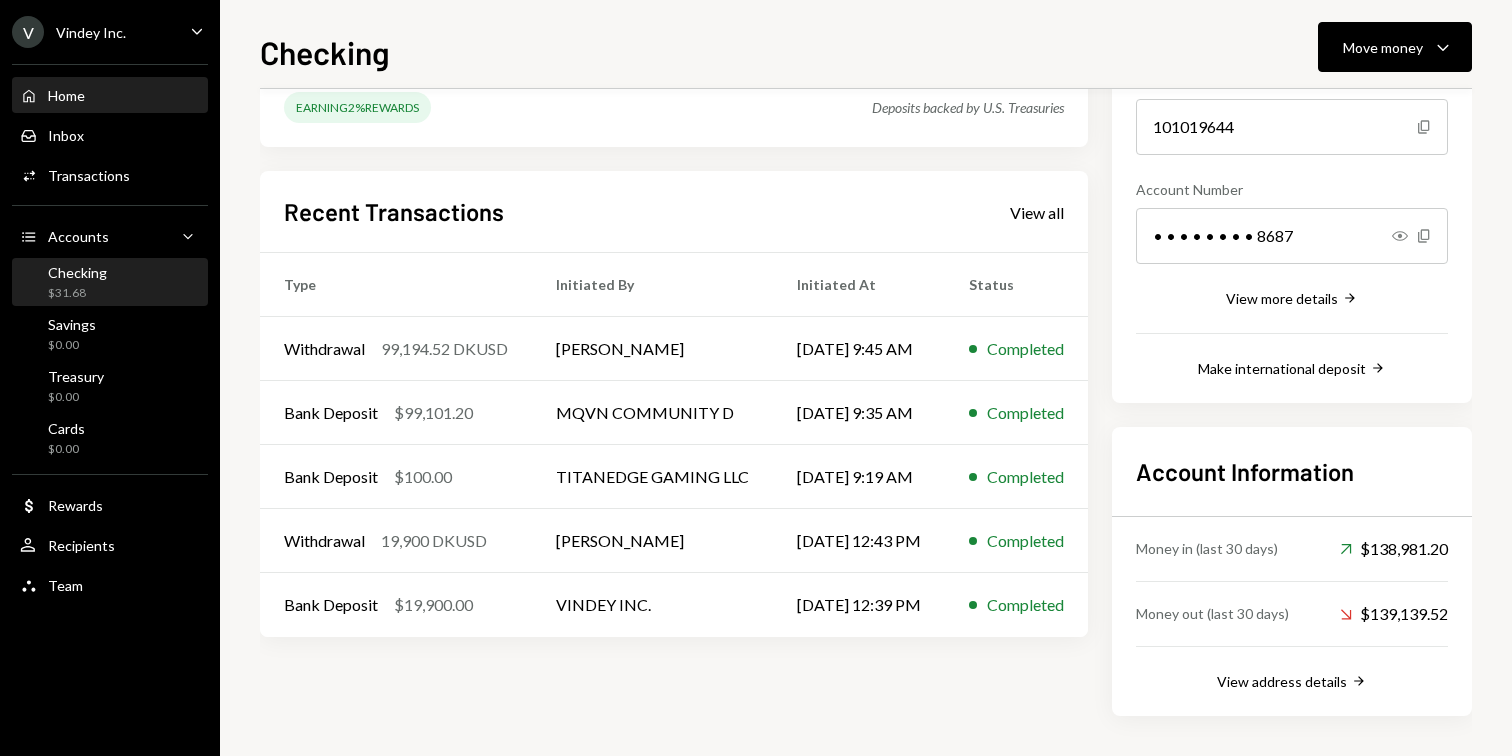 click on "Home Home" at bounding box center [110, 96] 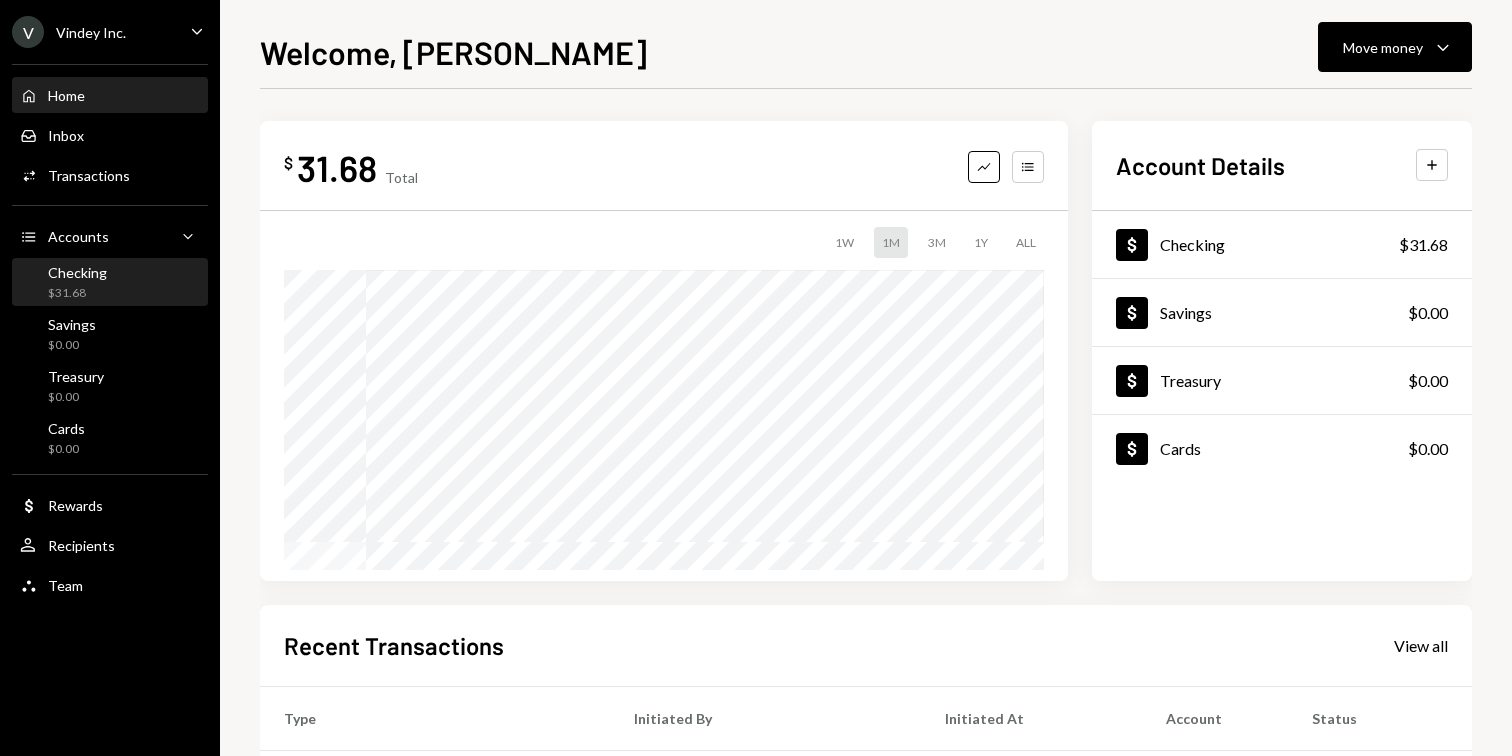 click on "Checking $31.68" at bounding box center (110, 283) 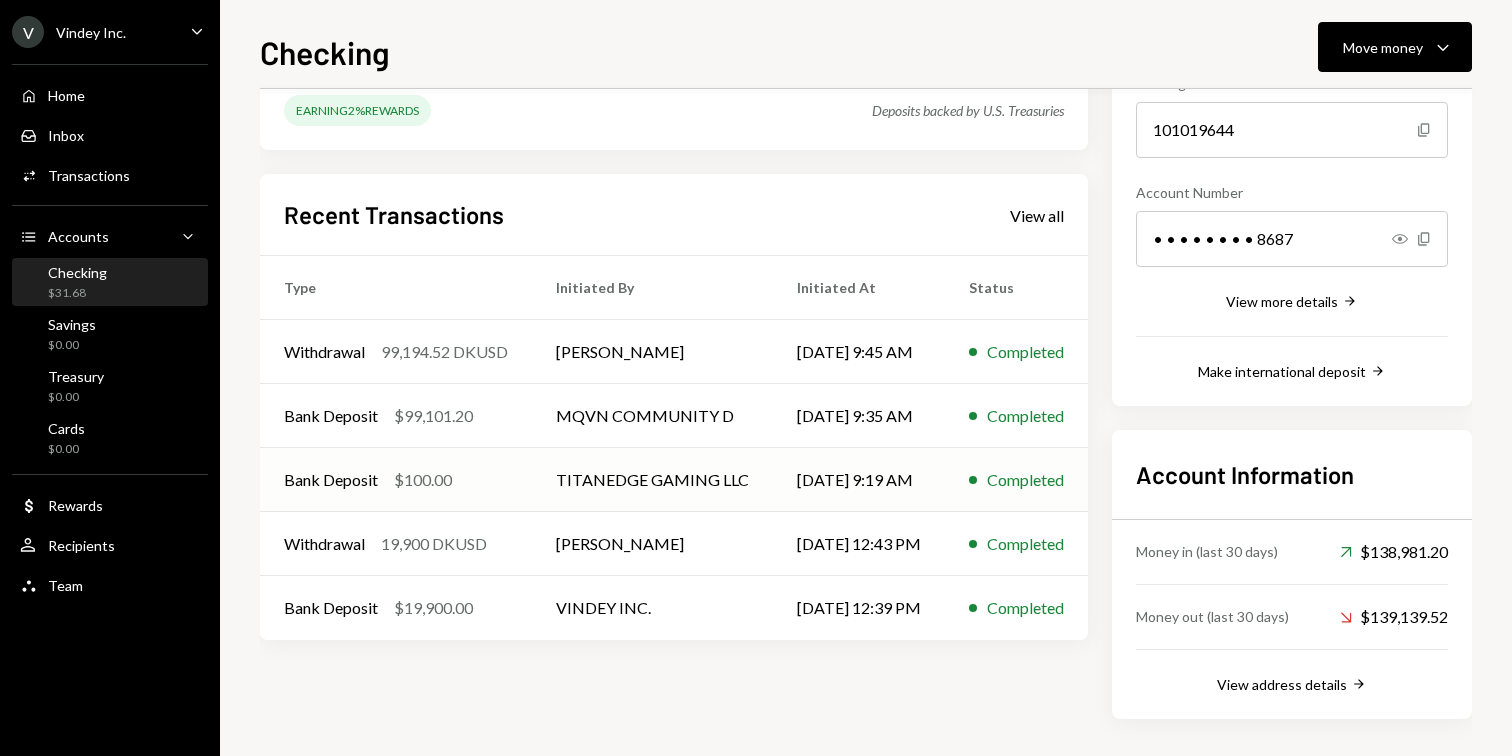 scroll, scrollTop: 223, scrollLeft: 0, axis: vertical 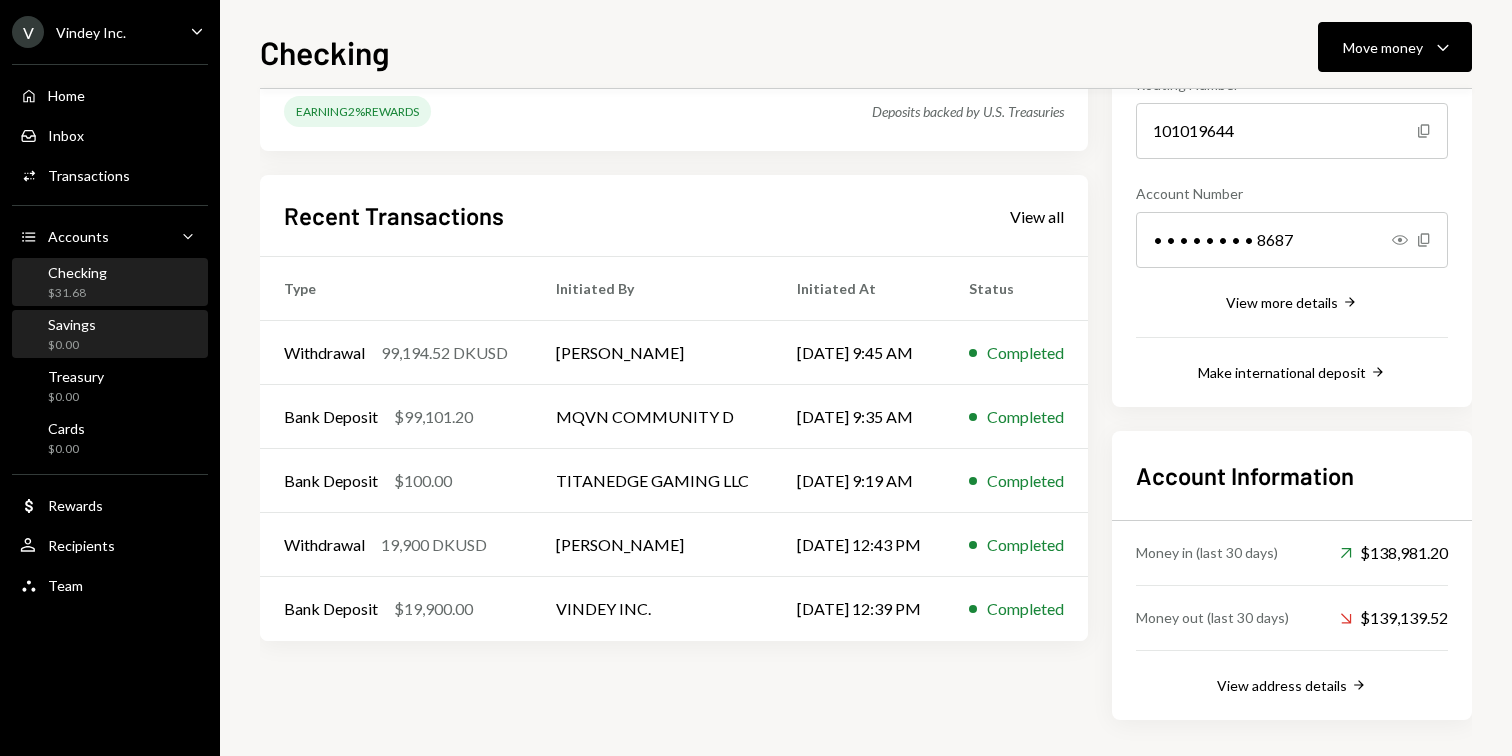 click on "Savings $0.00" at bounding box center (110, 335) 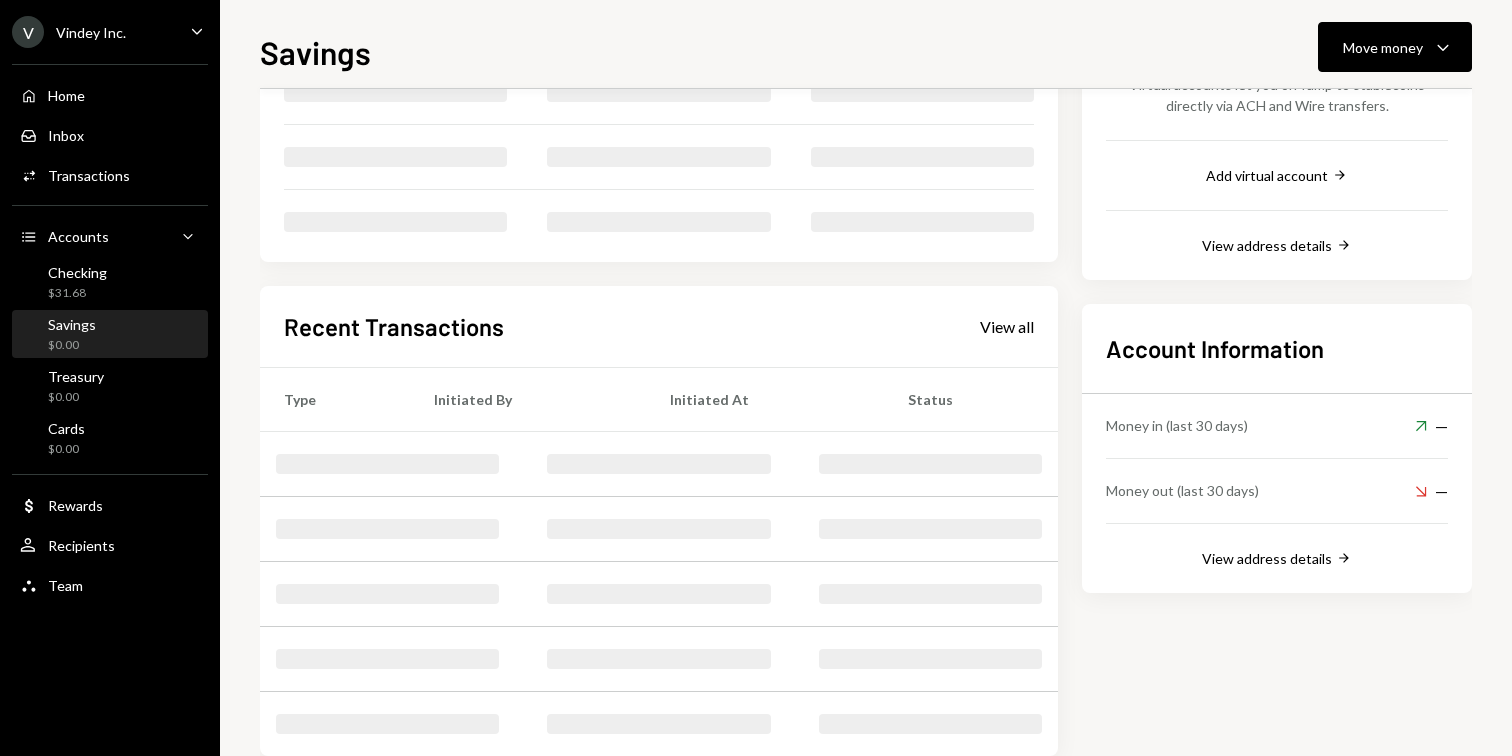 click on "Home Home Inbox Inbox Activities Transactions Accounts Accounts Caret Down Checking $31.68 Savings $0.00 Treasury $0.00 Cards $0.00 Dollar Rewards User Recipients Team Team" at bounding box center (110, 329) 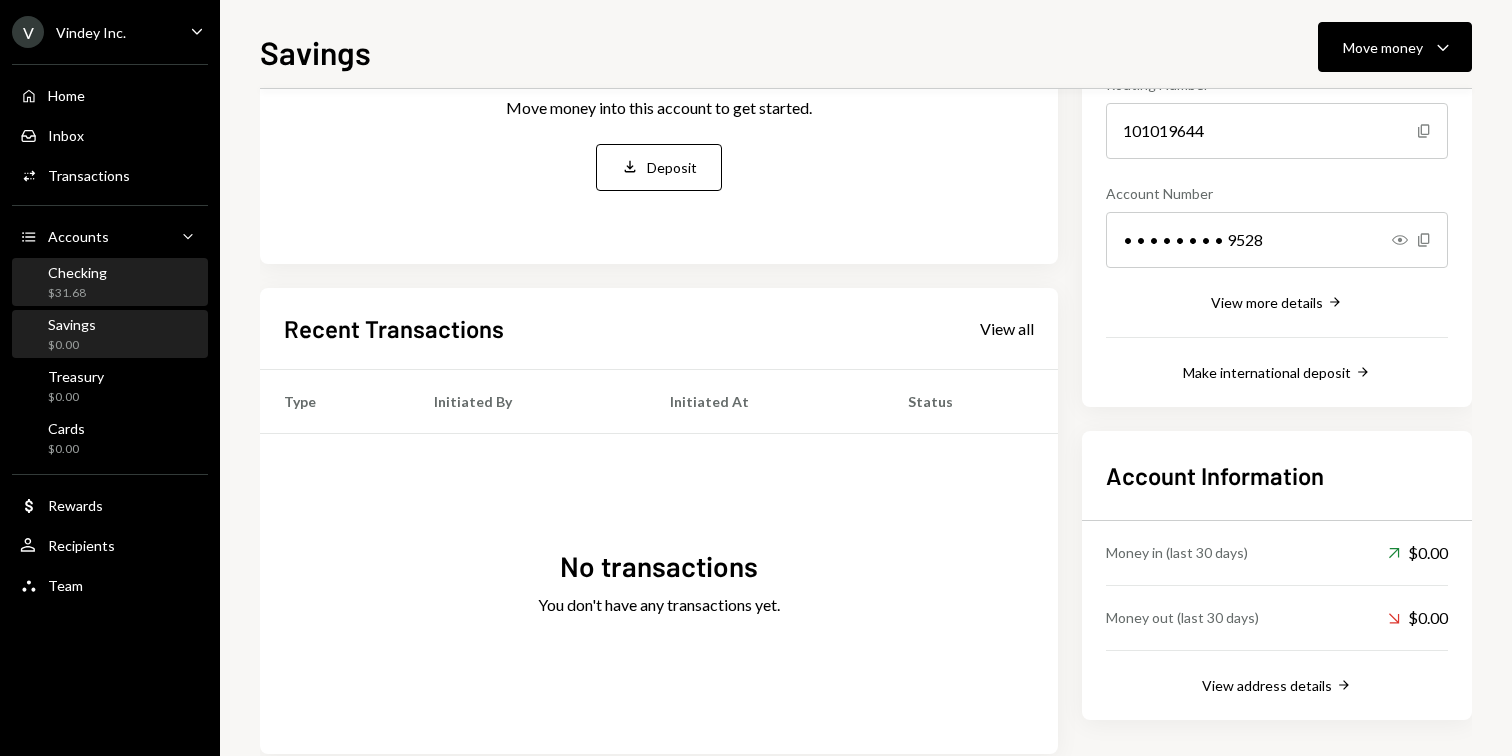 click on "Checking $31.68" at bounding box center (110, 283) 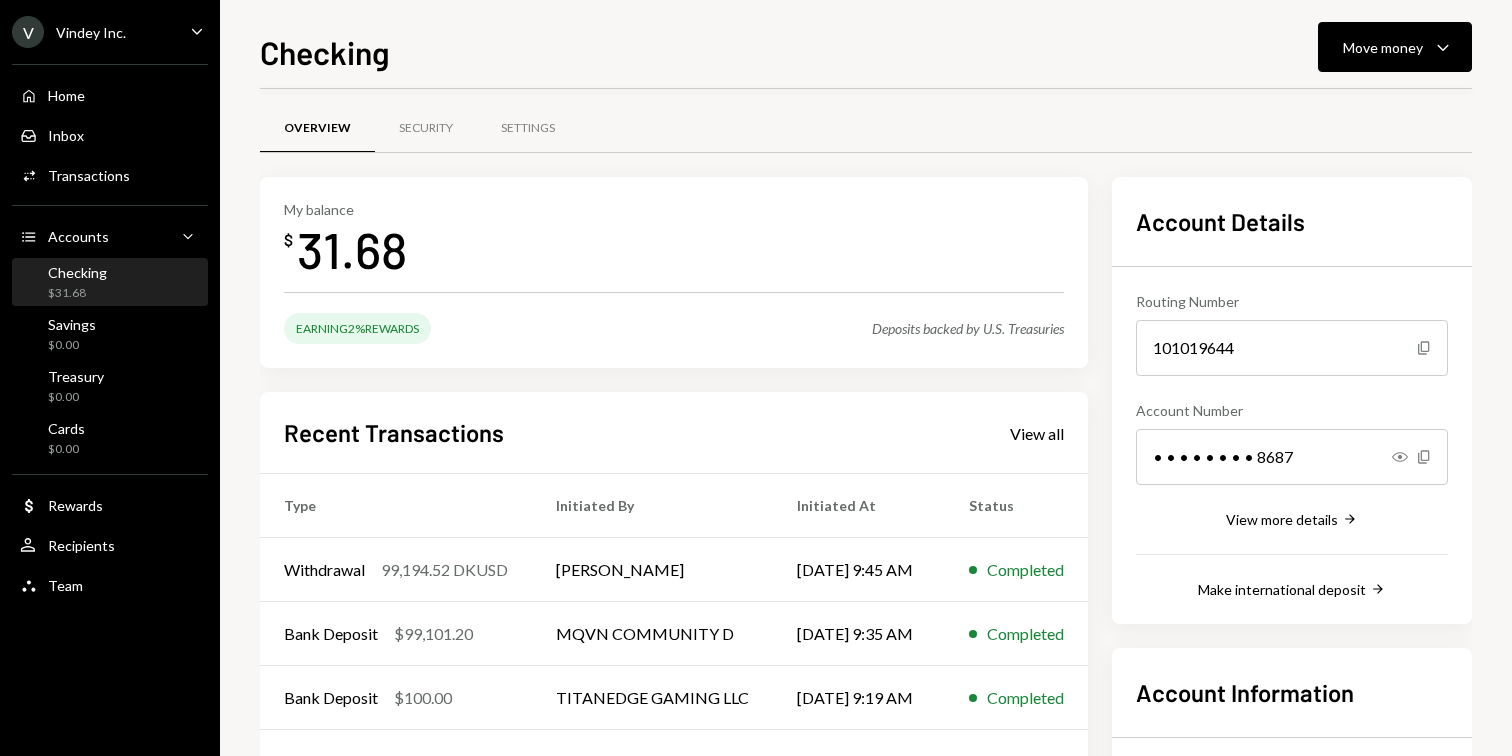 scroll, scrollTop: 0, scrollLeft: 0, axis: both 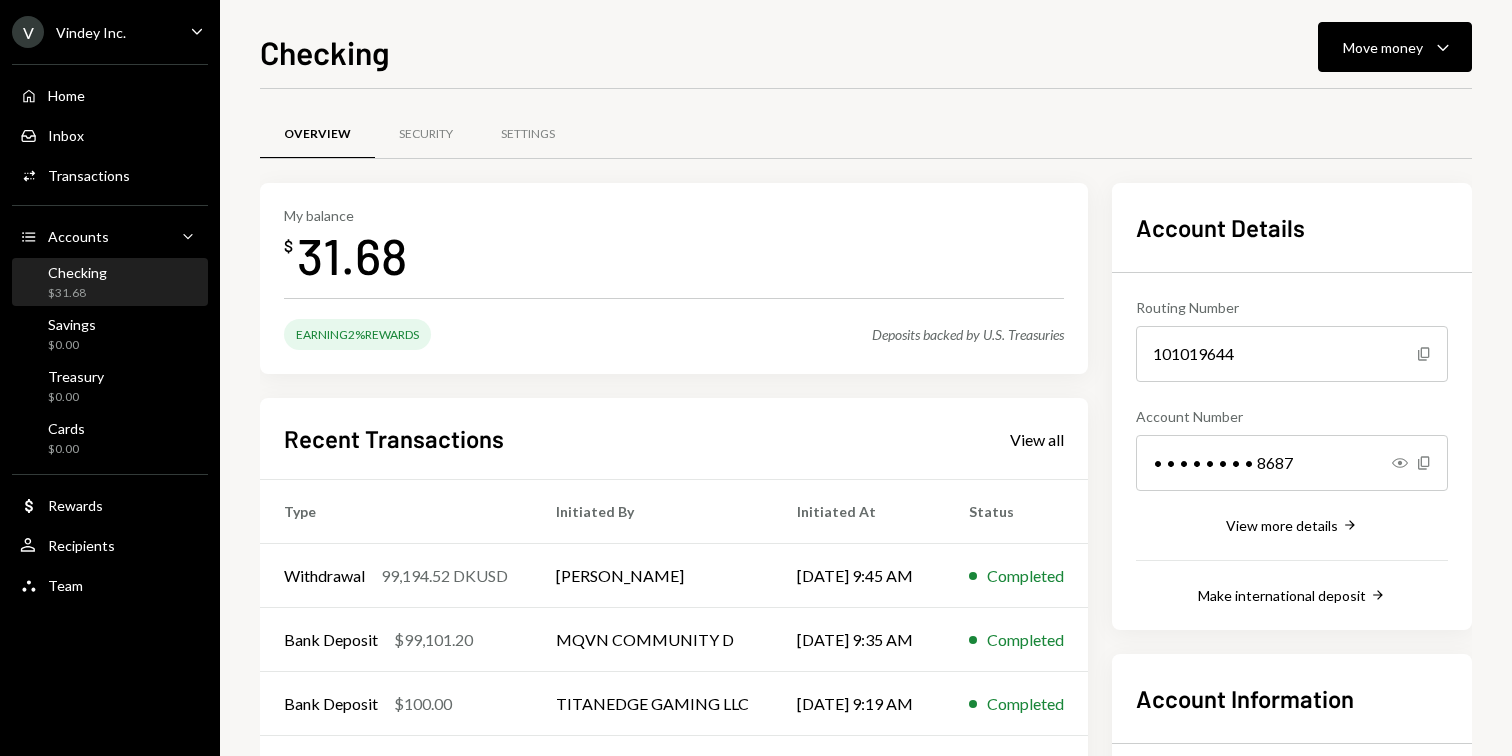 click on "My balance $ 31.68" at bounding box center (674, 247) 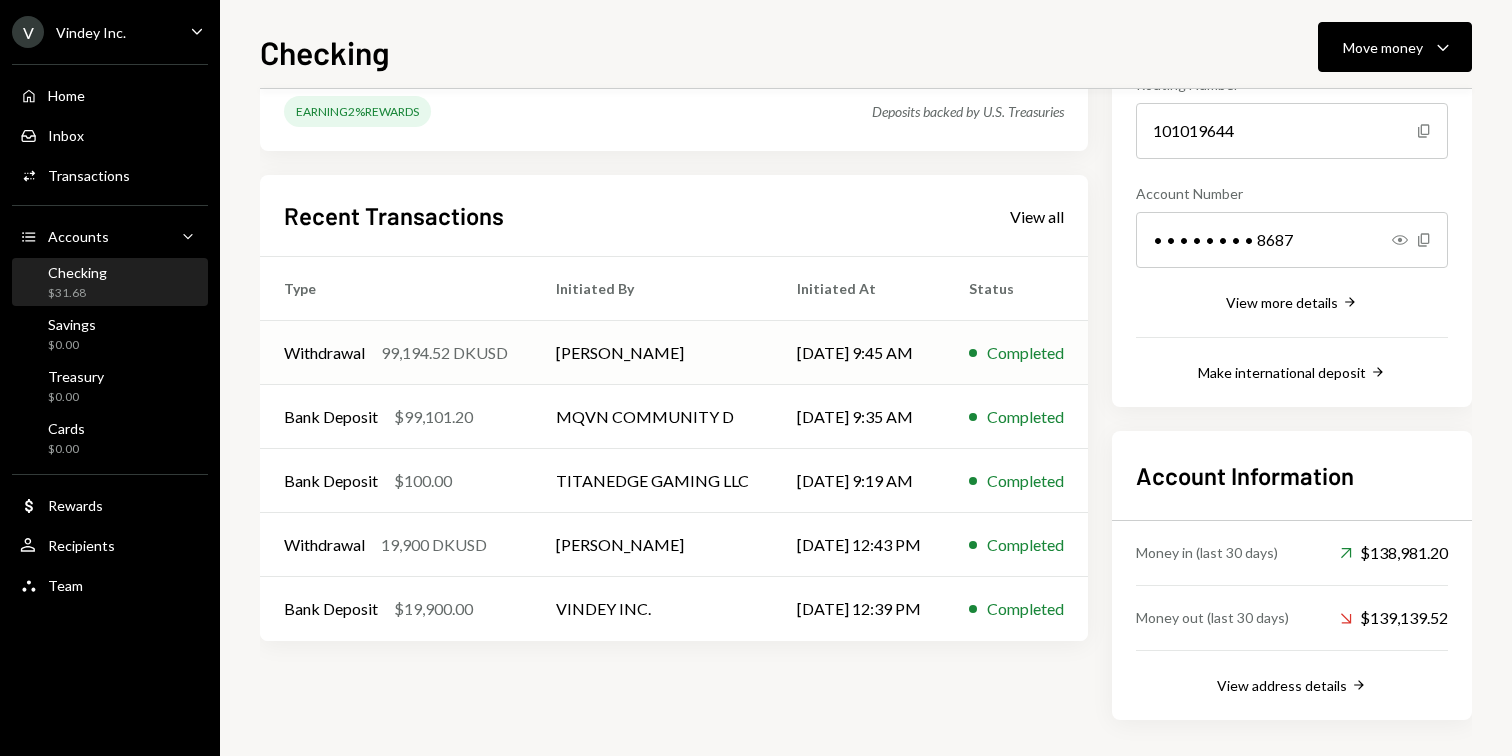 scroll, scrollTop: 227, scrollLeft: 0, axis: vertical 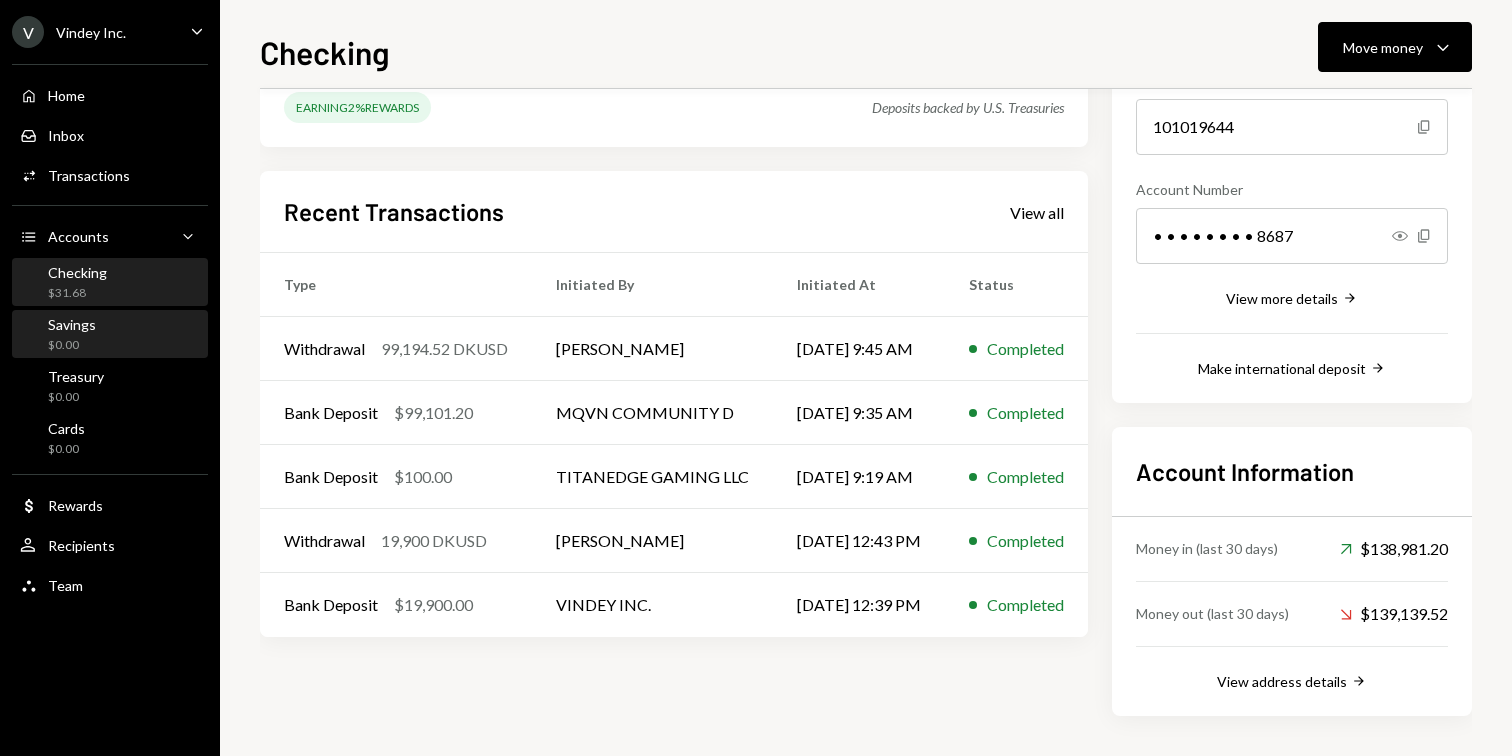 click on "Savings $0.00" at bounding box center [110, 335] 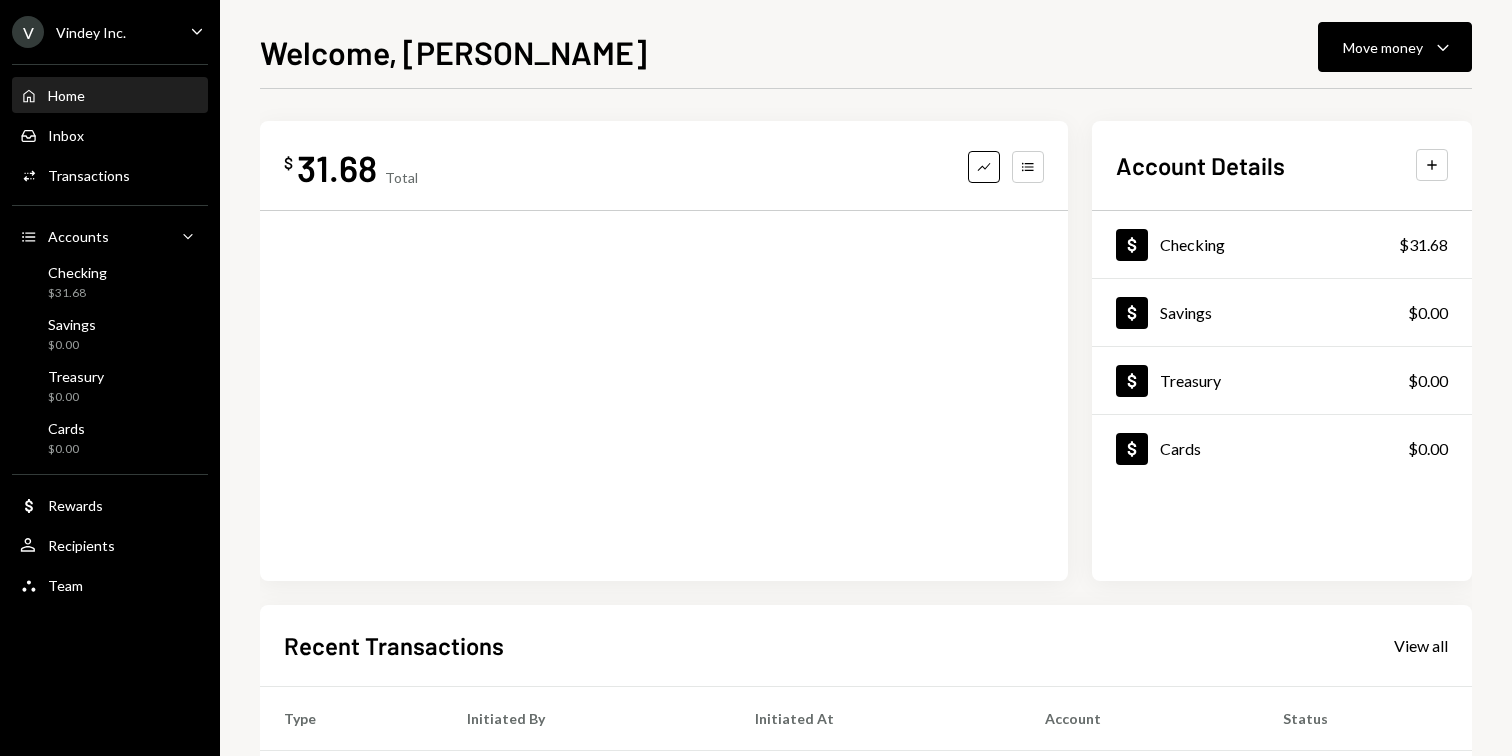 scroll, scrollTop: 0, scrollLeft: 0, axis: both 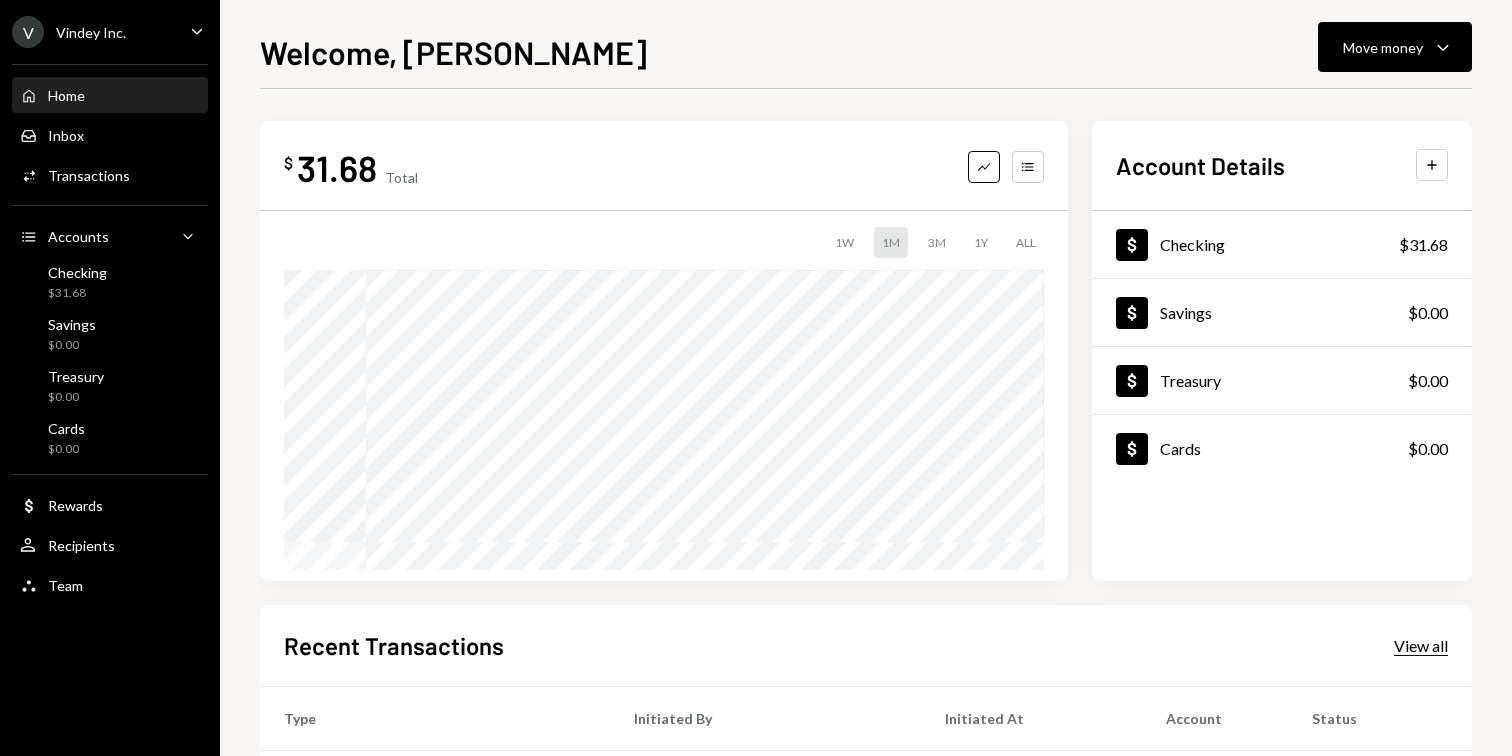 drag, startPoint x: 1412, startPoint y: 627, endPoint x: 1412, endPoint y: 647, distance: 20 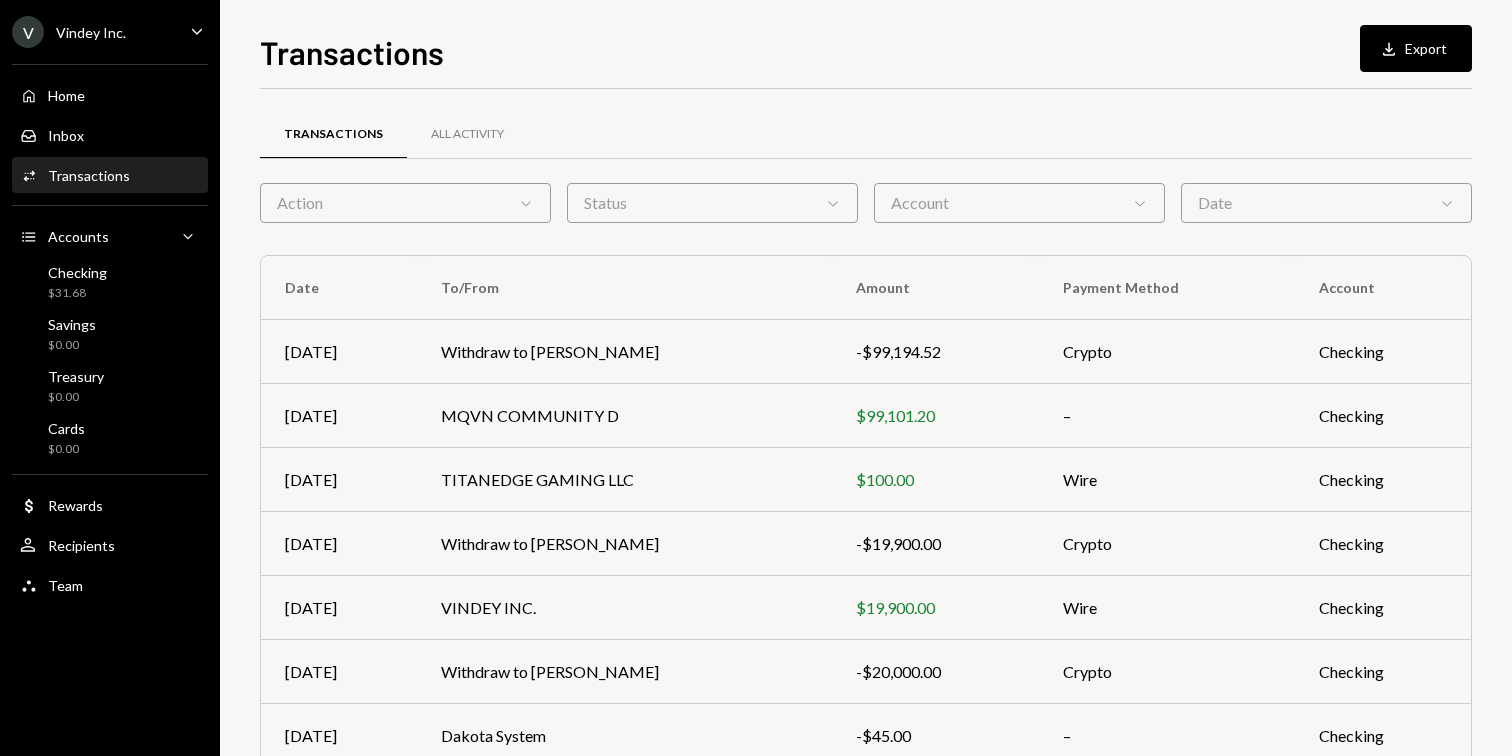 click on "Action Chevron Down" at bounding box center [405, 203] 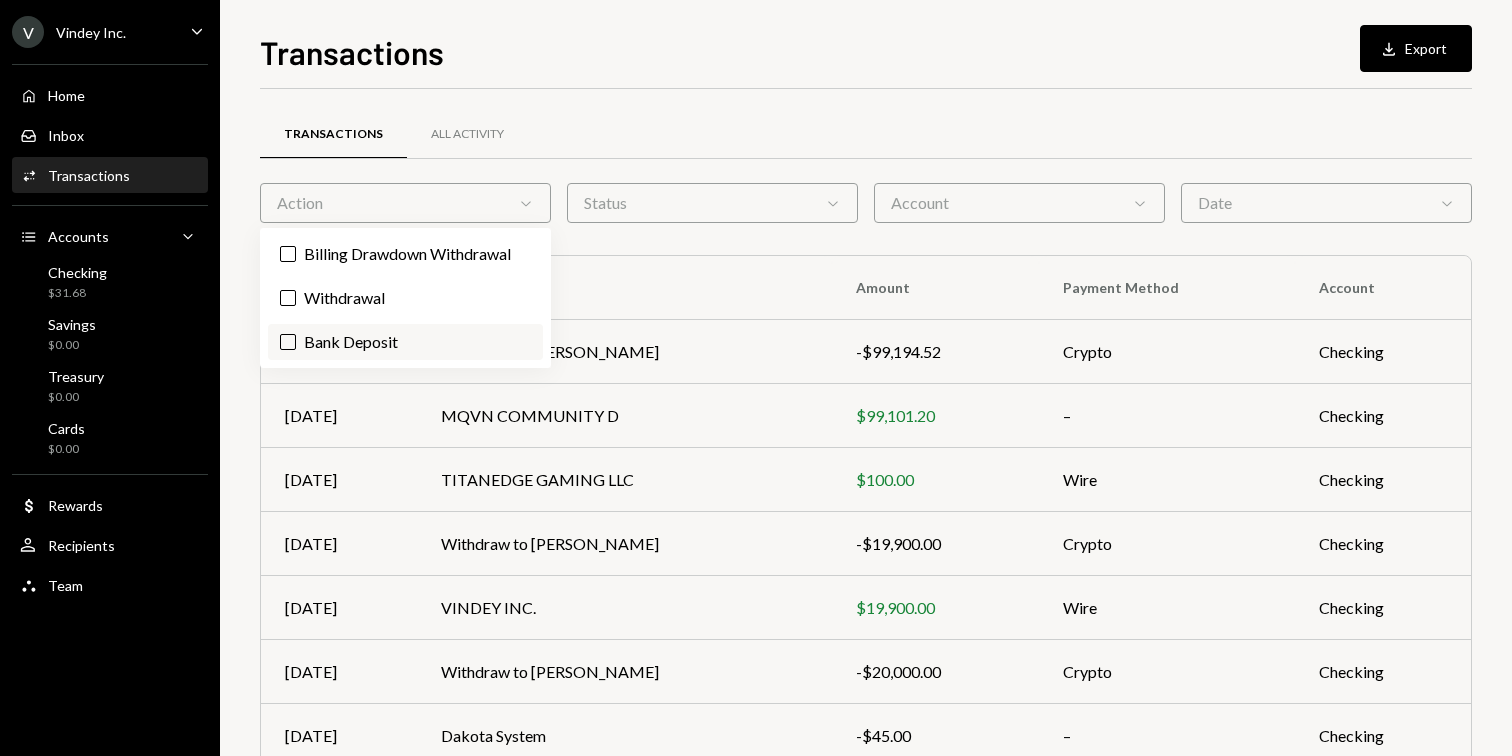 click on "Bank Deposit" at bounding box center (405, 342) 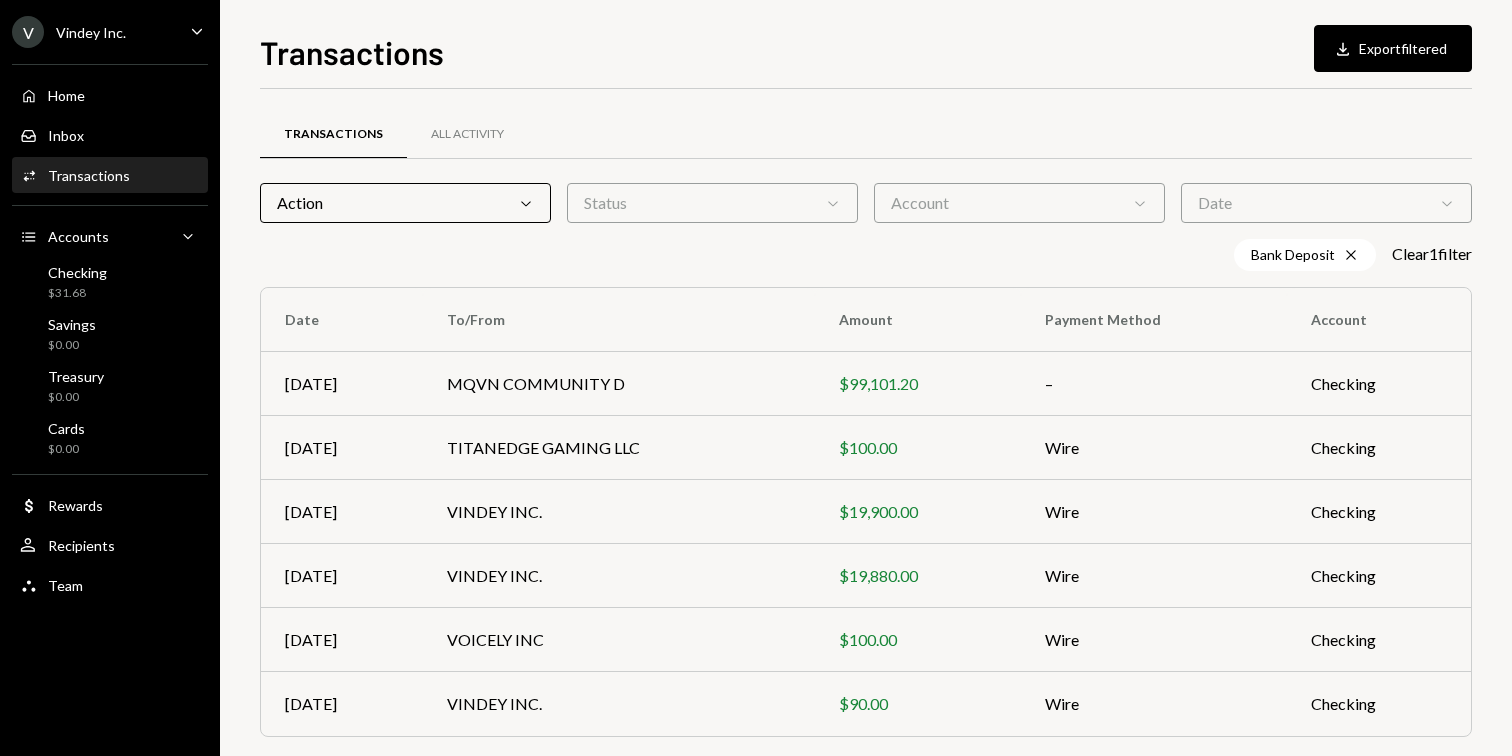 click on "Transactions All Activity Action Chevron Down Status Chevron Down Account Chevron Down Date Chevron Down Bank Deposit Cross Clear  1  filter Date To/From Amount Payment Method Account [DATE] MQVN COMMUNITY D $99,101.20 – Checking [DATE] TITANEDGE GAMING LLC $100.00 Wire Checking [DATE] VINDEY INC. $19,900.00 Wire Checking [DATE] VINDEY INC. $19,880.00 Wire Checking [DATE] VOICELY INC $100.00 Wire Checking [DATE] VINDEY INC. $90.00 Wire Checking" at bounding box center [866, 433] 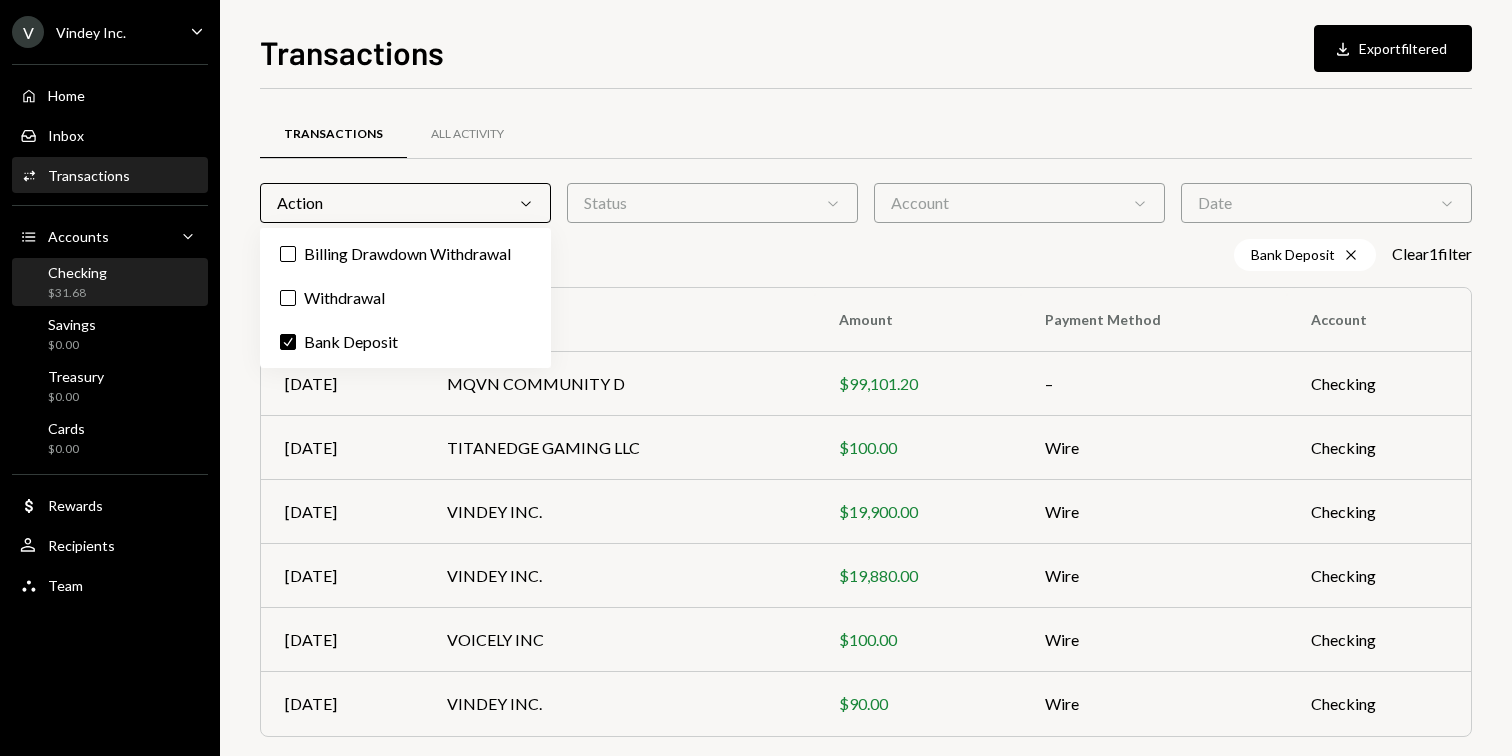 click on "Checking $31.68" at bounding box center (110, 283) 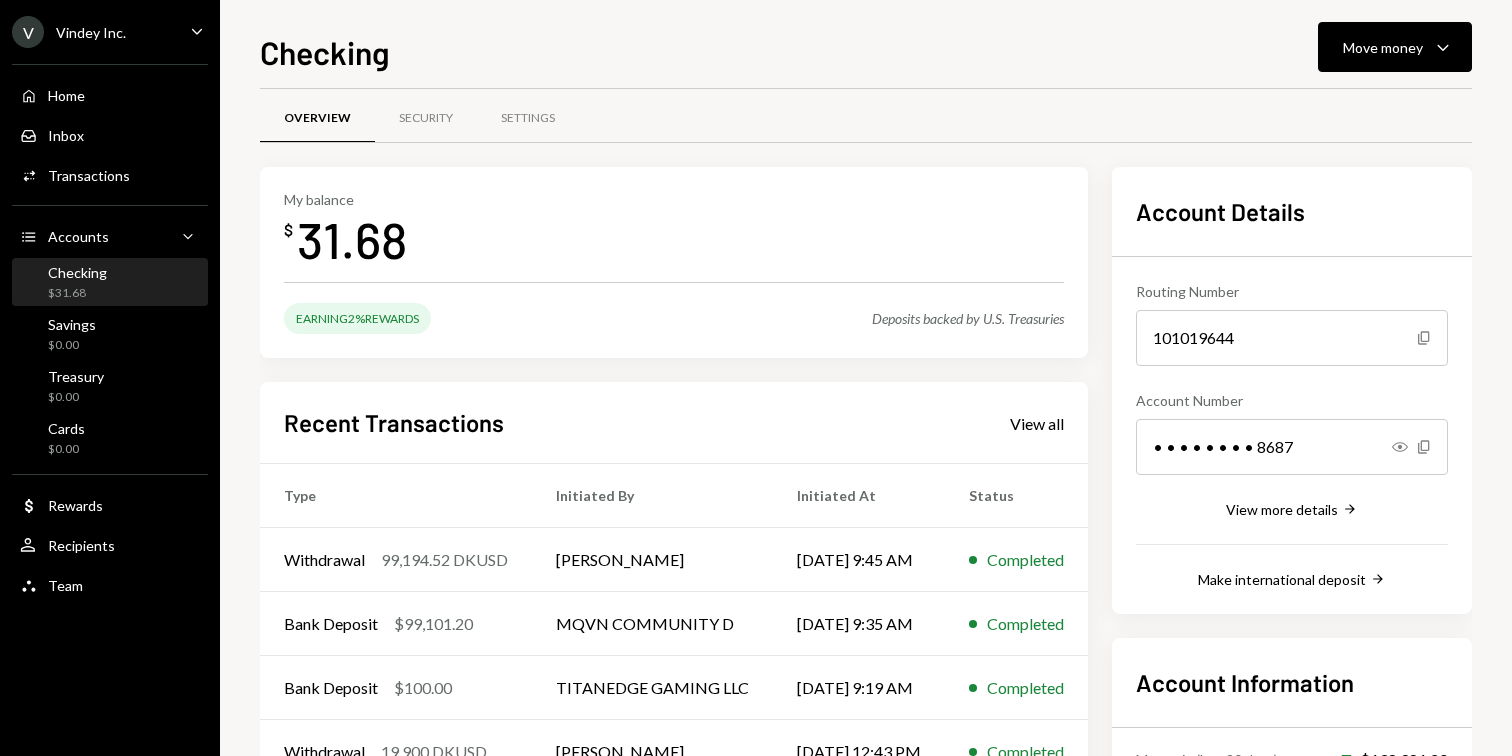 scroll, scrollTop: 0, scrollLeft: 0, axis: both 